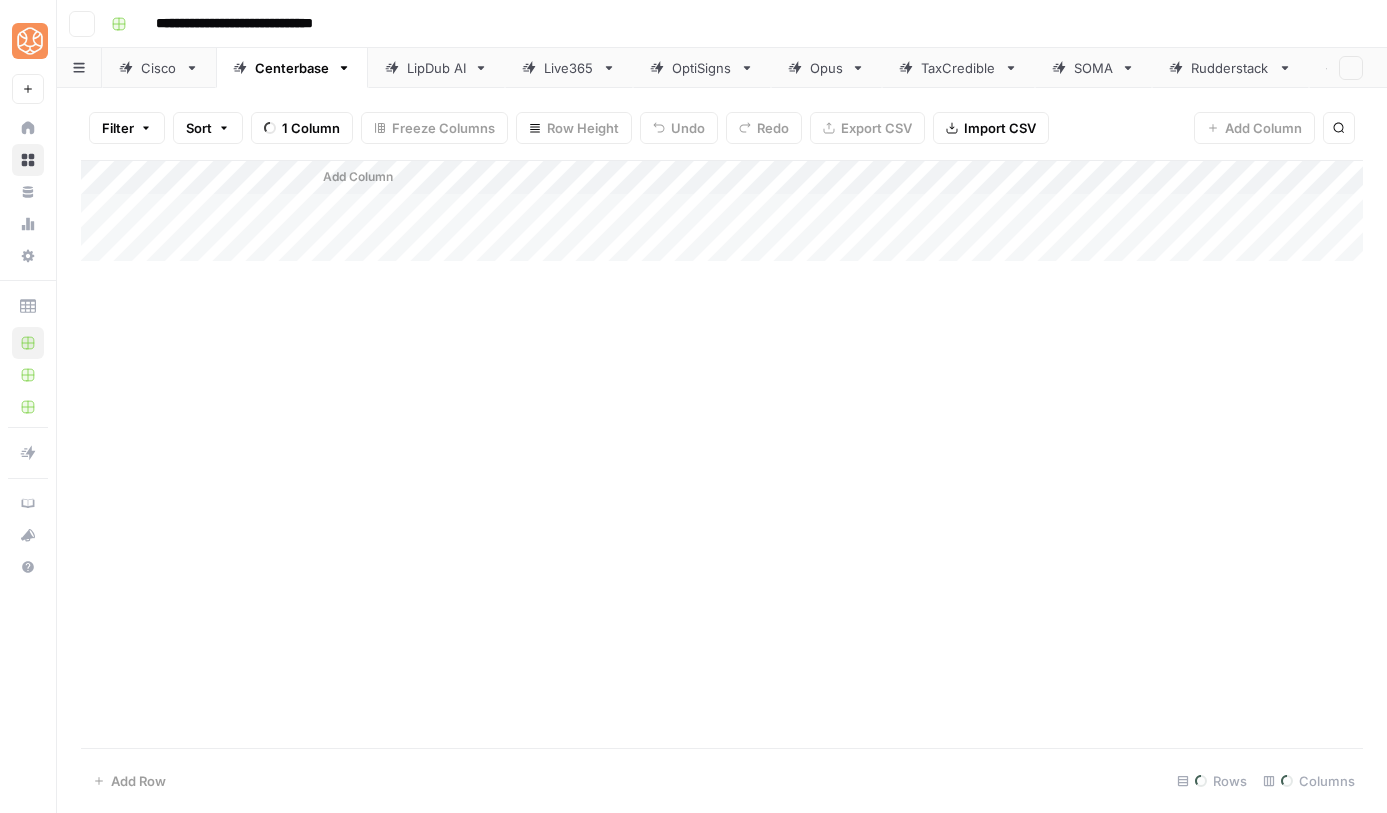 scroll, scrollTop: 0, scrollLeft: 0, axis: both 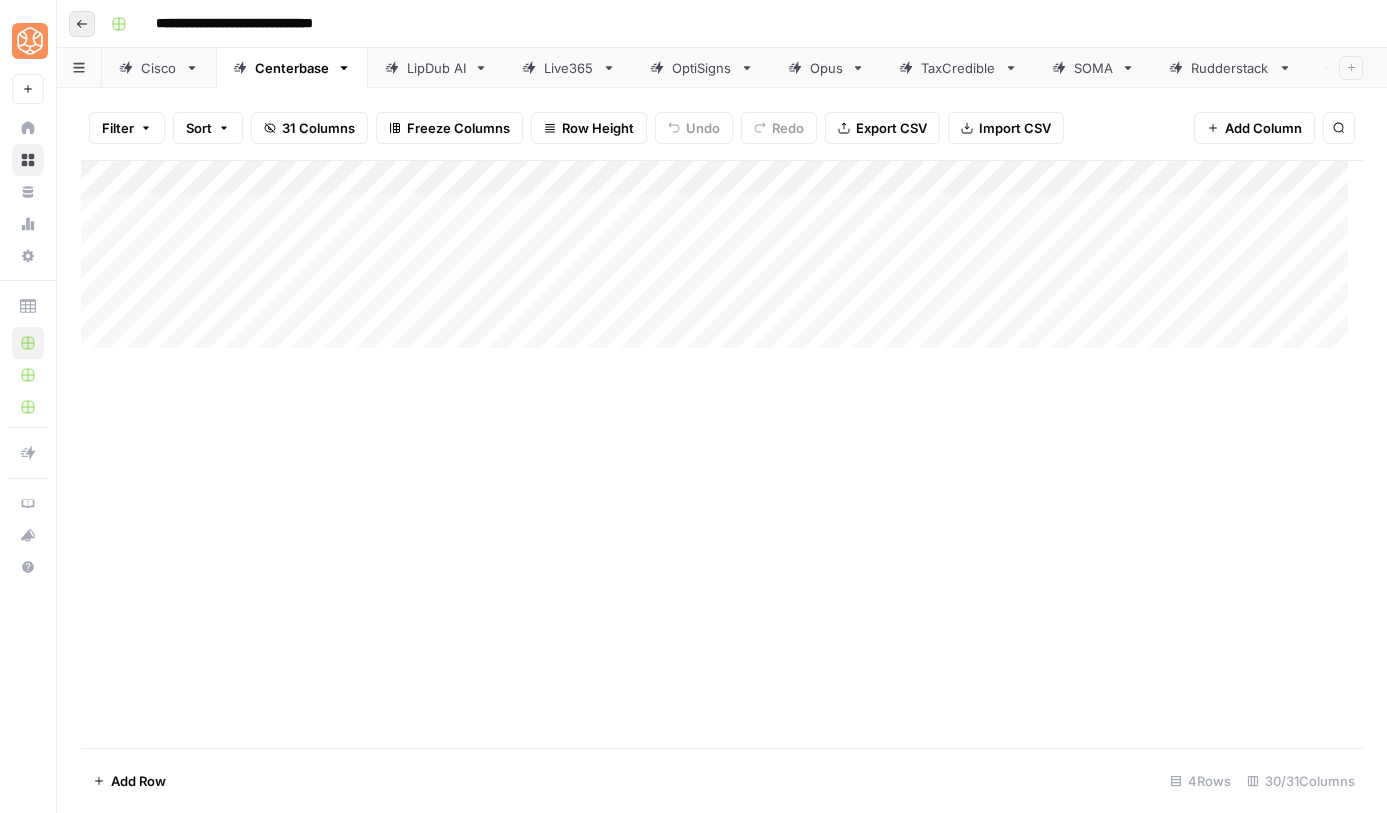 click 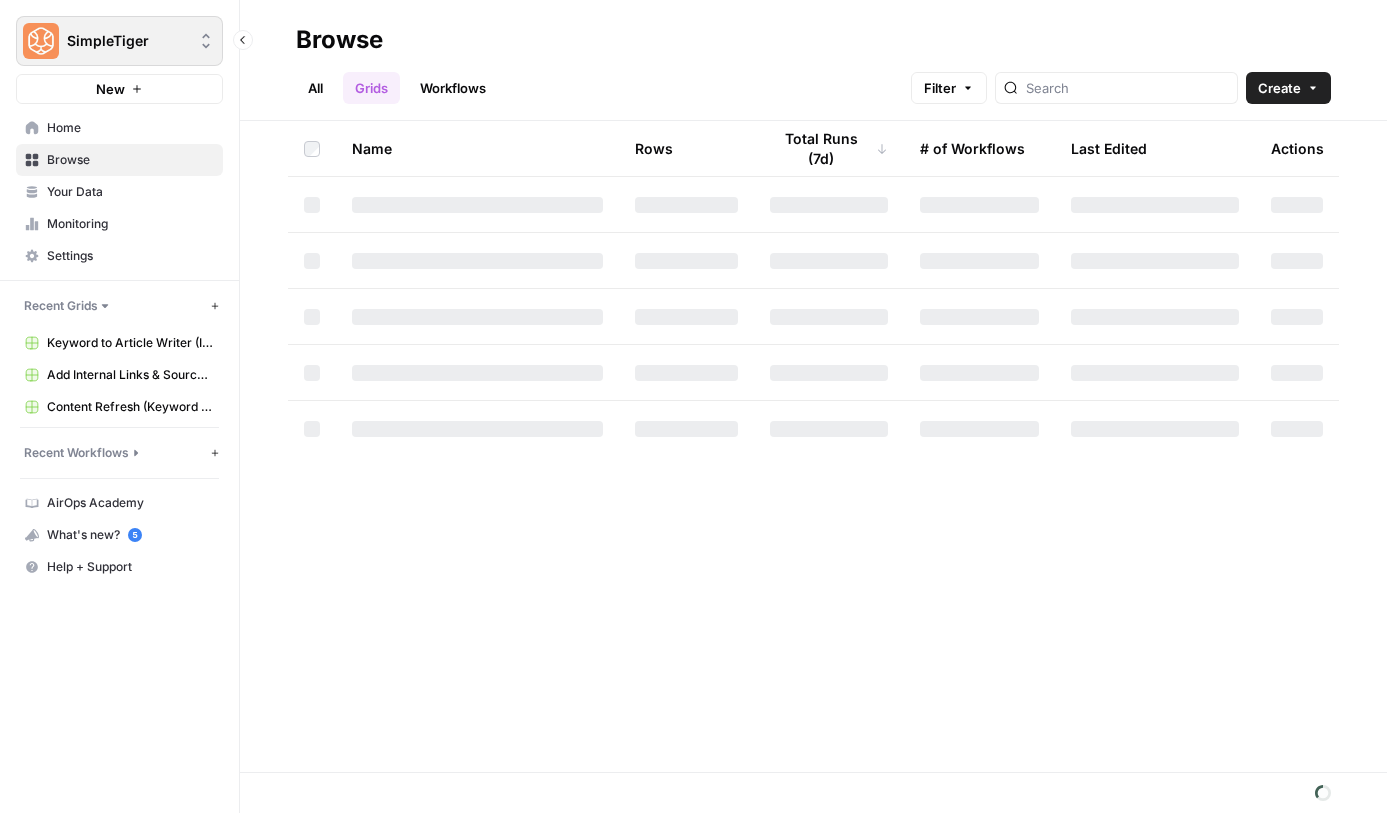 click at bounding box center [41, 41] 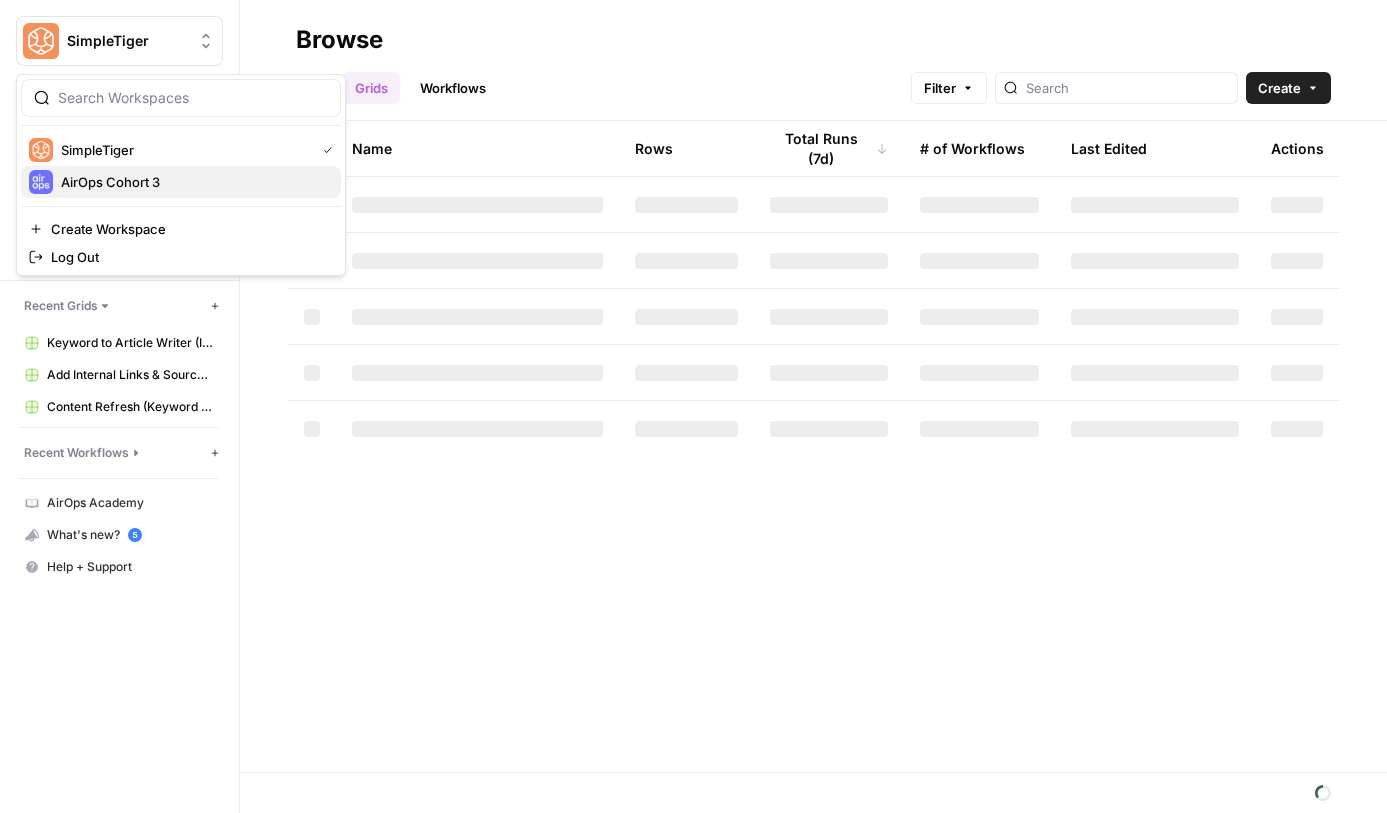 click on "AirOps Cohort 3" at bounding box center [110, 182] 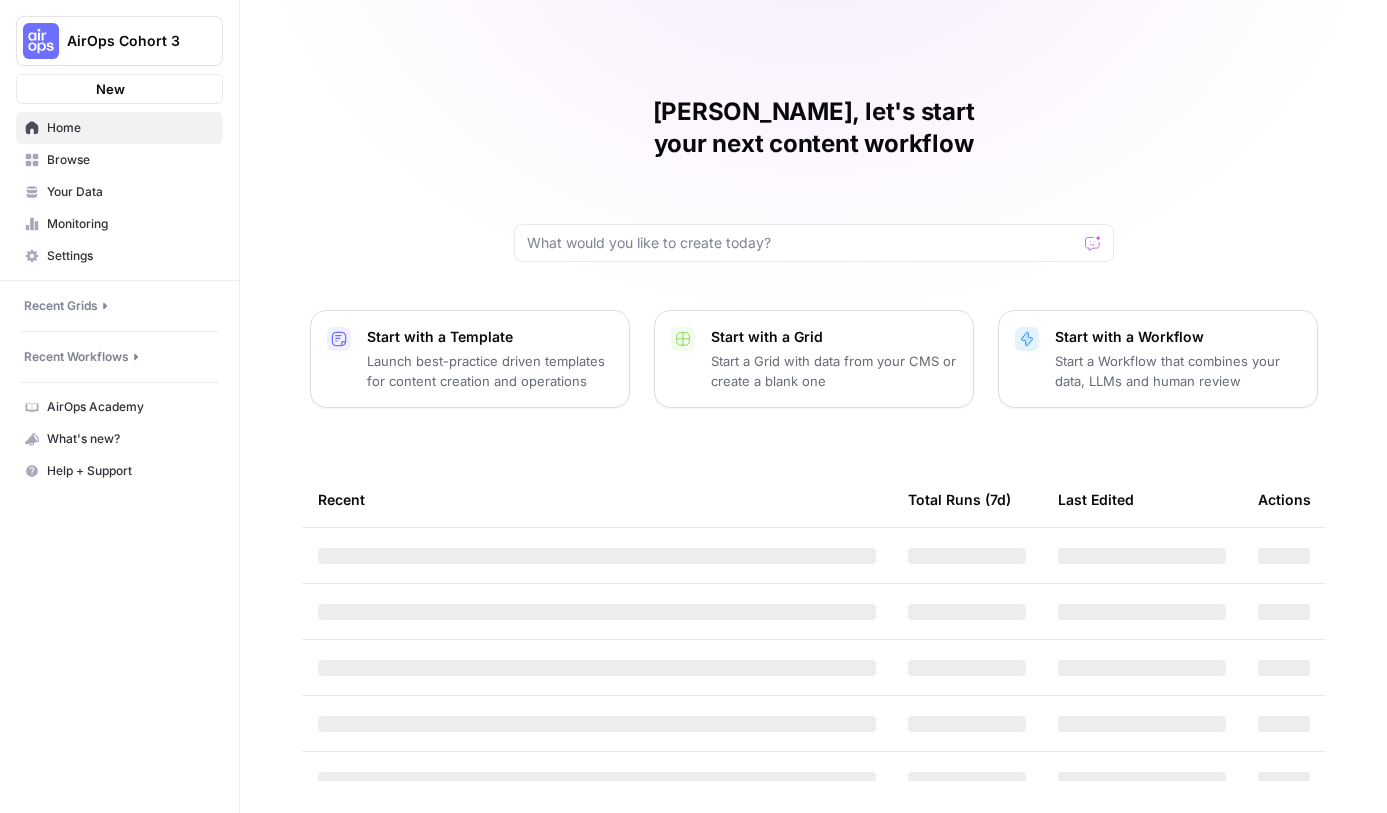 scroll, scrollTop: 0, scrollLeft: 0, axis: both 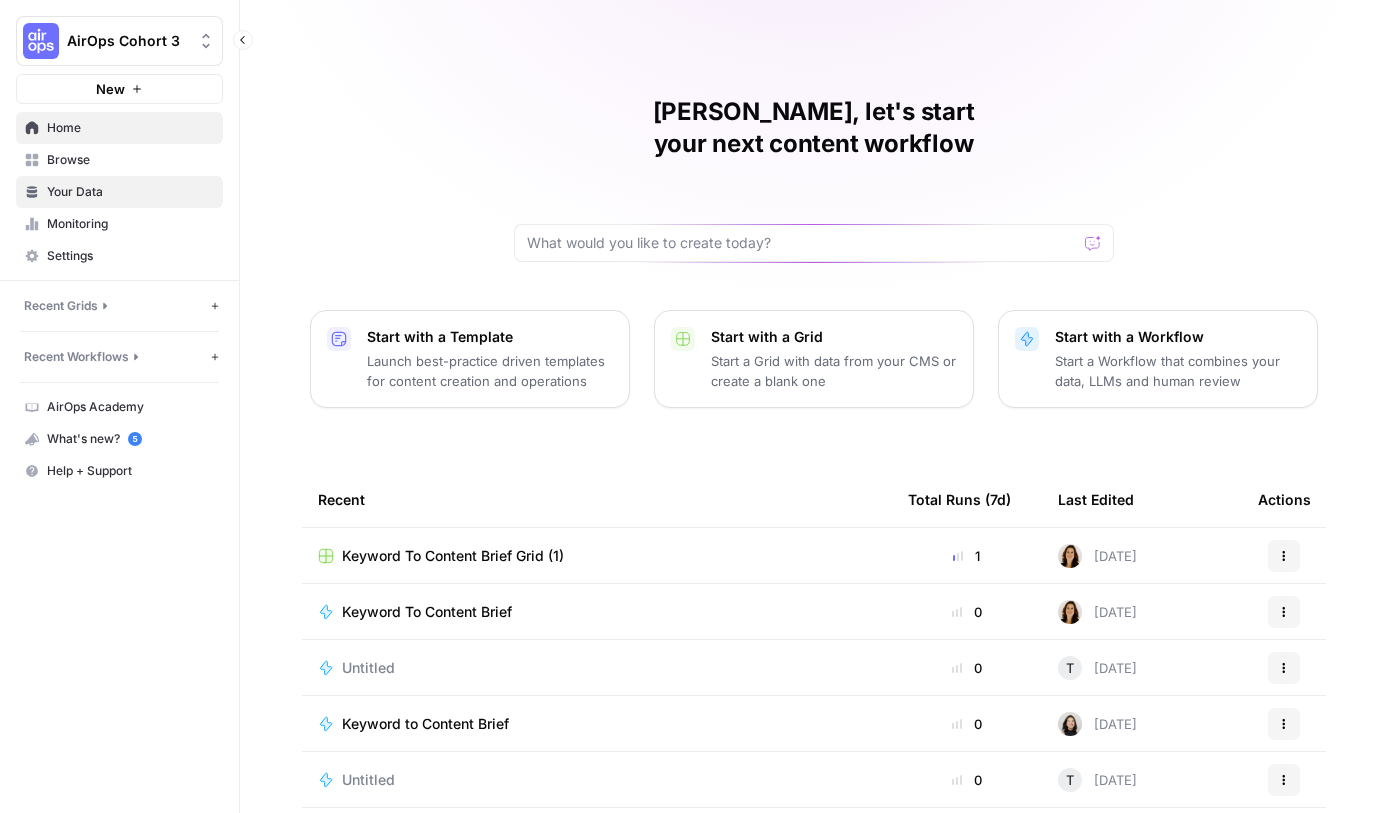click on "Your Data" at bounding box center (130, 192) 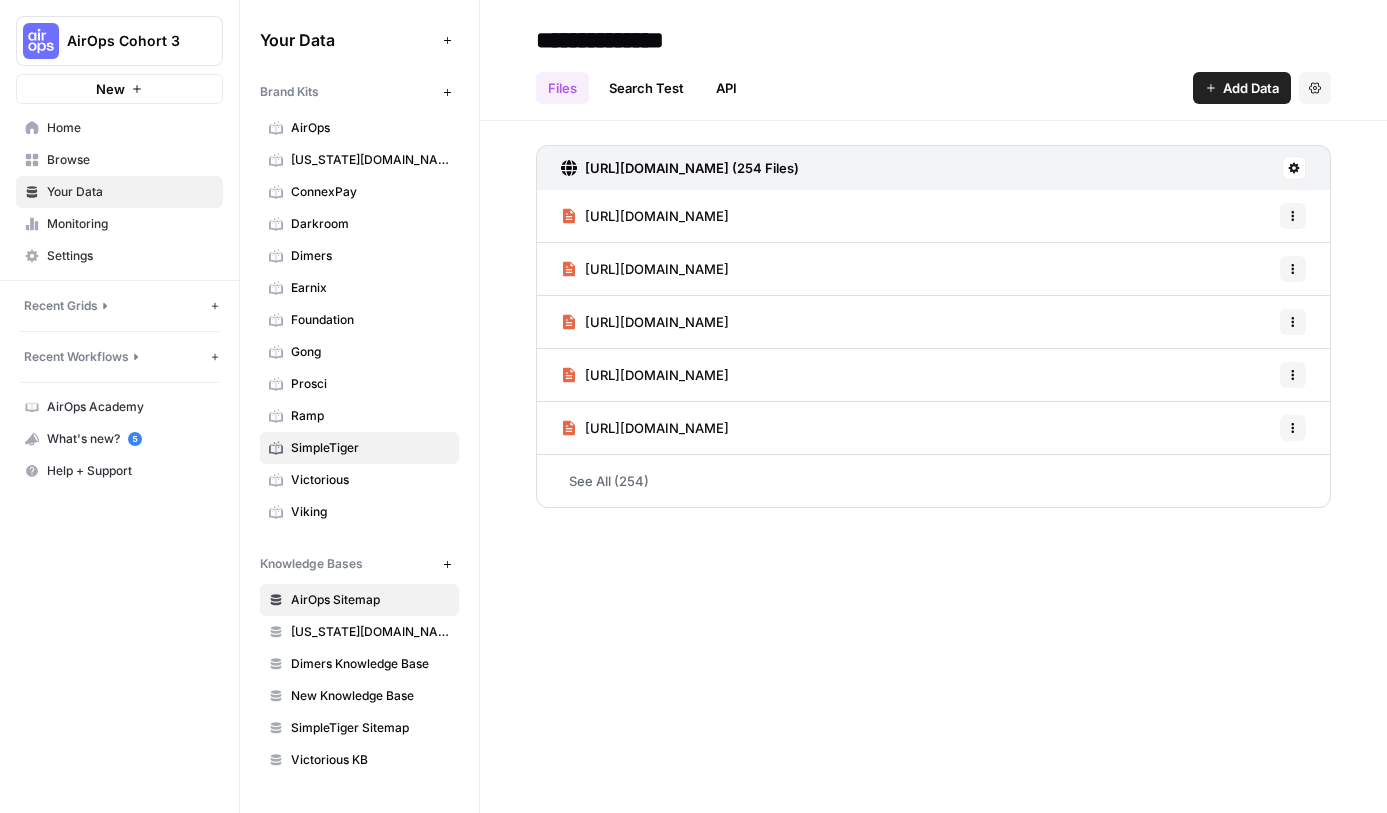 click on "SimpleTiger" at bounding box center [370, 448] 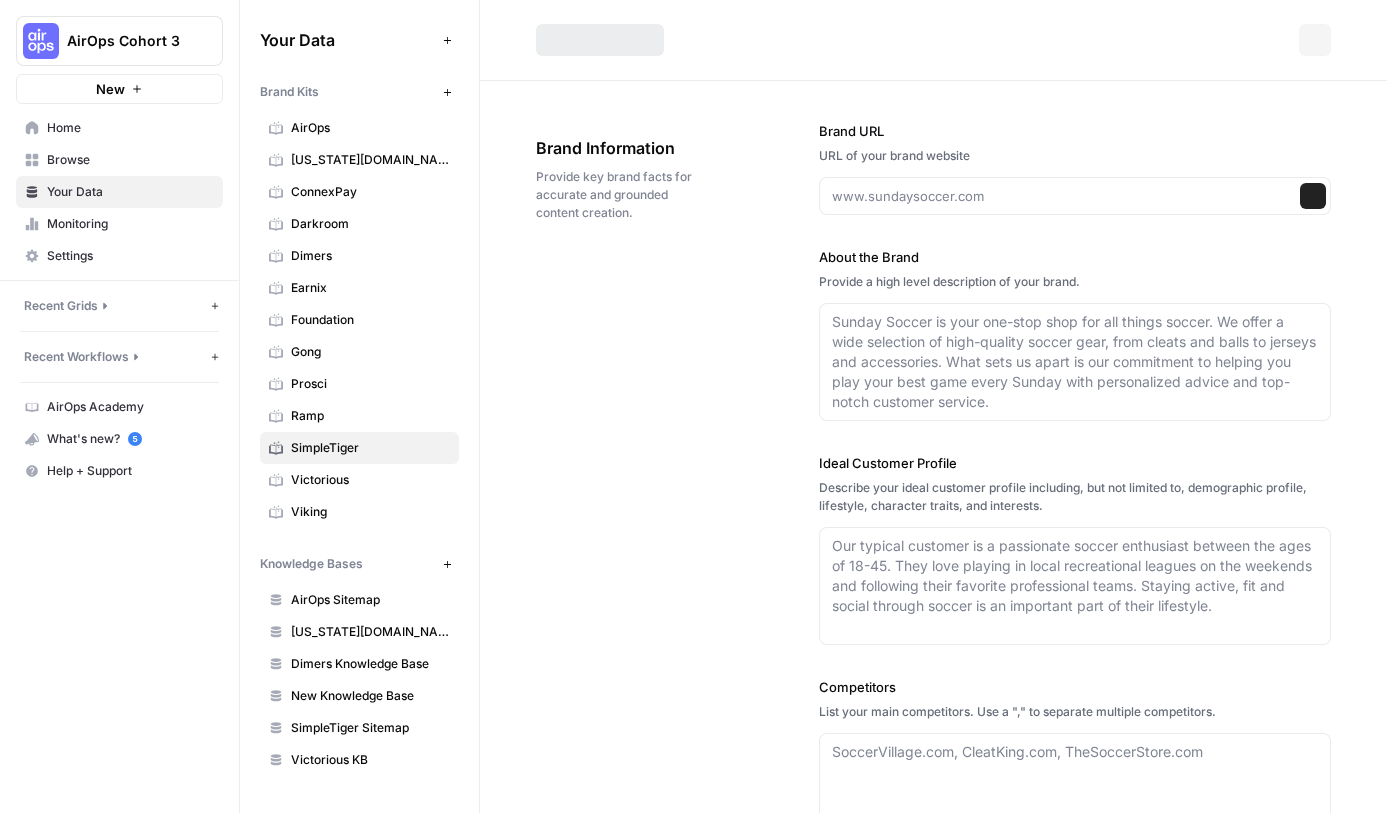 type on "https://www.simpletiger.com/" 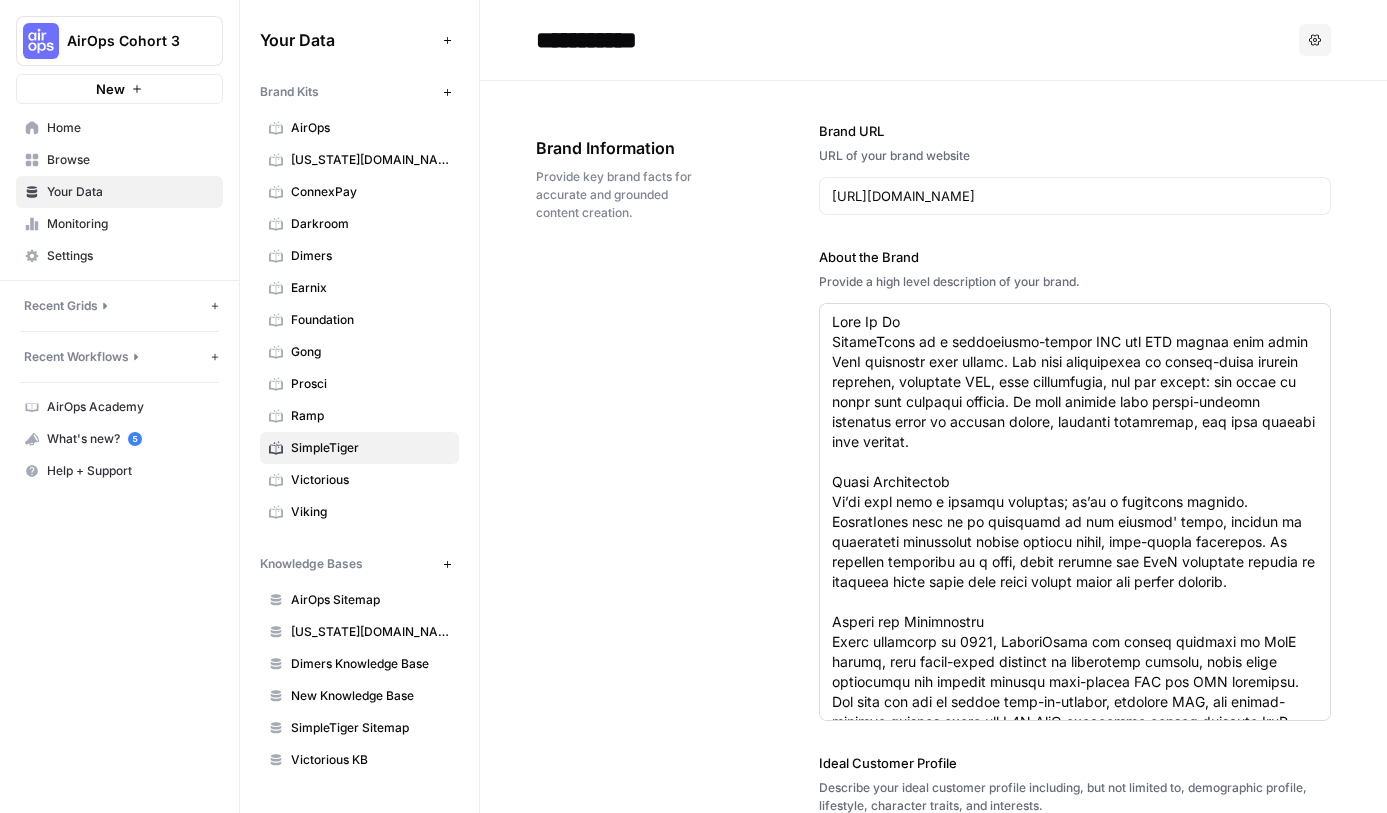 scroll, scrollTop: 100, scrollLeft: 0, axis: vertical 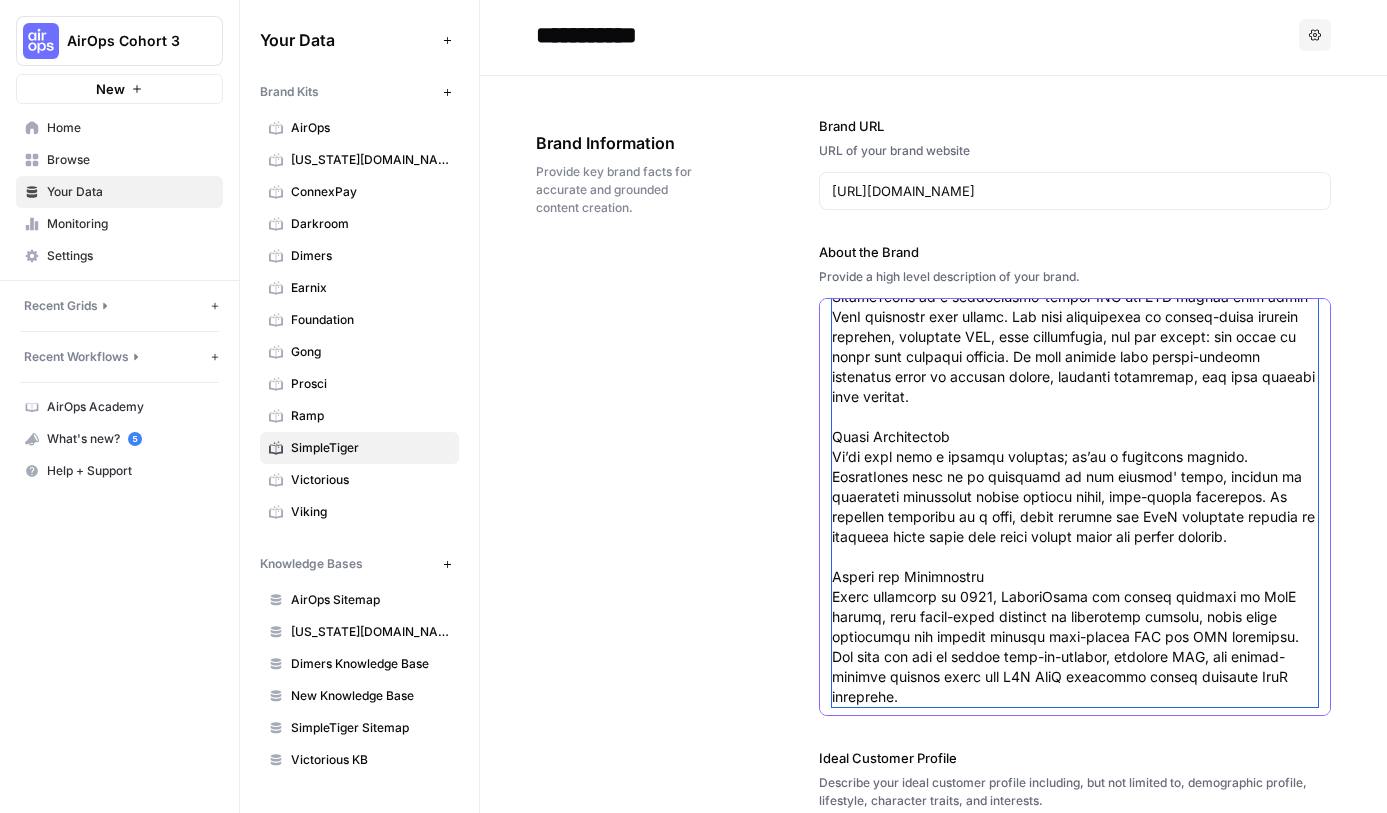 click on "About the Brand" at bounding box center (1075, 487) 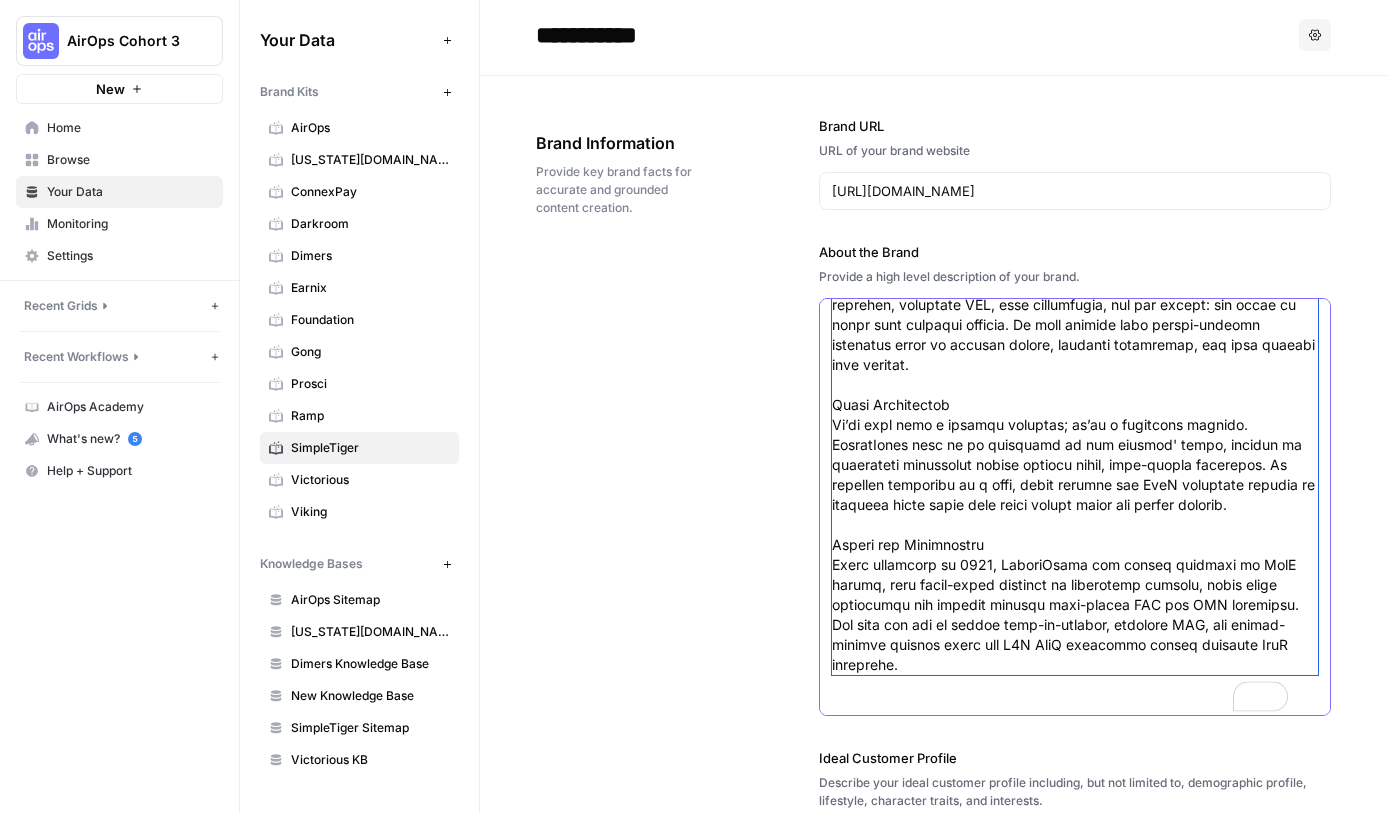 scroll, scrollTop: 60, scrollLeft: 0, axis: vertical 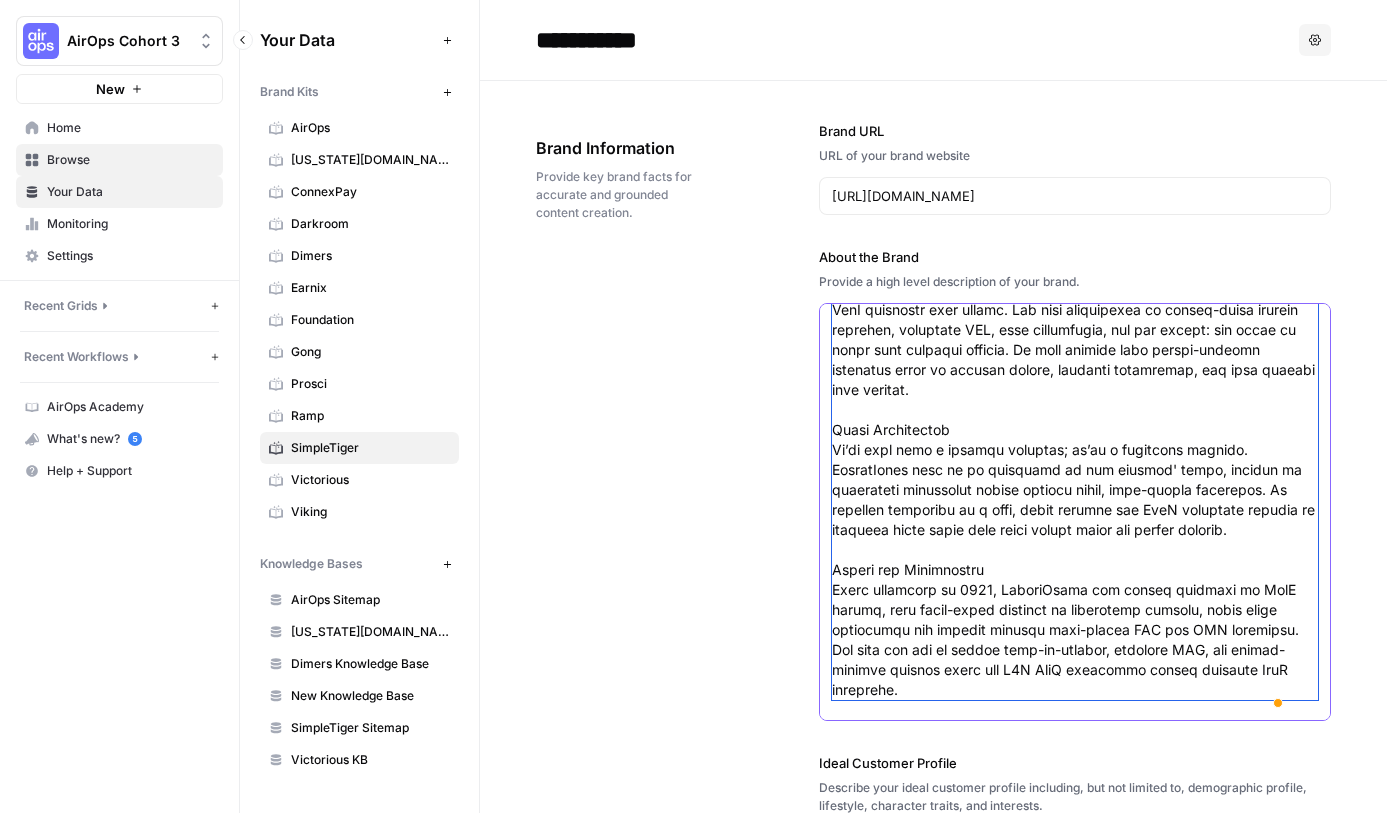 type on "What We Do
SimpleTiger is a performance-driven SEO and PPC agency that helps SaaS companies grow faster. Our team specializes in search-first content strategy, technical SEO, paid acquisition, and web design: all built to drive real business results. We work closely with growth-focused marketing teams to capture demand, increase visibility, and turn traffic into revenue.
Brand Positioning
We’re more than a service provider; we’re a strategic partner. SimpleTiger acts as an extension of our clients' teams, focused on delivering measurable growth through smart, data-backed execution. We position ourselves as a lean, agile partner for SaaS companies looking to dominate their space with fewer moving parts and faster results.
Growth and Credibility
Since launching in 2007, SimpleTiger has helped hundreds of SaaS brands, from early-stage startups to enterprise players, scale their visibility and revenue through high-impact SEO and PPC campaigns. Our work has led to faster time-to-results, improved MRR, and hig..." 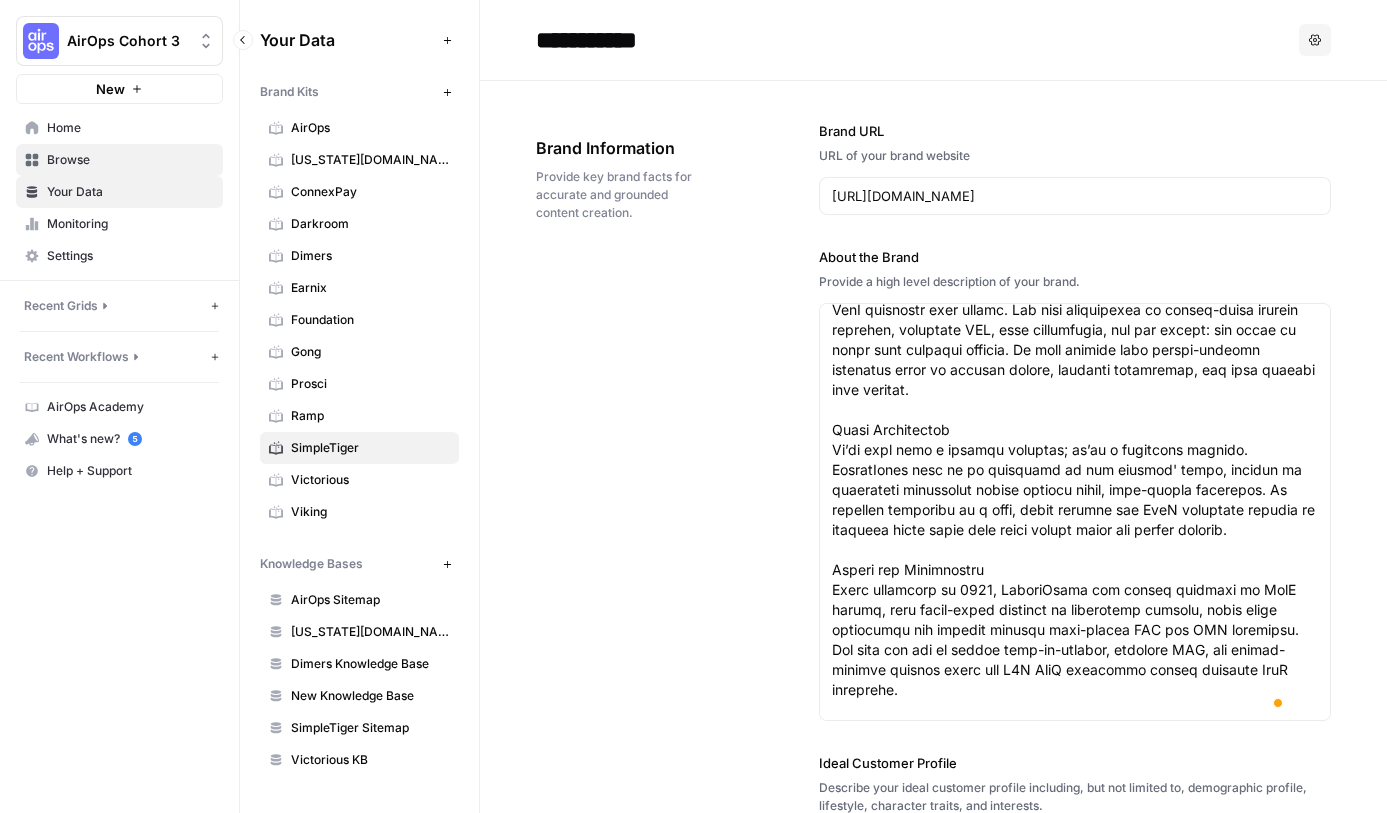 click on "Browse" at bounding box center (130, 160) 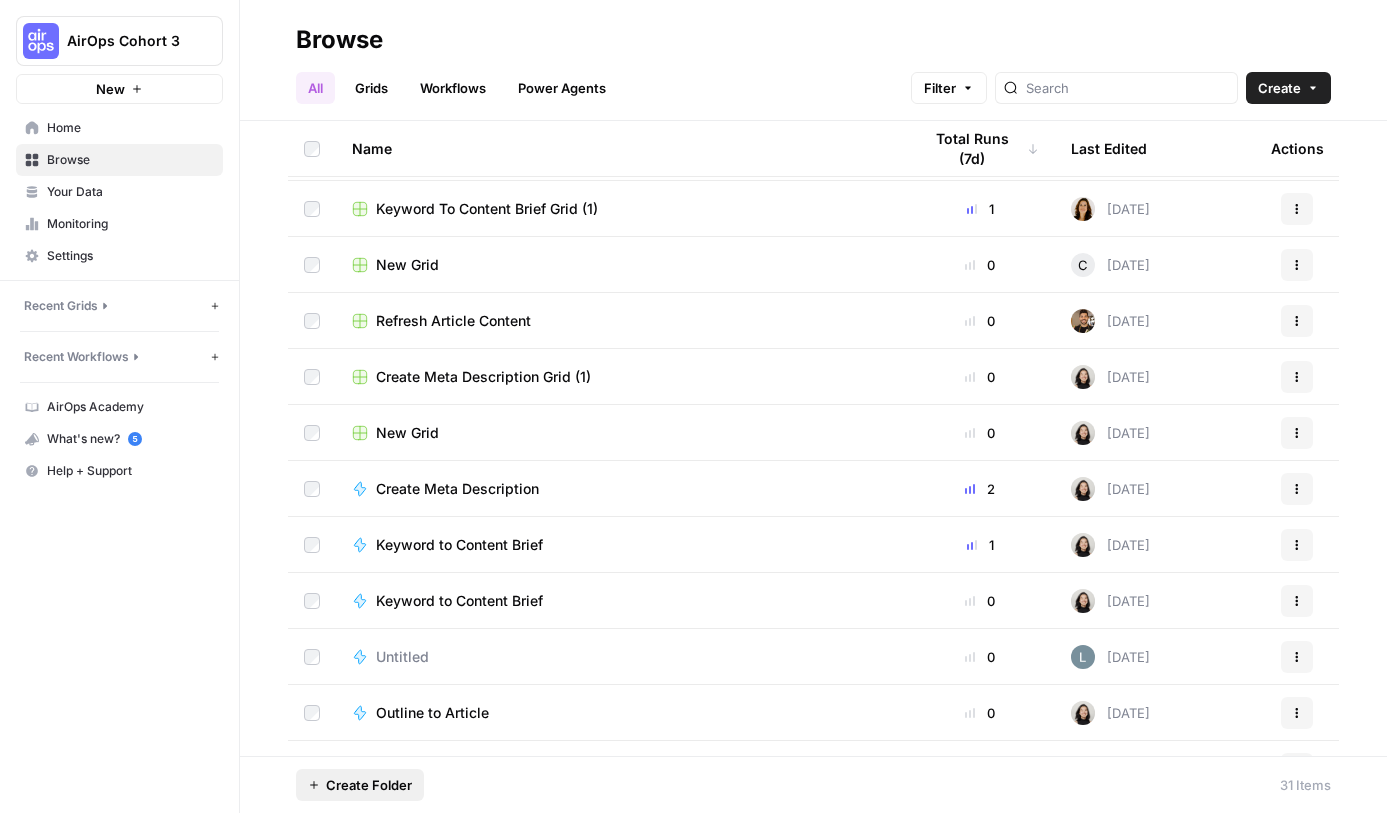 click on "Create Folder" at bounding box center (369, 785) 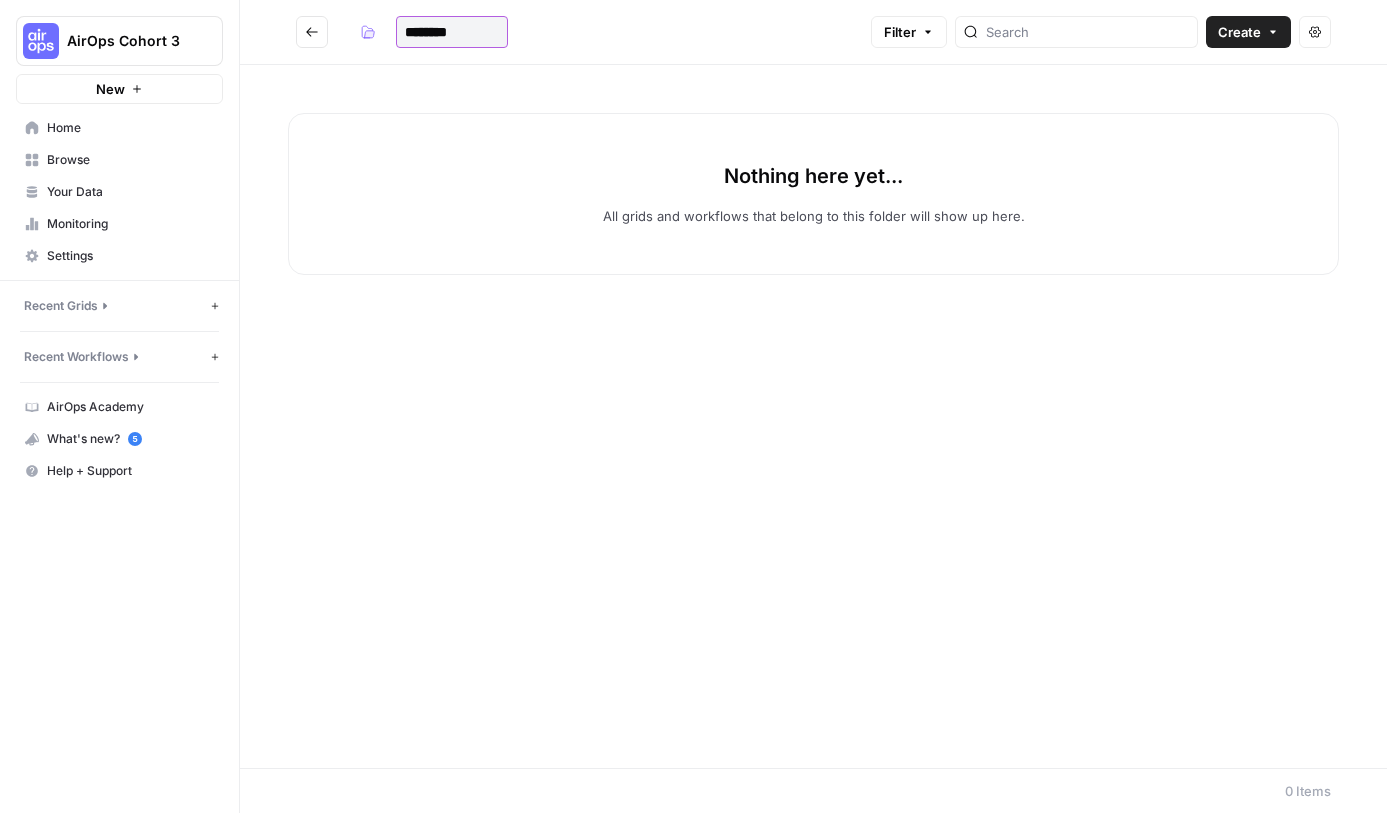 click on "********" at bounding box center [452, 32] 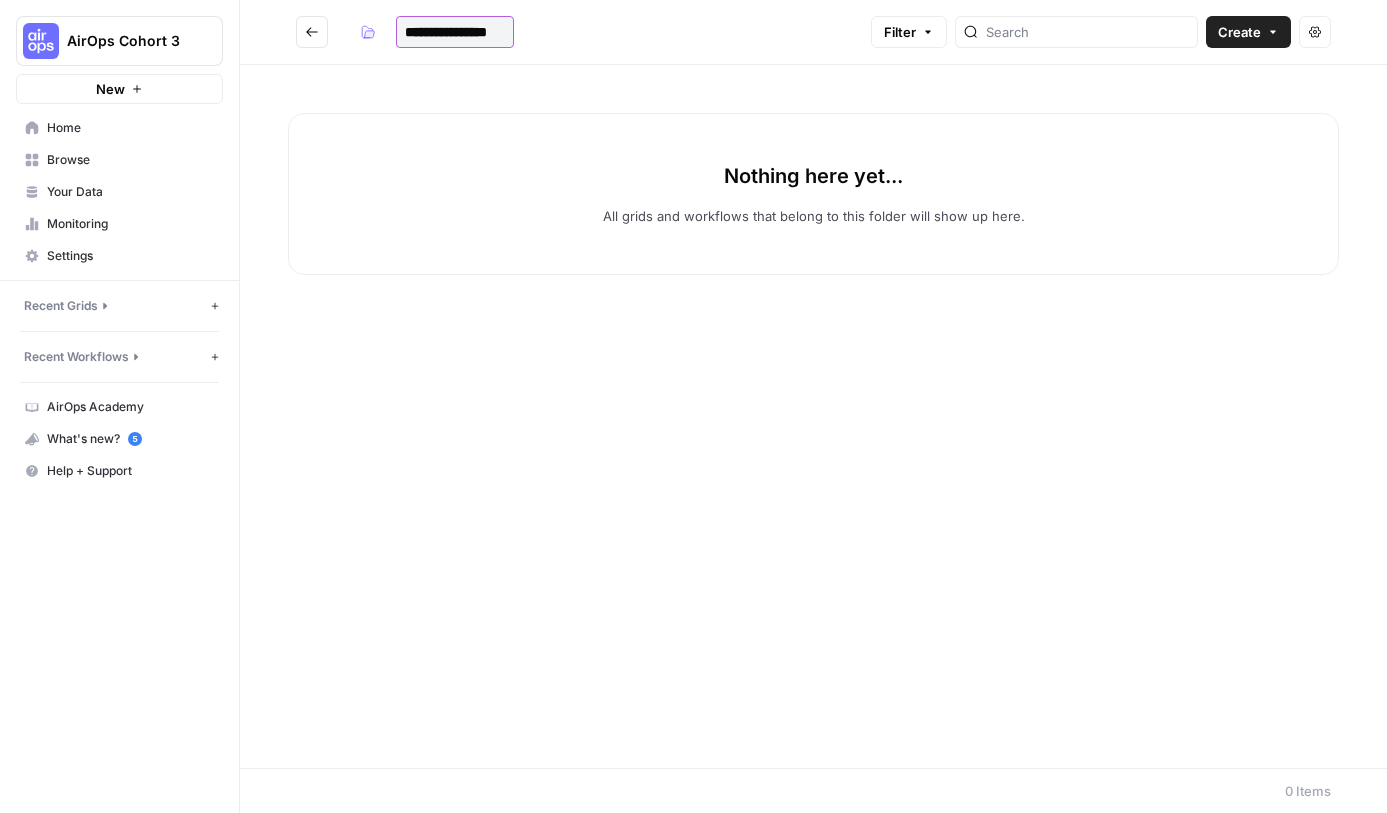 type on "**********" 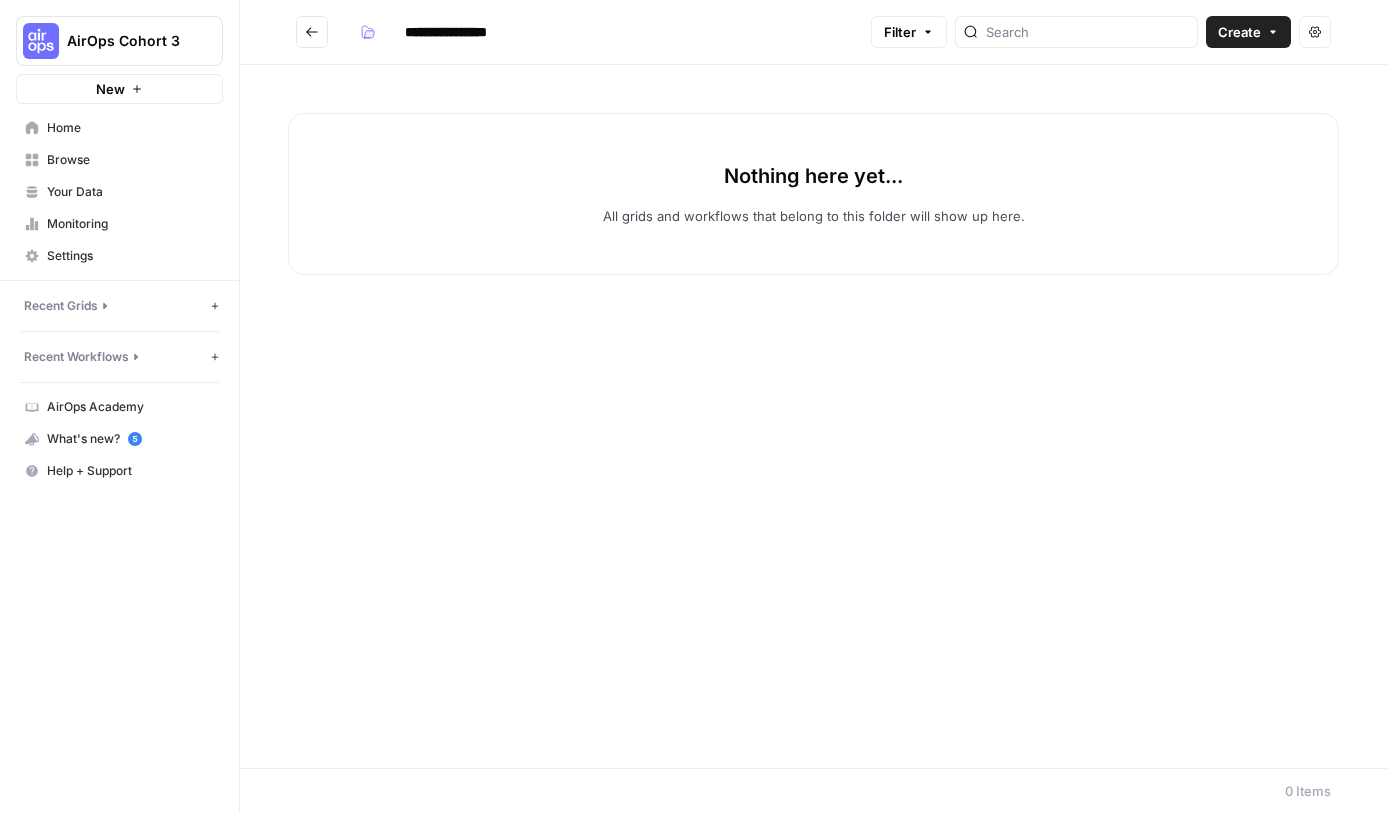 click on "**********" at bounding box center (579, 32) 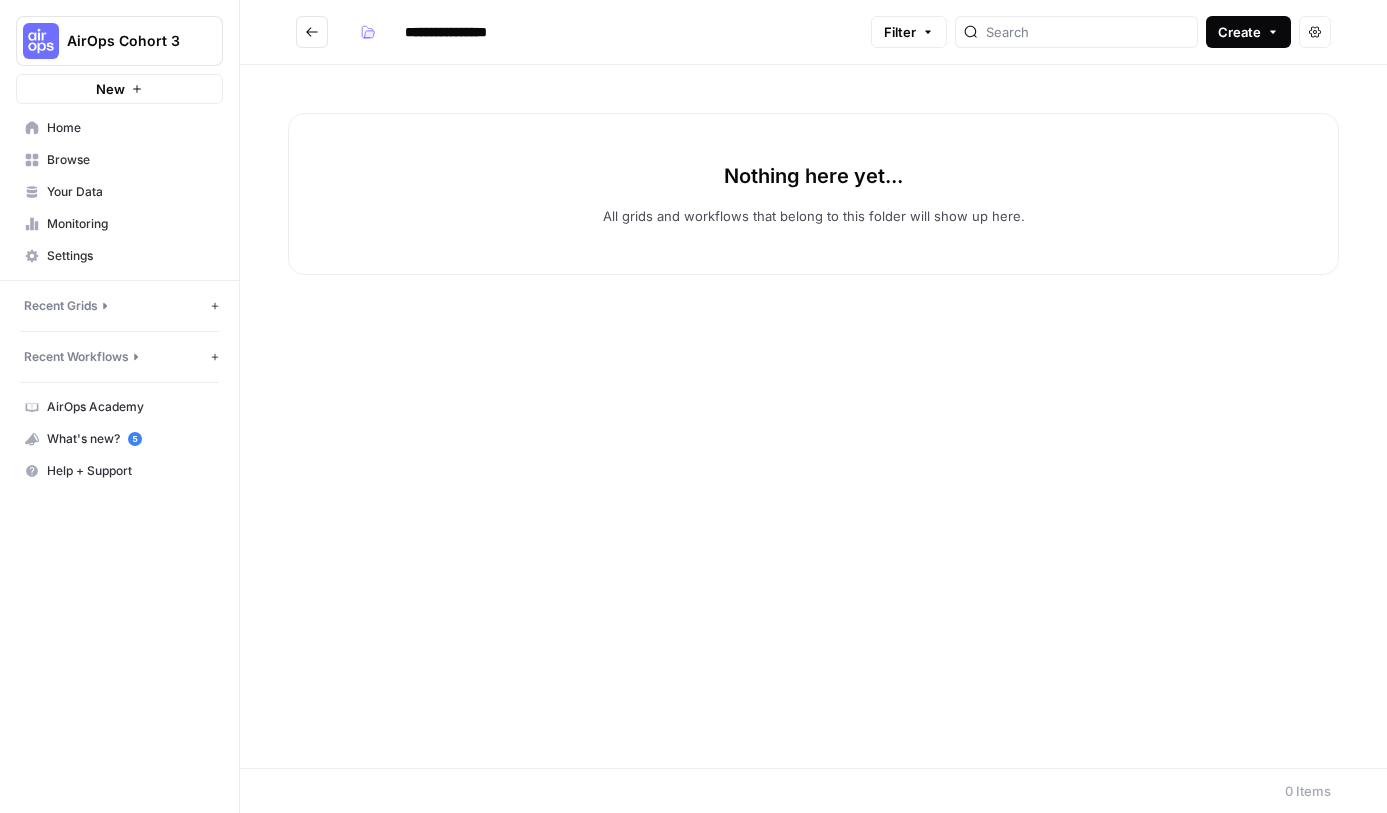 click on "Create" at bounding box center [1239, 32] 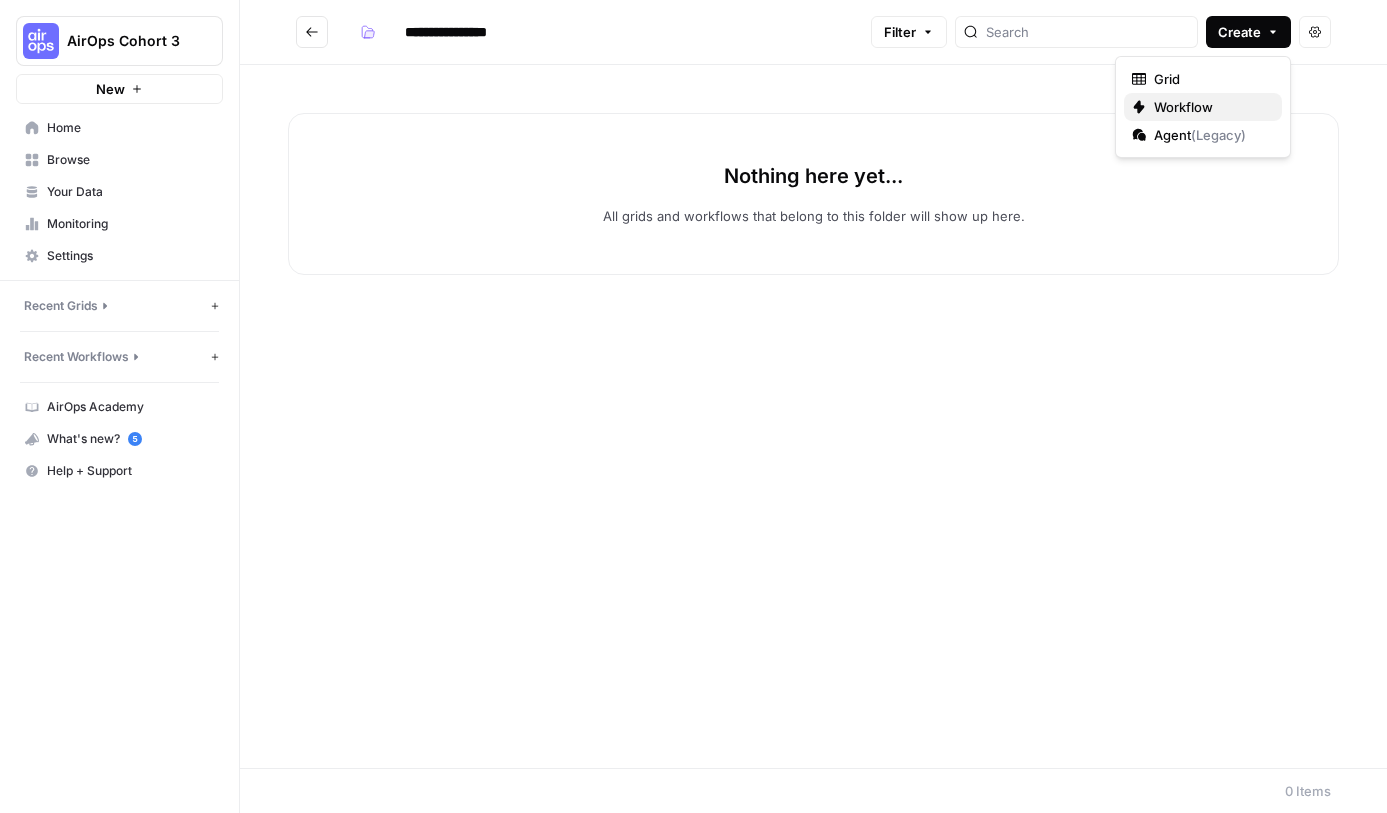 click on "Workflow" at bounding box center (1183, 107) 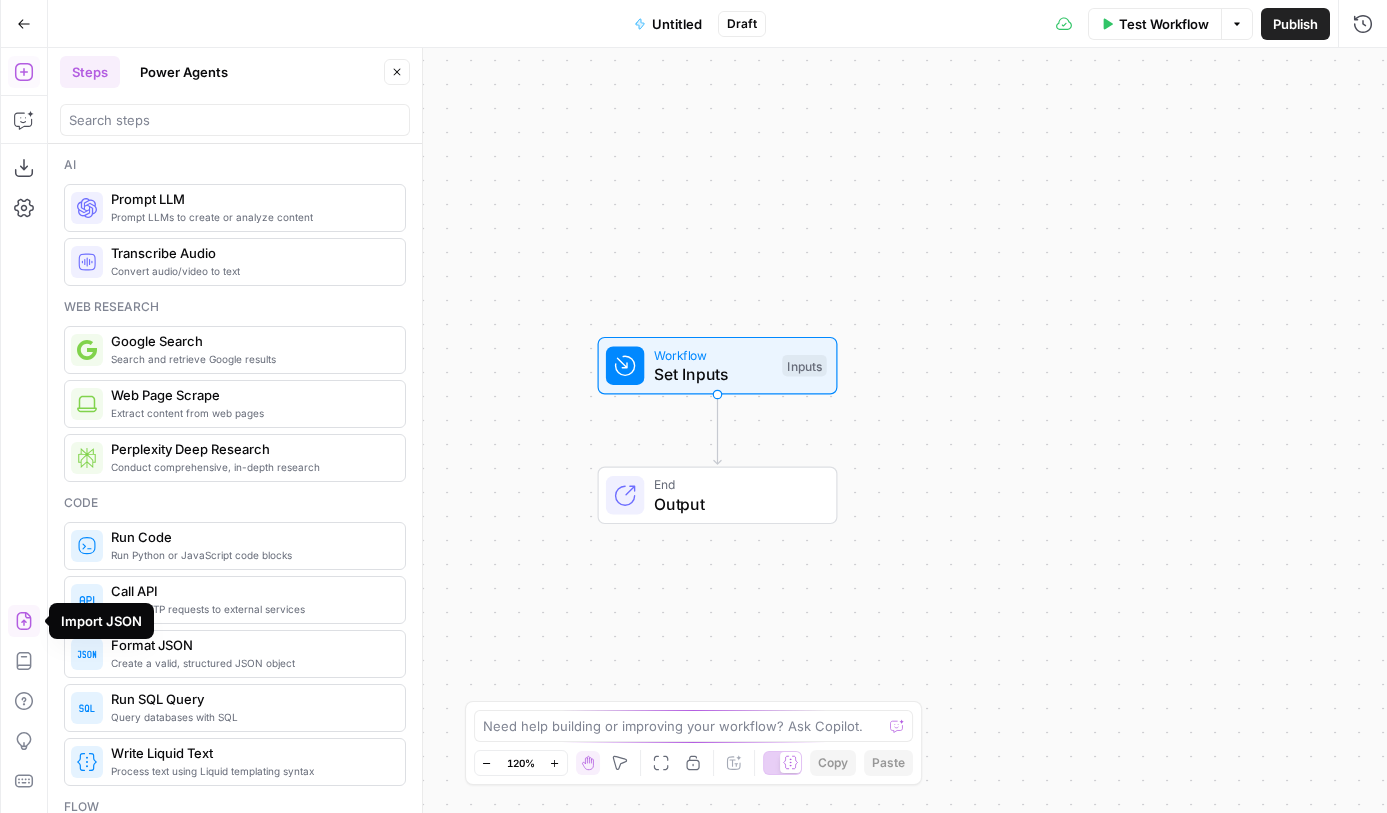 click on "Import JSON" at bounding box center [24, 621] 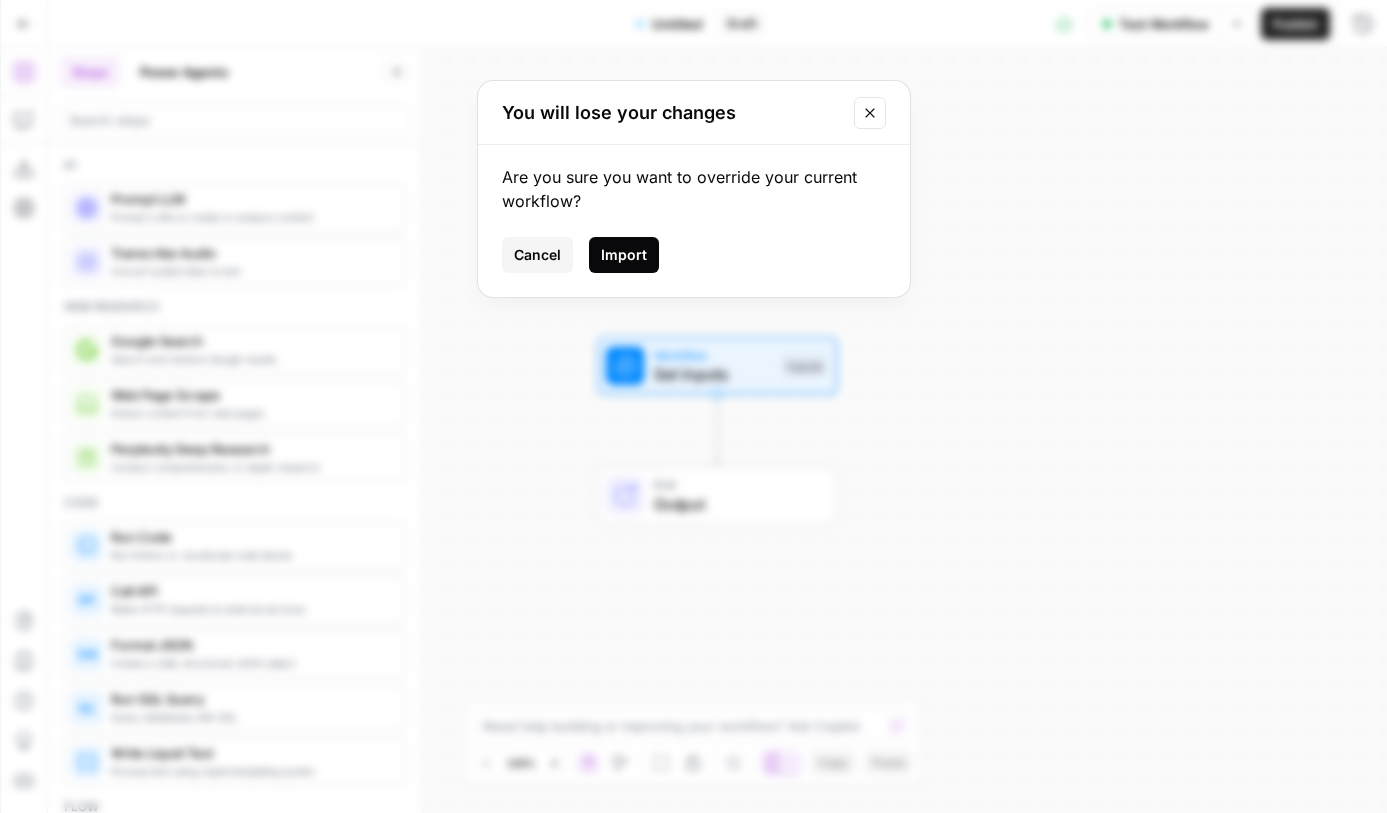 click on "Import" at bounding box center [624, 255] 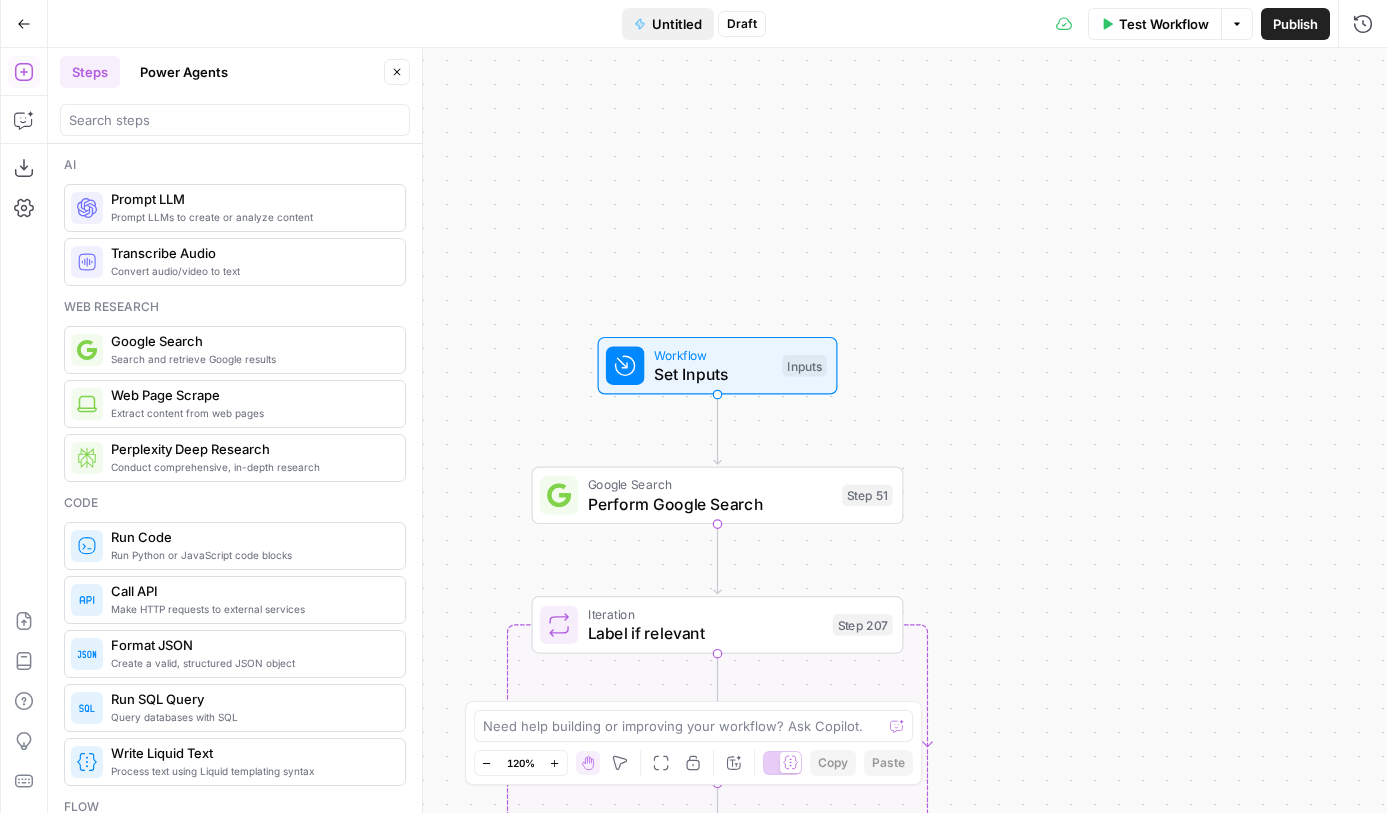 click on "Untitled" at bounding box center (677, 24) 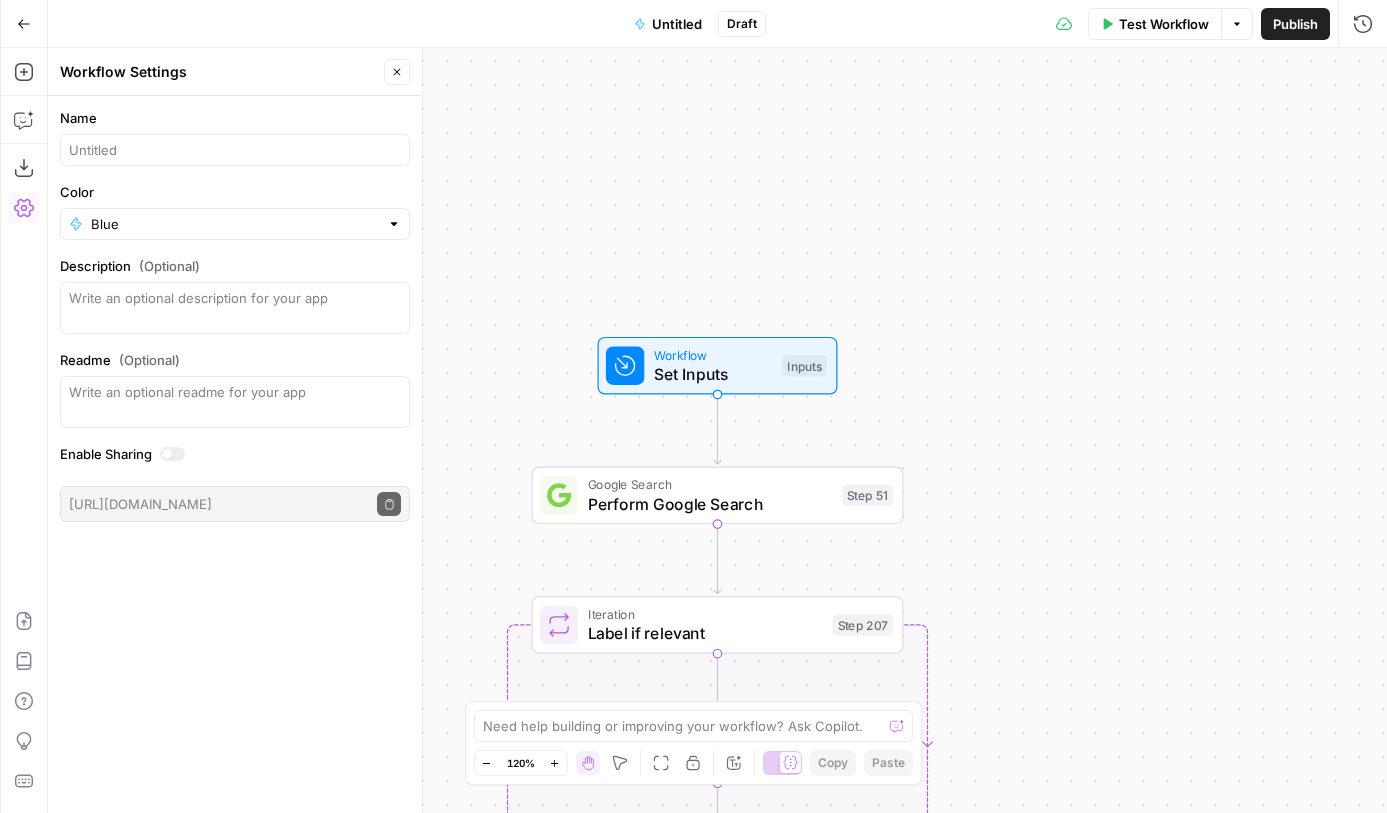 click on "Name" at bounding box center (235, 118) 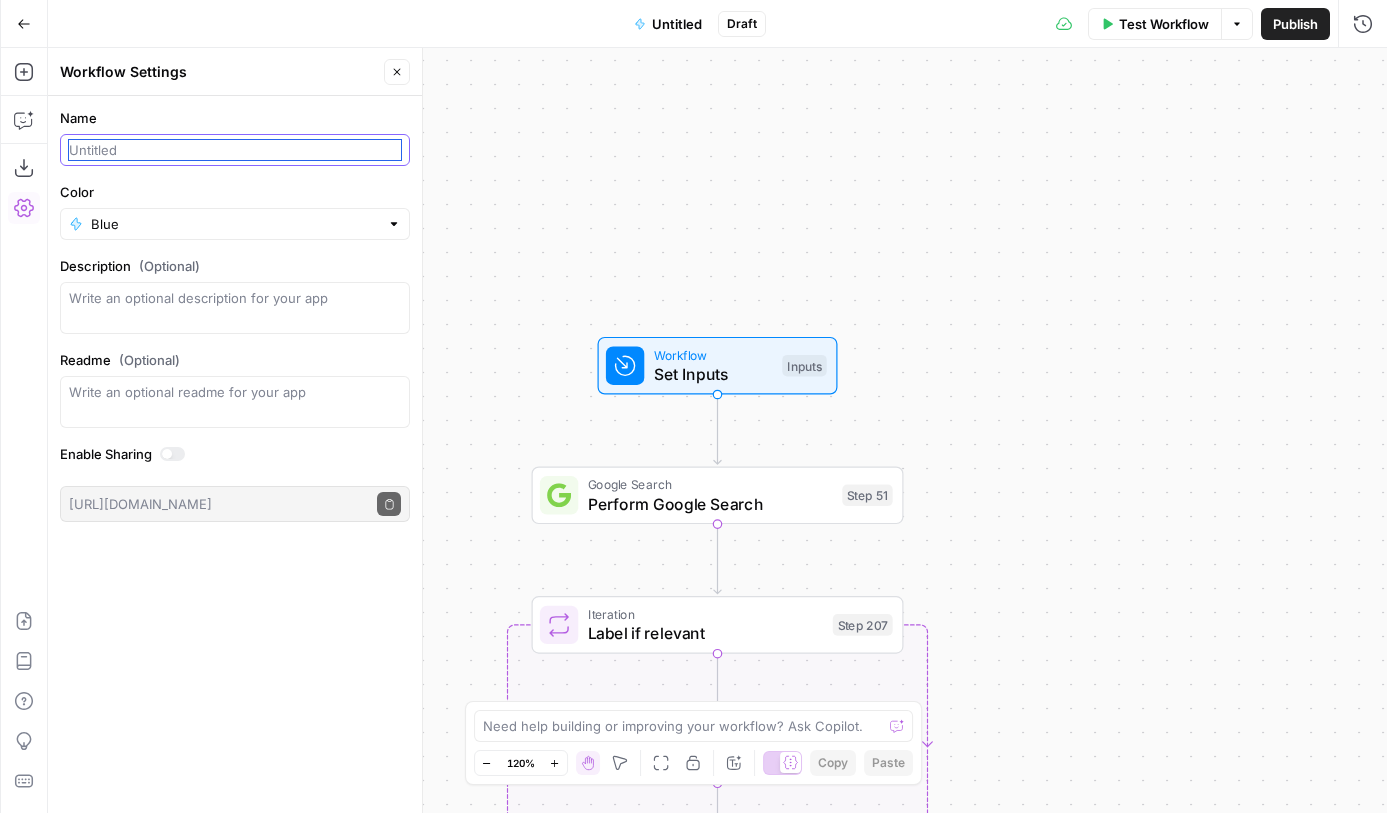 click on "Name" at bounding box center [235, 150] 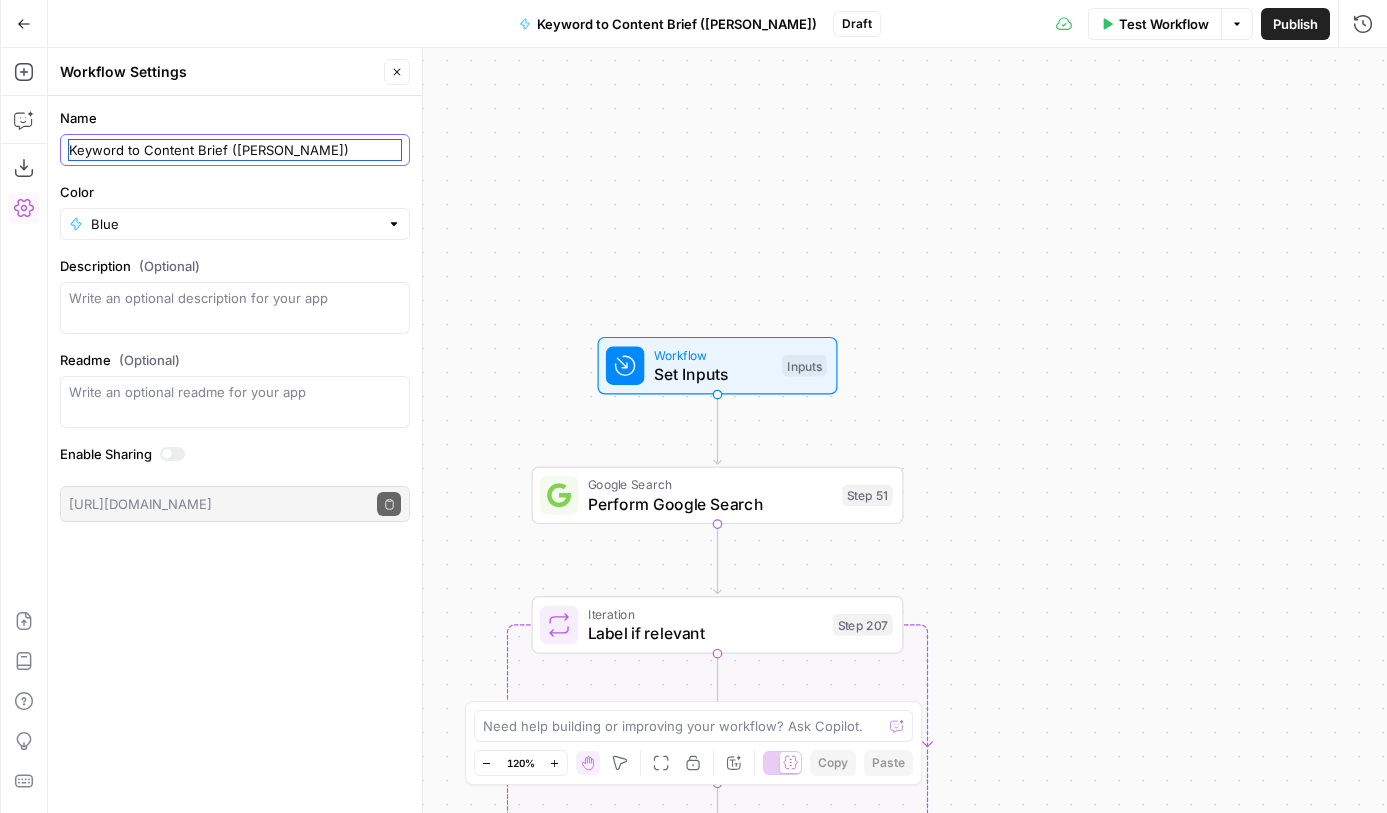 type on "Keyword to Content Brief (Siobhan)" 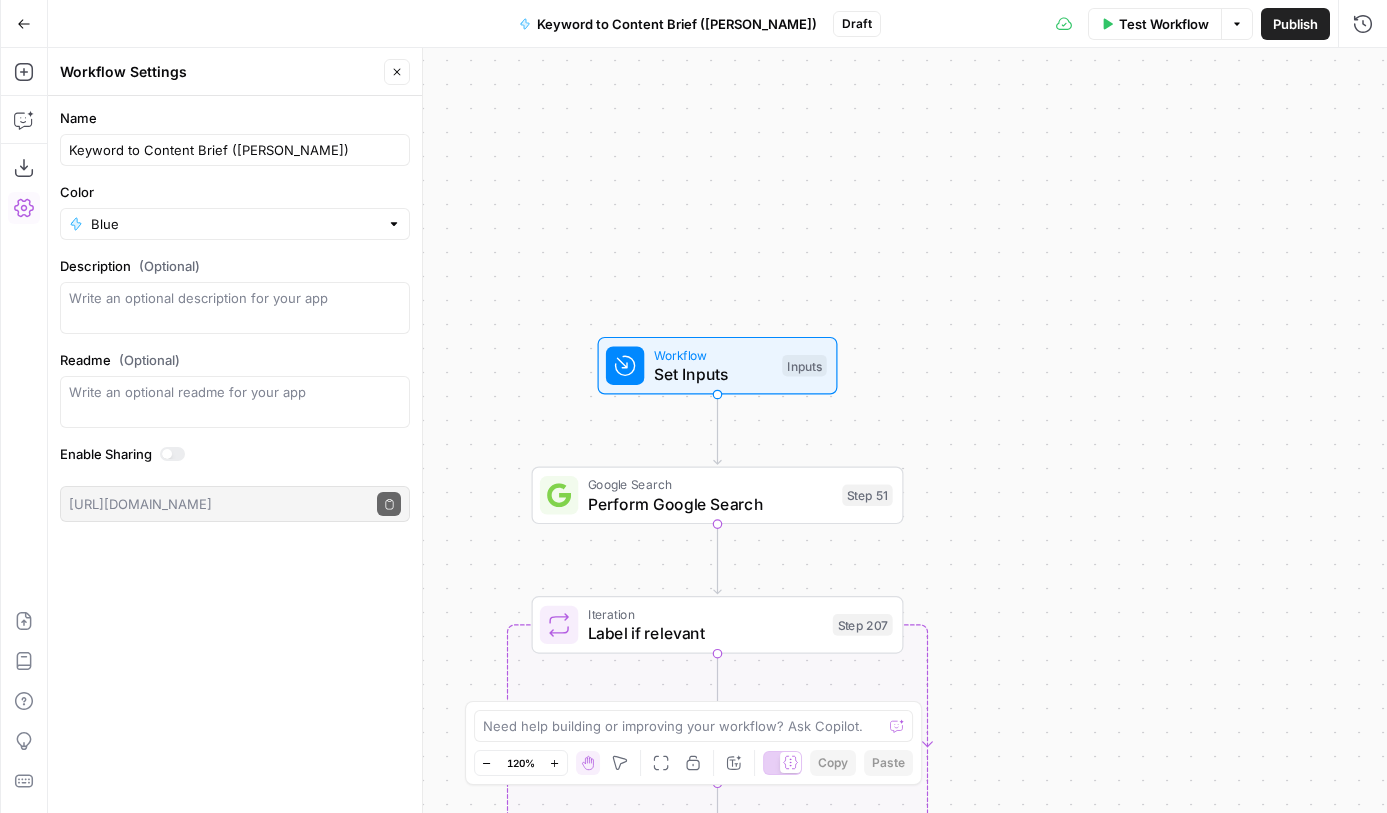 click on "Name" at bounding box center [235, 118] 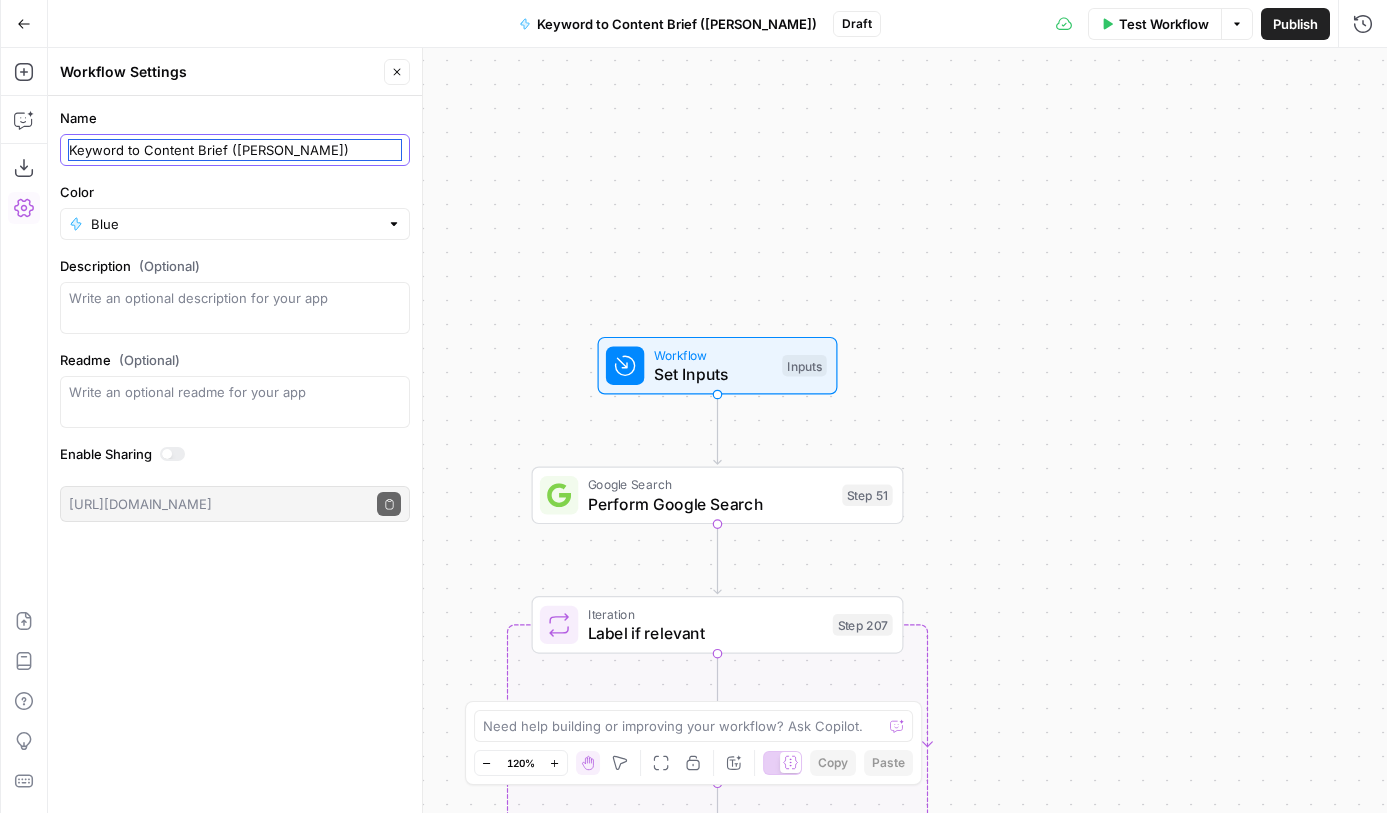 click on "Keyword to Content Brief (Siobhan)" at bounding box center [235, 150] 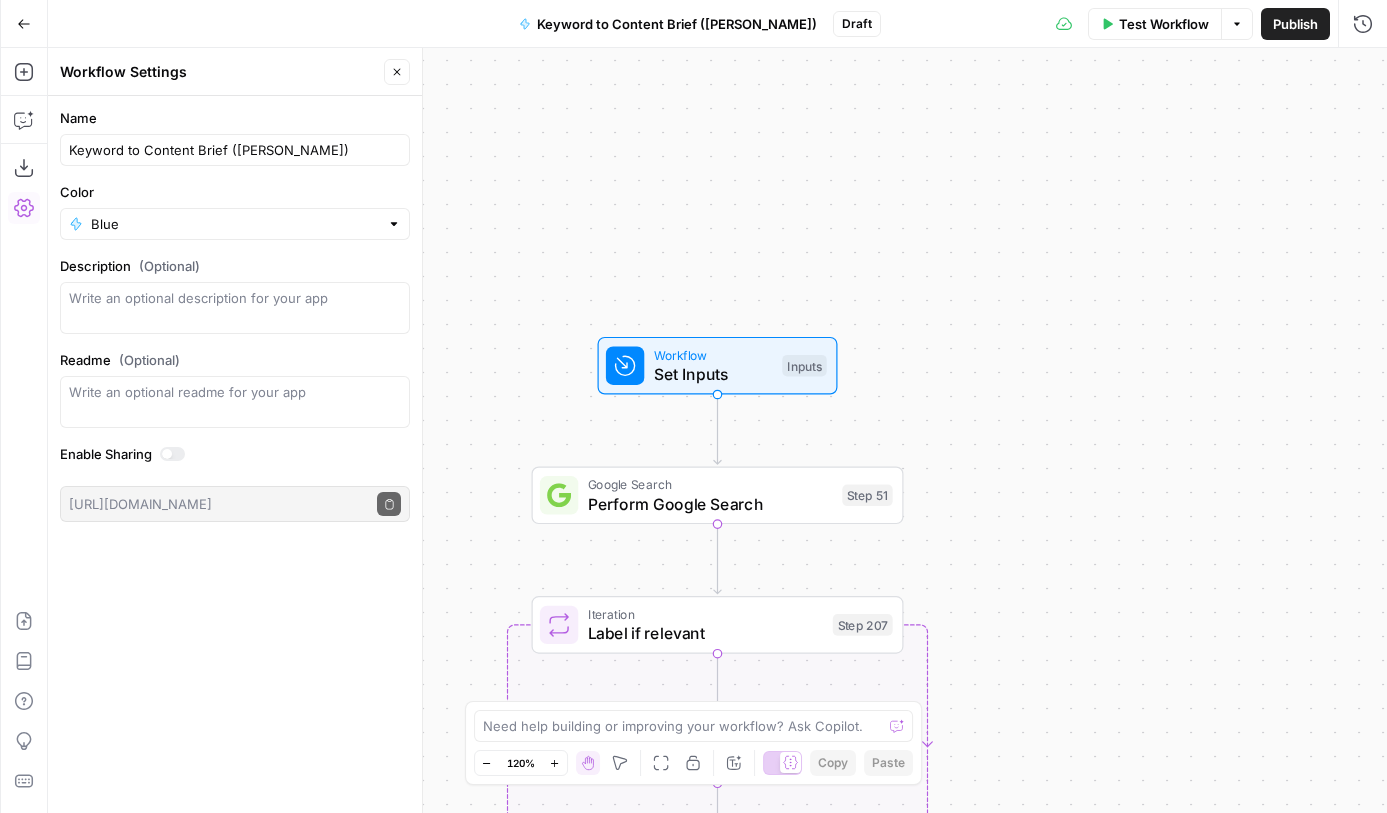 click on "Color Blue" at bounding box center [235, 211] 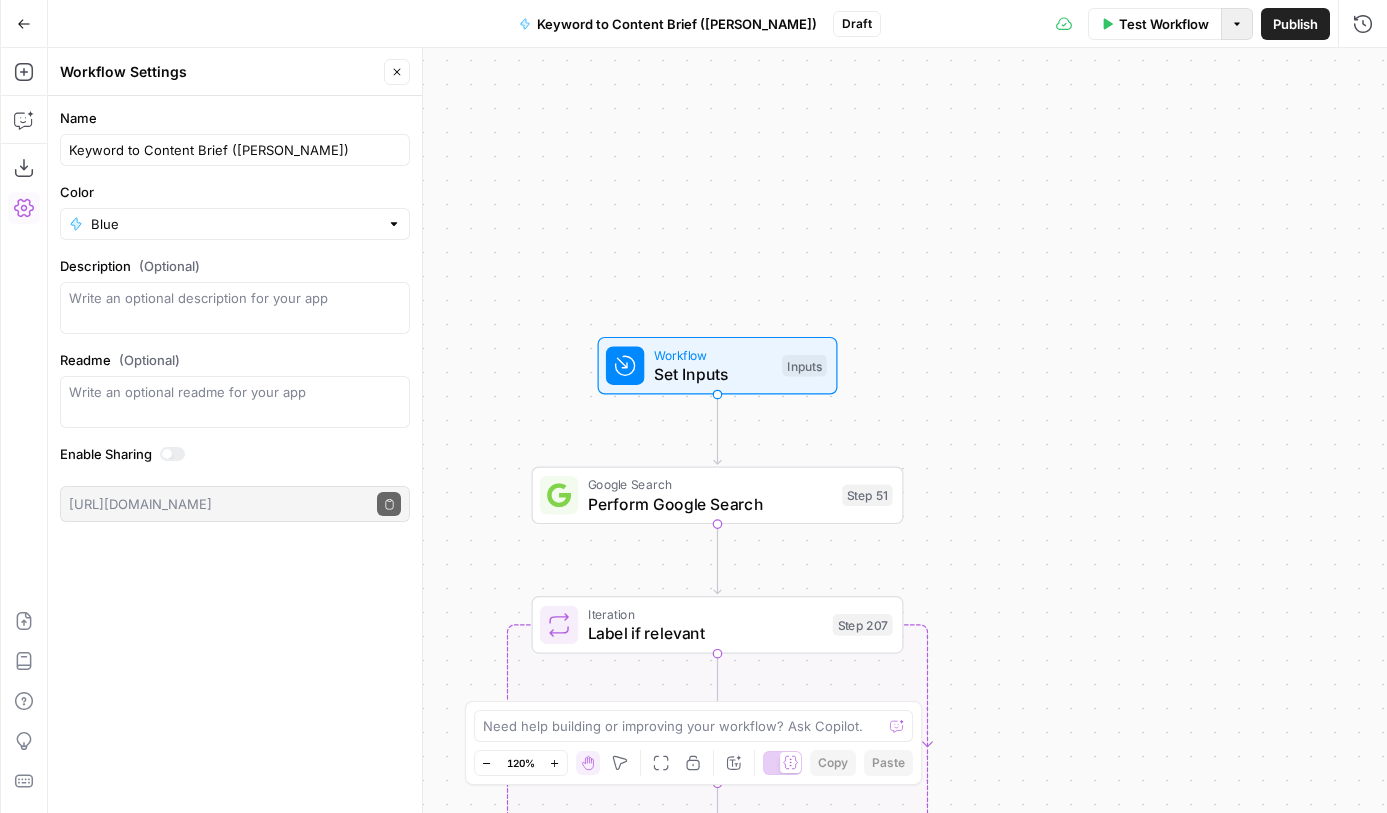 click 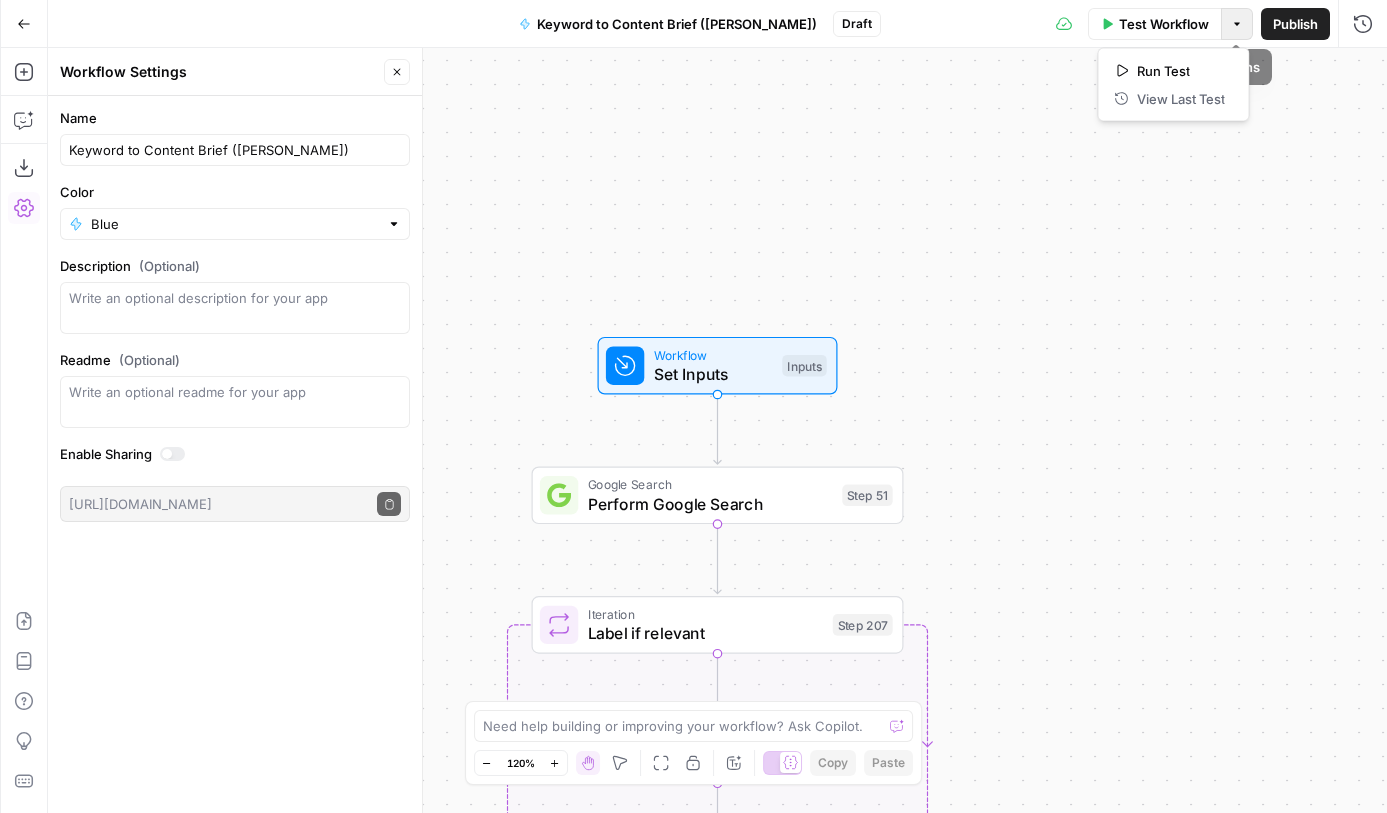 click 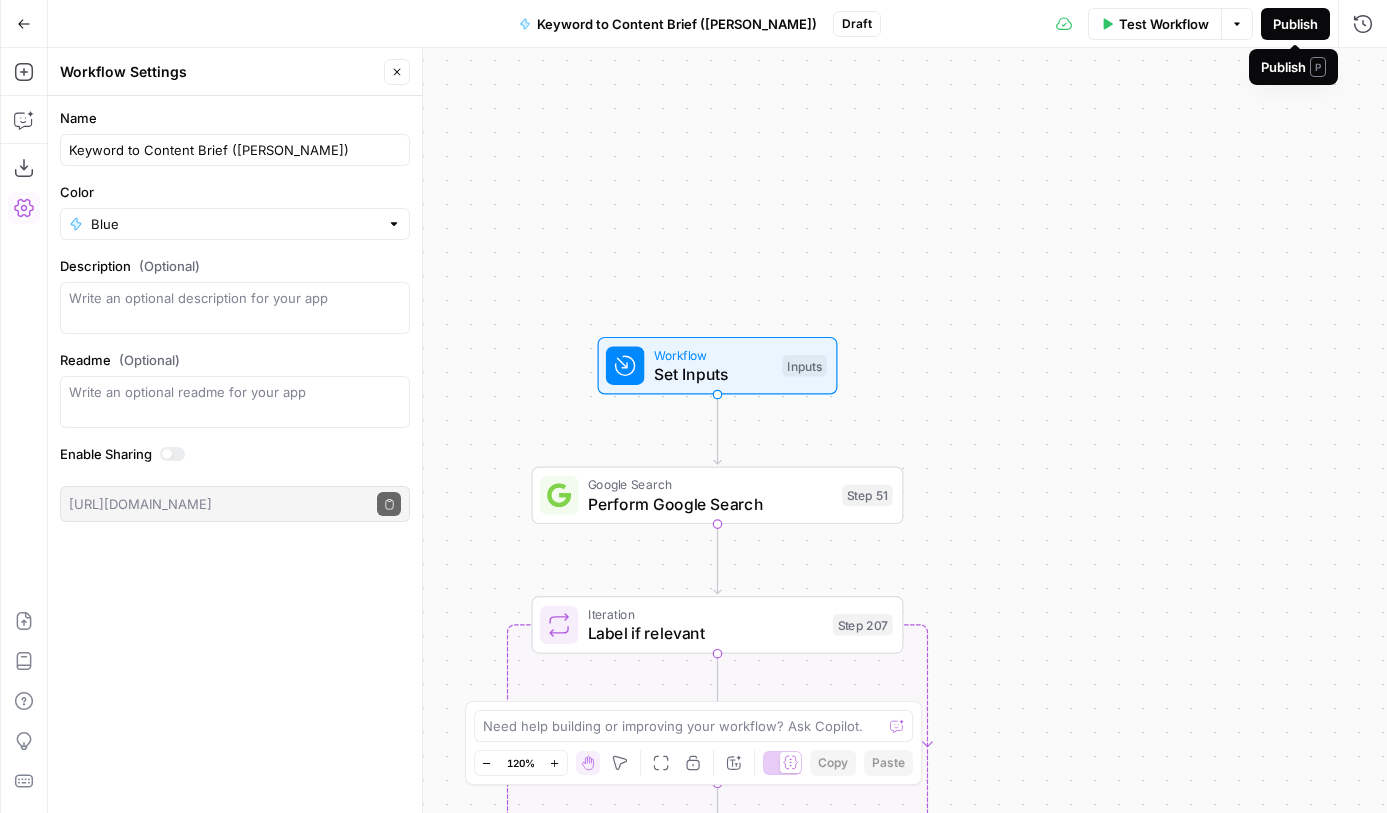 click on "Publish" at bounding box center [1295, 24] 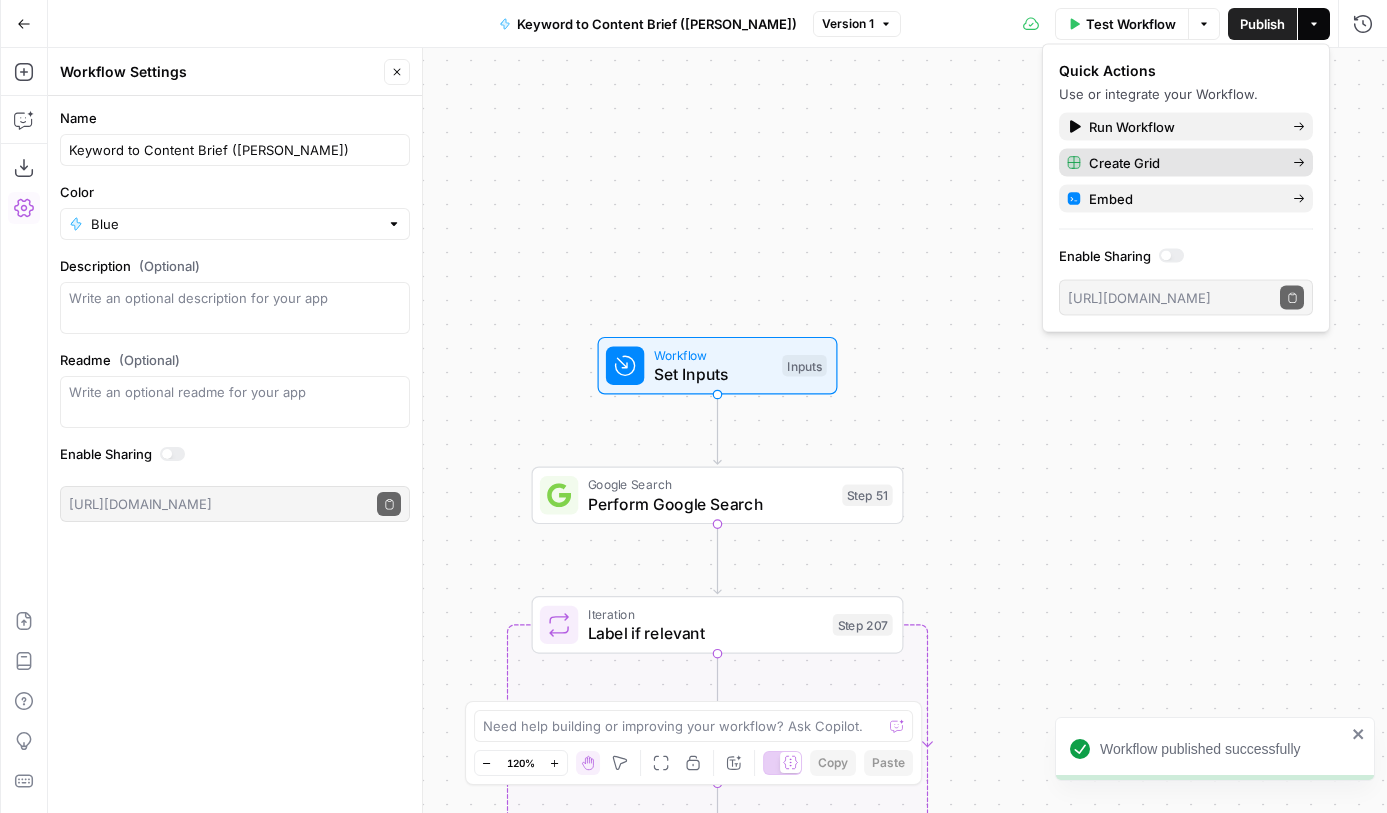 click on "Create Grid" at bounding box center (1186, 163) 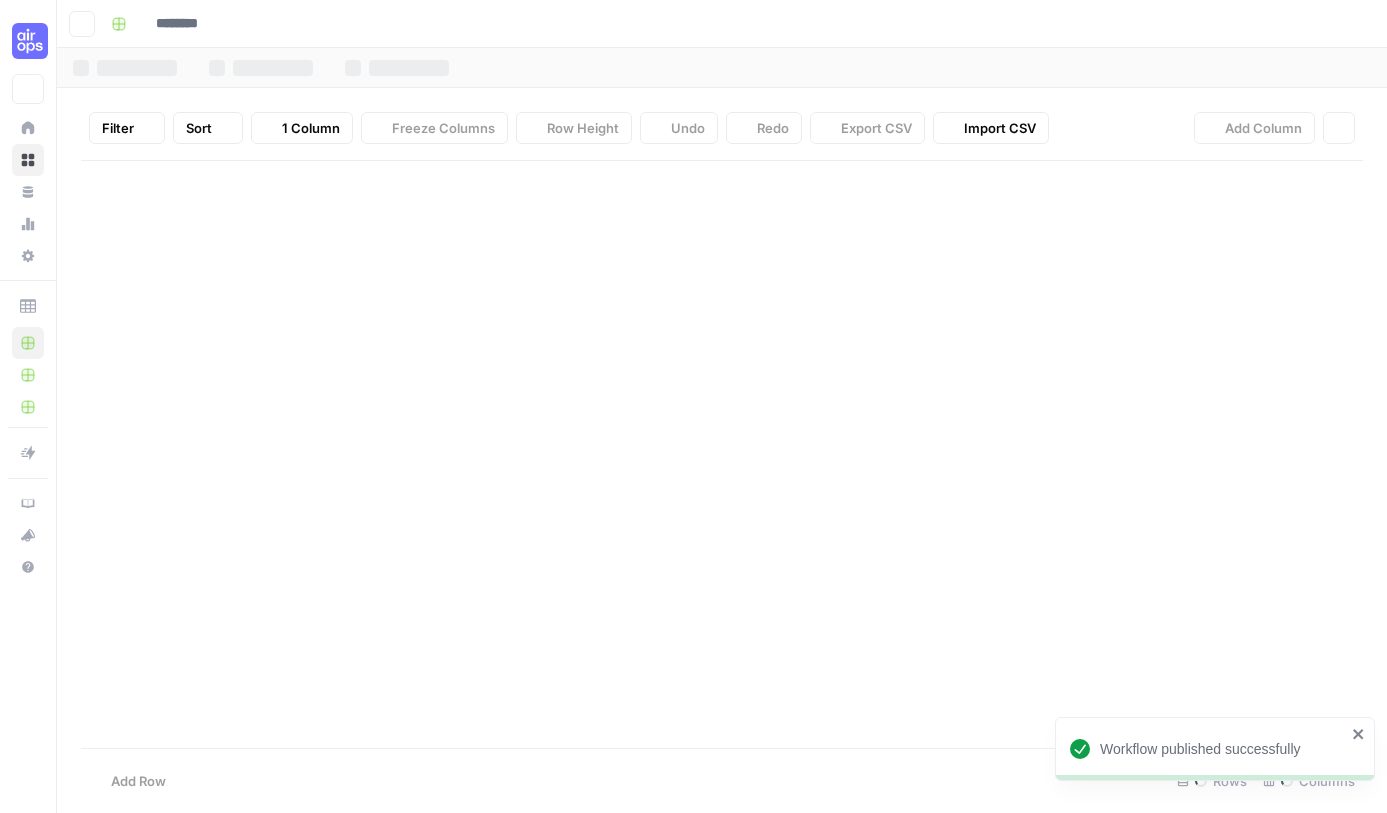 type on "**********" 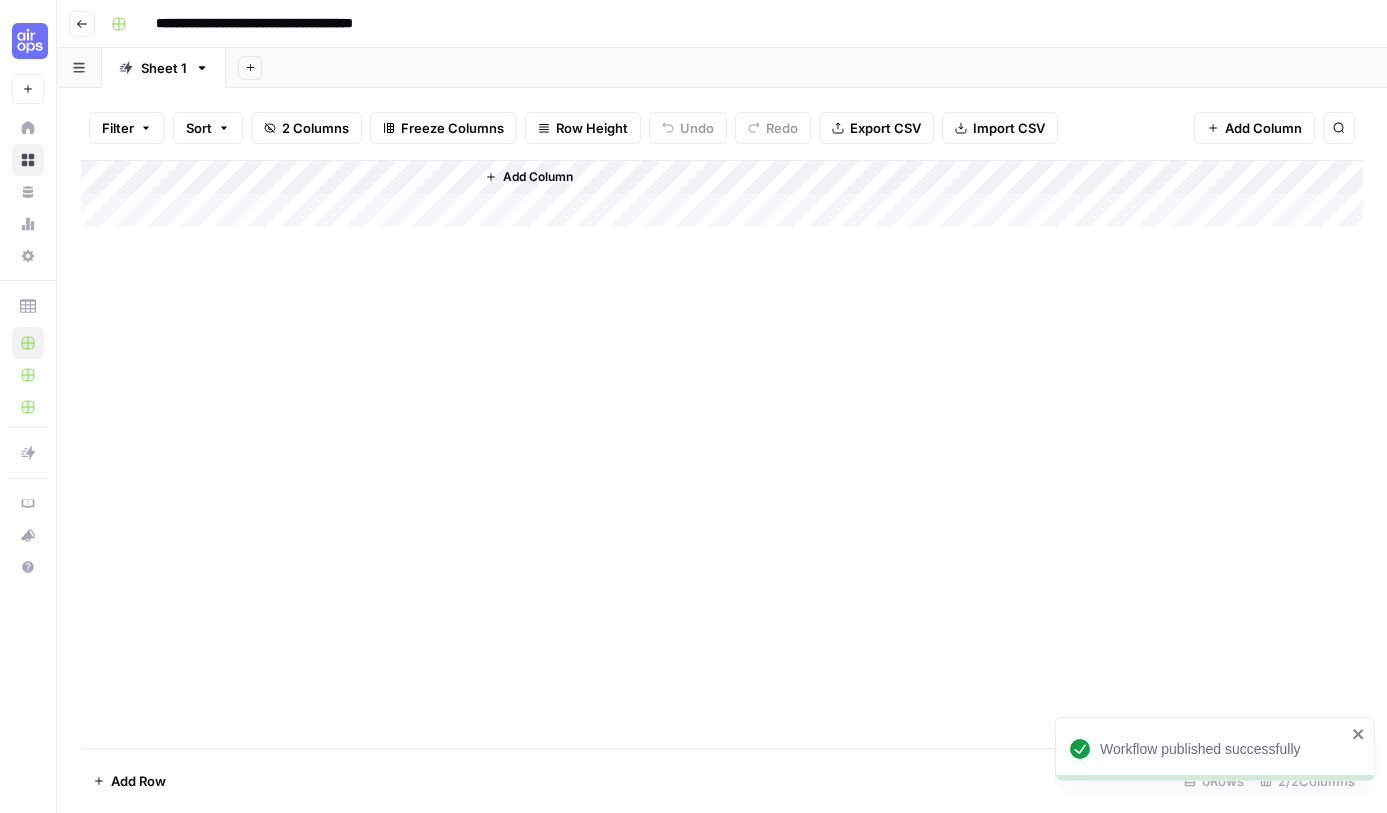 click on "Add Column" at bounding box center [722, 194] 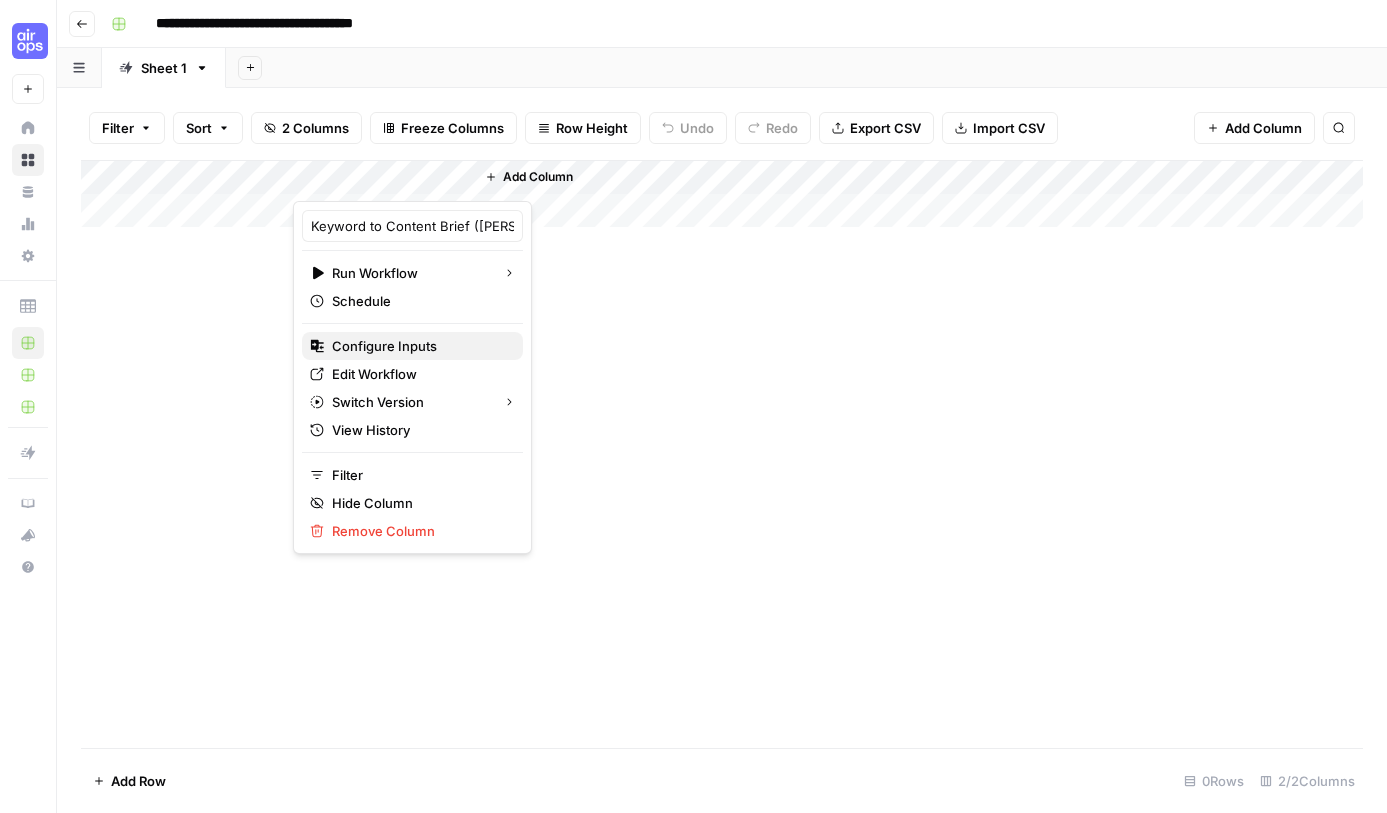 click on "Configure Inputs" at bounding box center (384, 346) 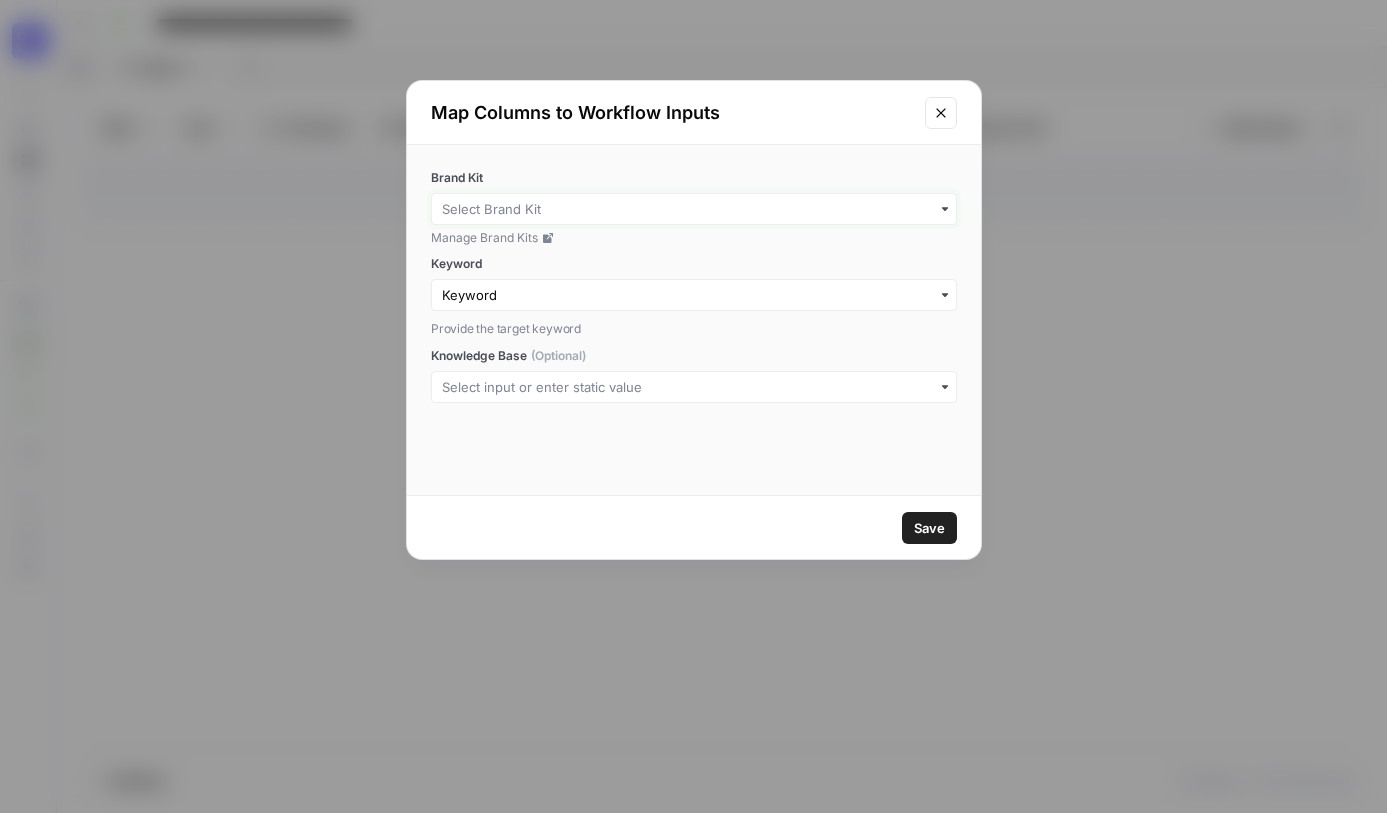 click on "Brand Kit" at bounding box center (694, 209) 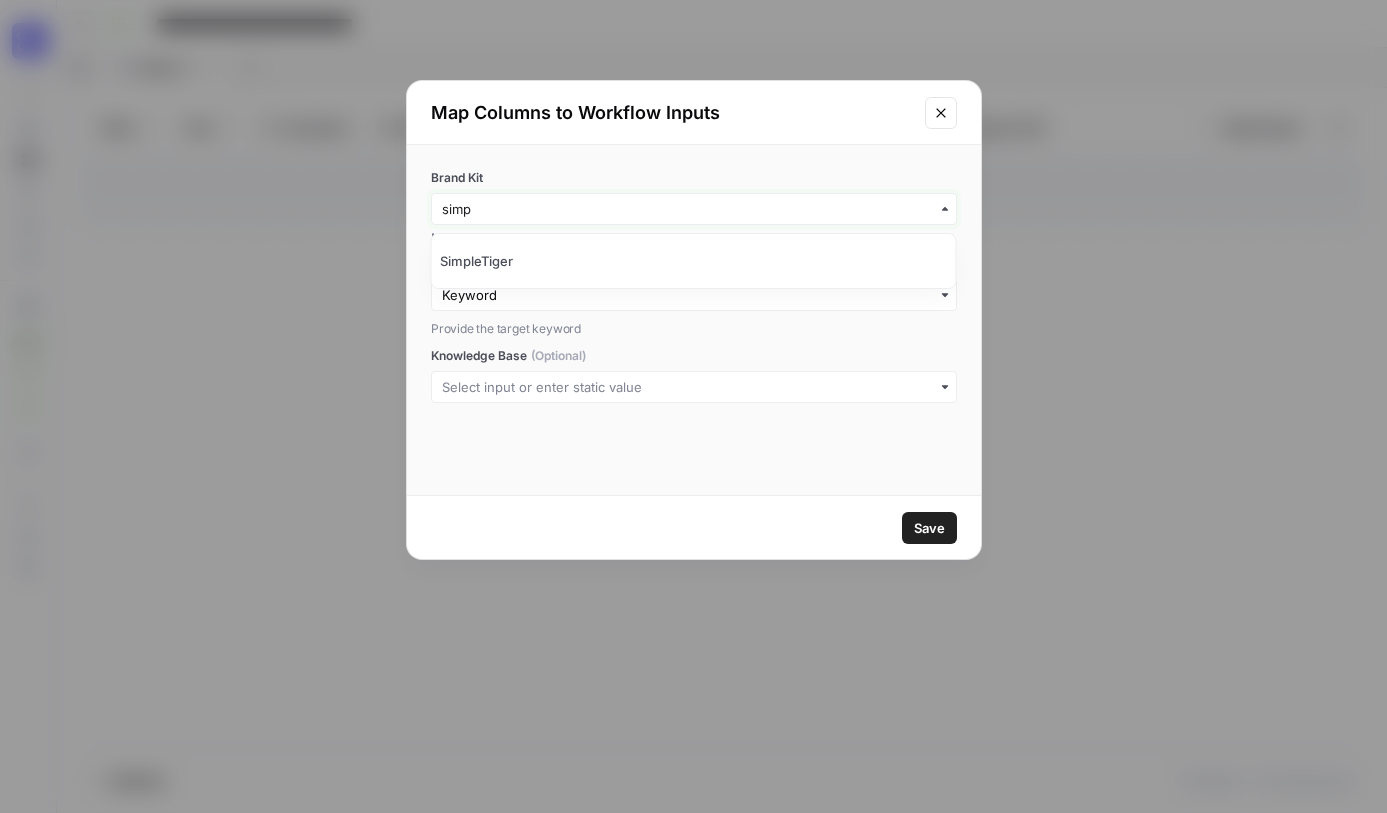 type on "simp" 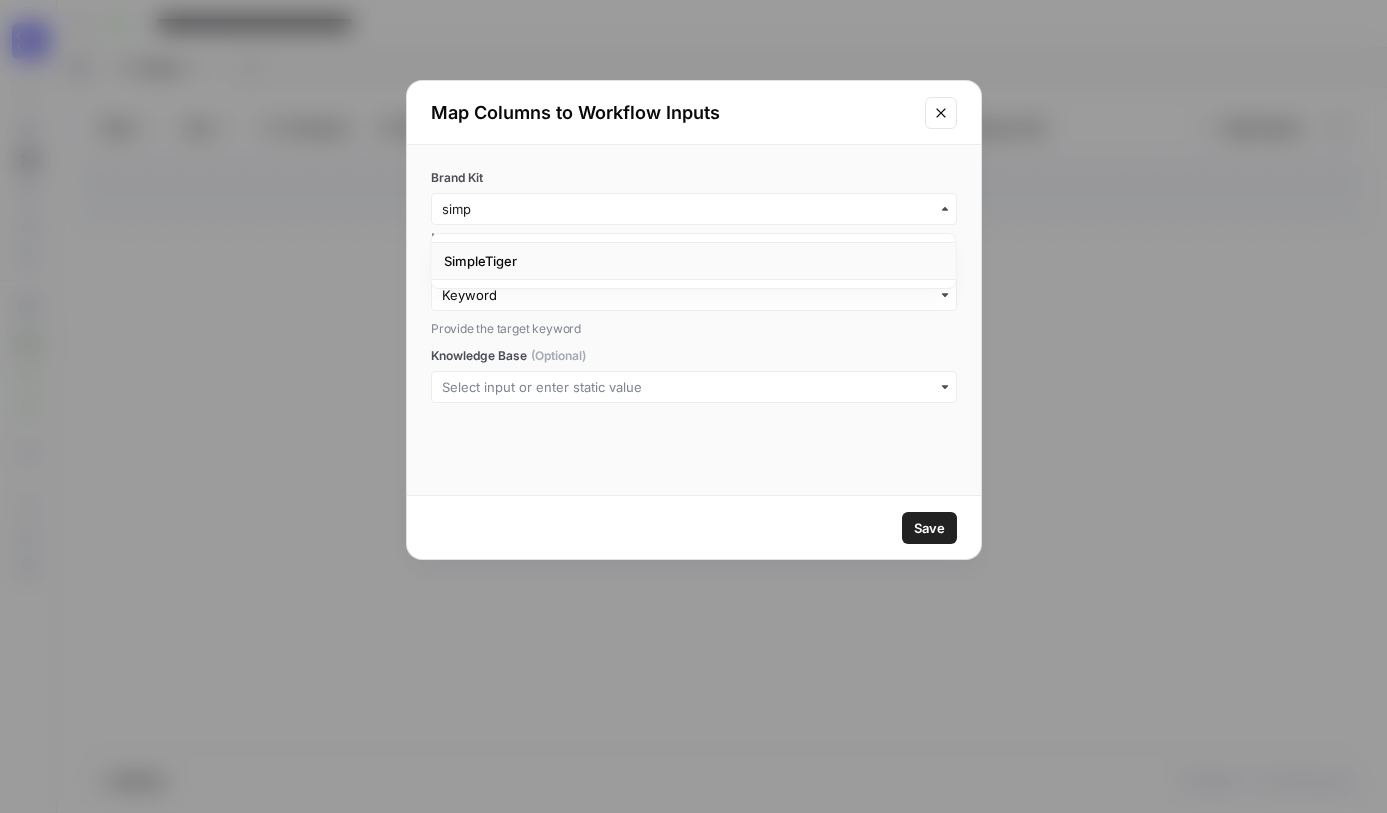 click on "SimpleTiger" at bounding box center (694, 261) 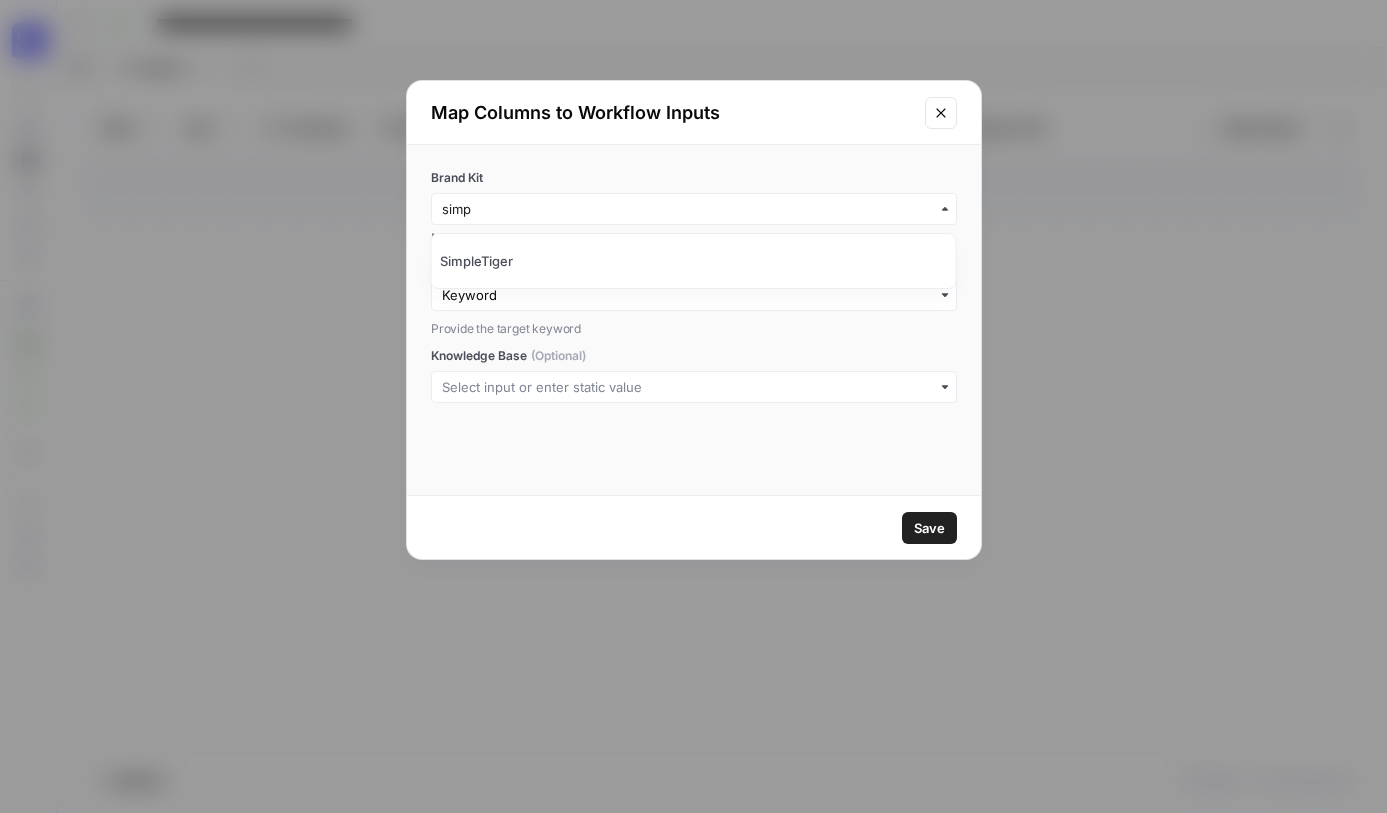 type 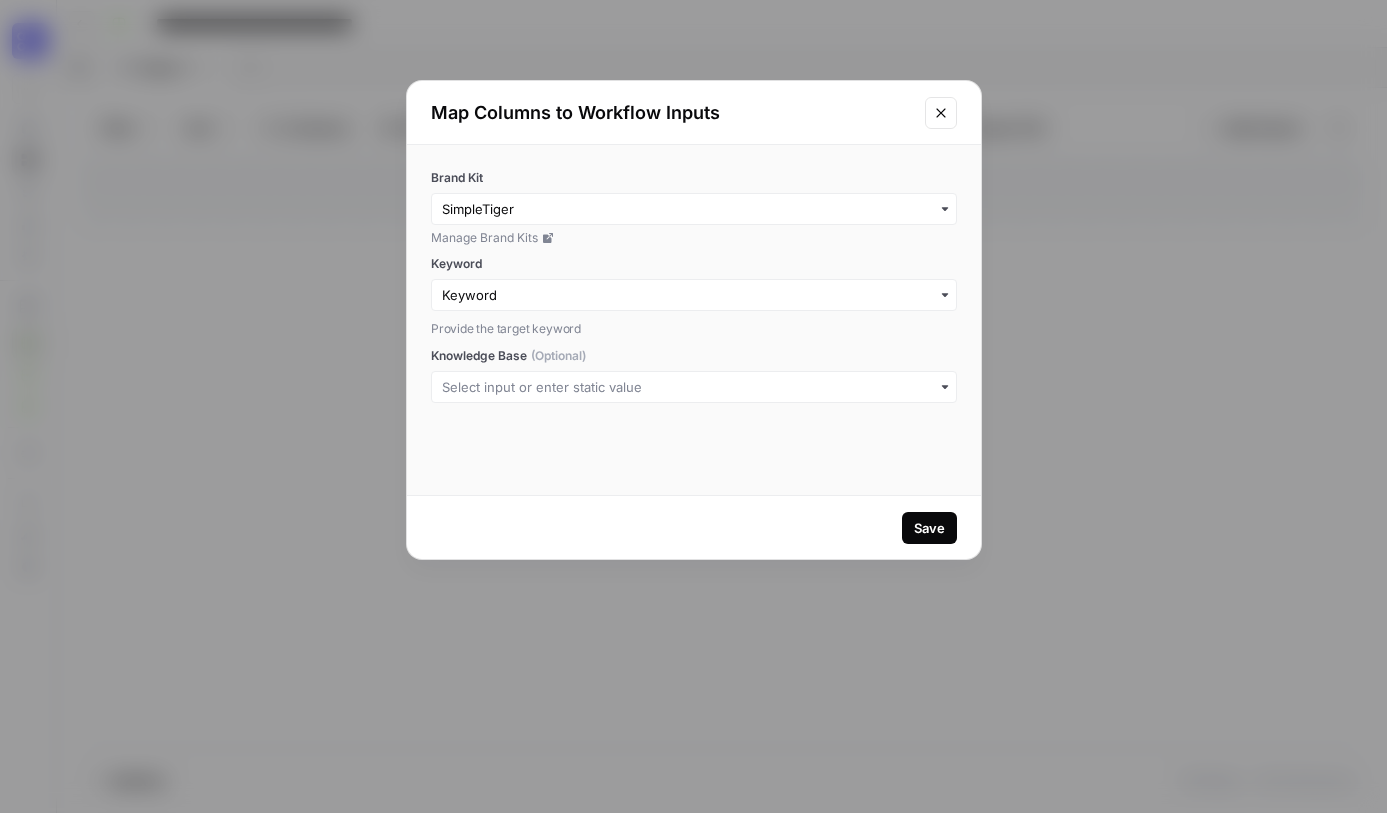 click on "Save" at bounding box center (929, 528) 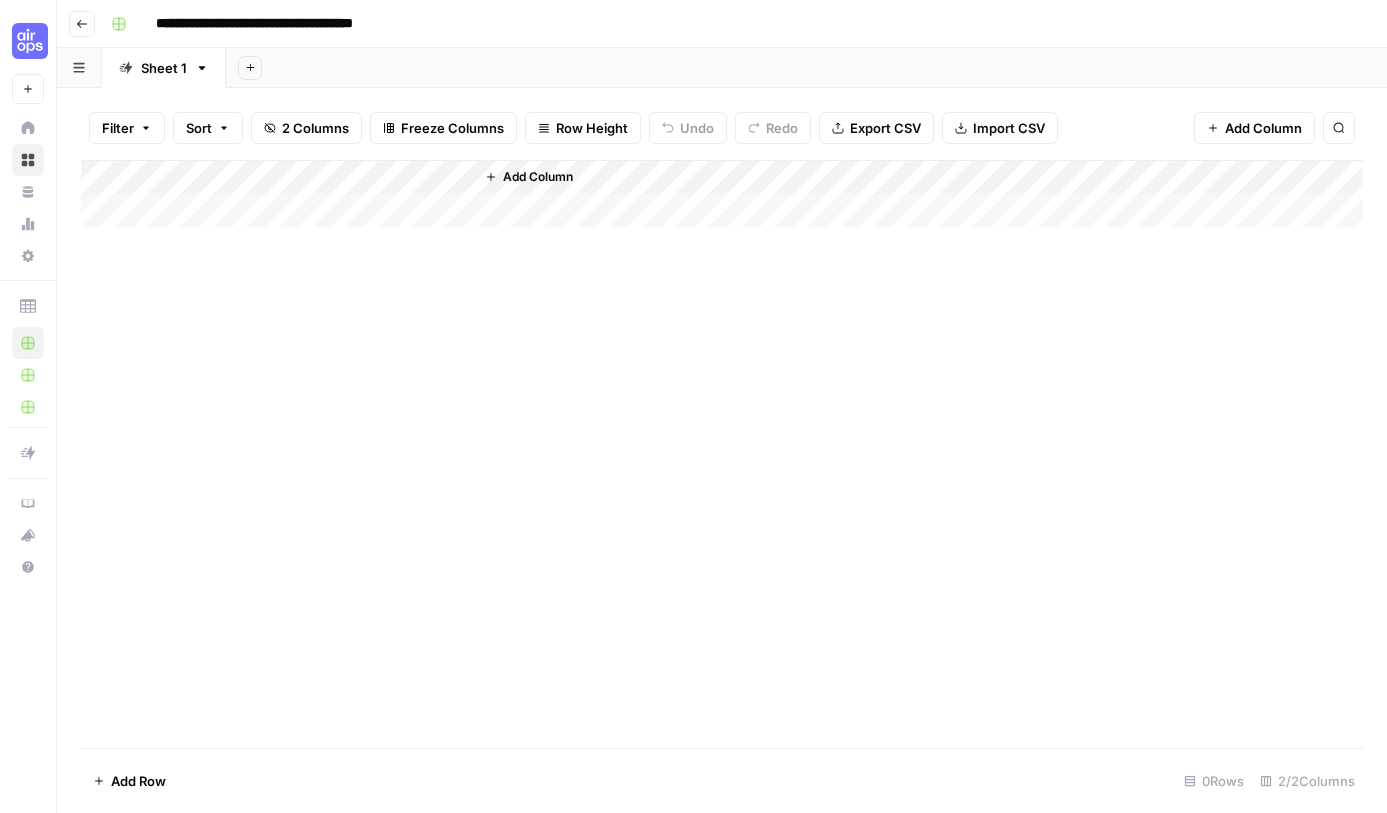 click on "Add Column" at bounding box center [722, 194] 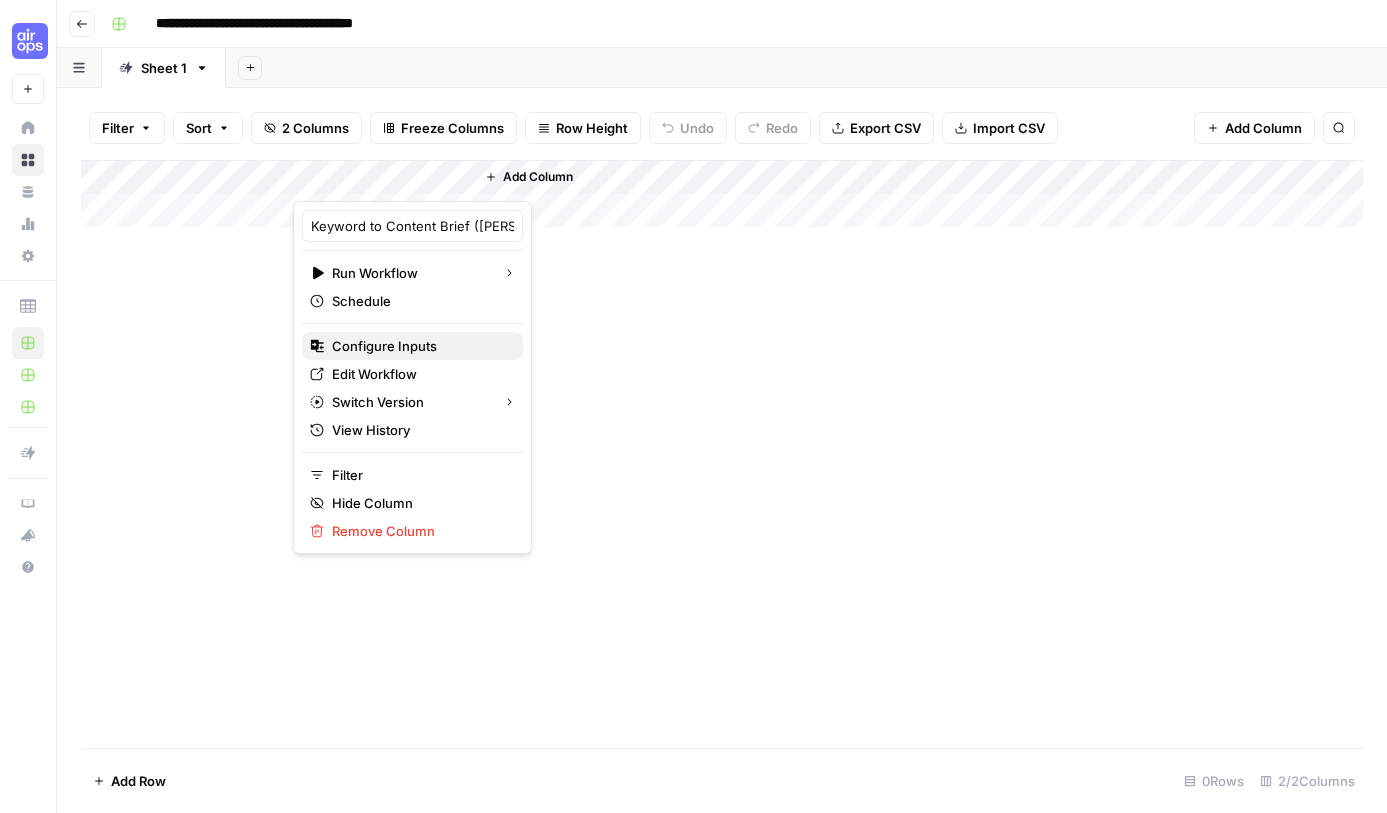 click on "Configure Inputs" at bounding box center [384, 346] 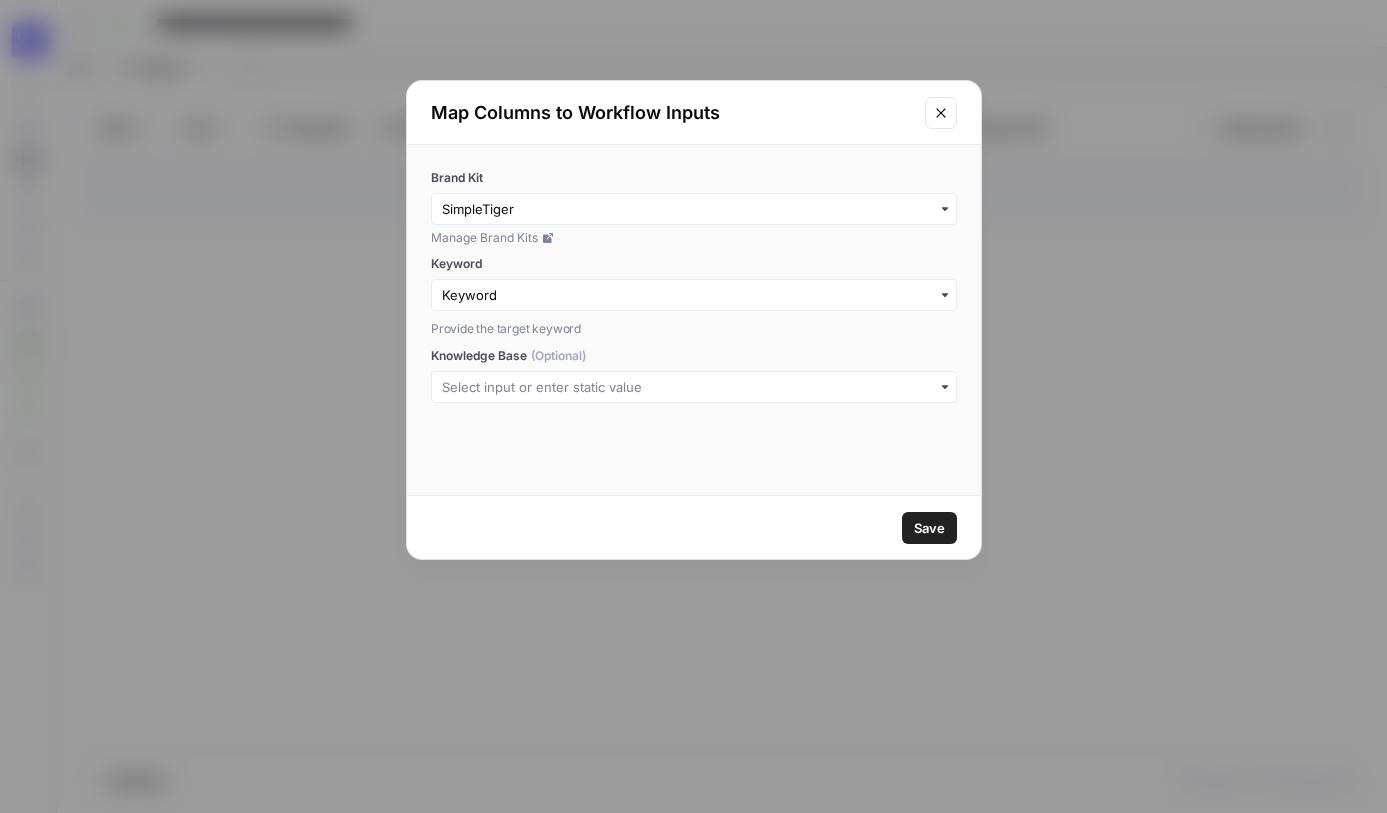 click on "Brand Kit Manage Brand Kits Keyword Provide the target keyword Knowledge Base (Optional)" at bounding box center (694, 320) 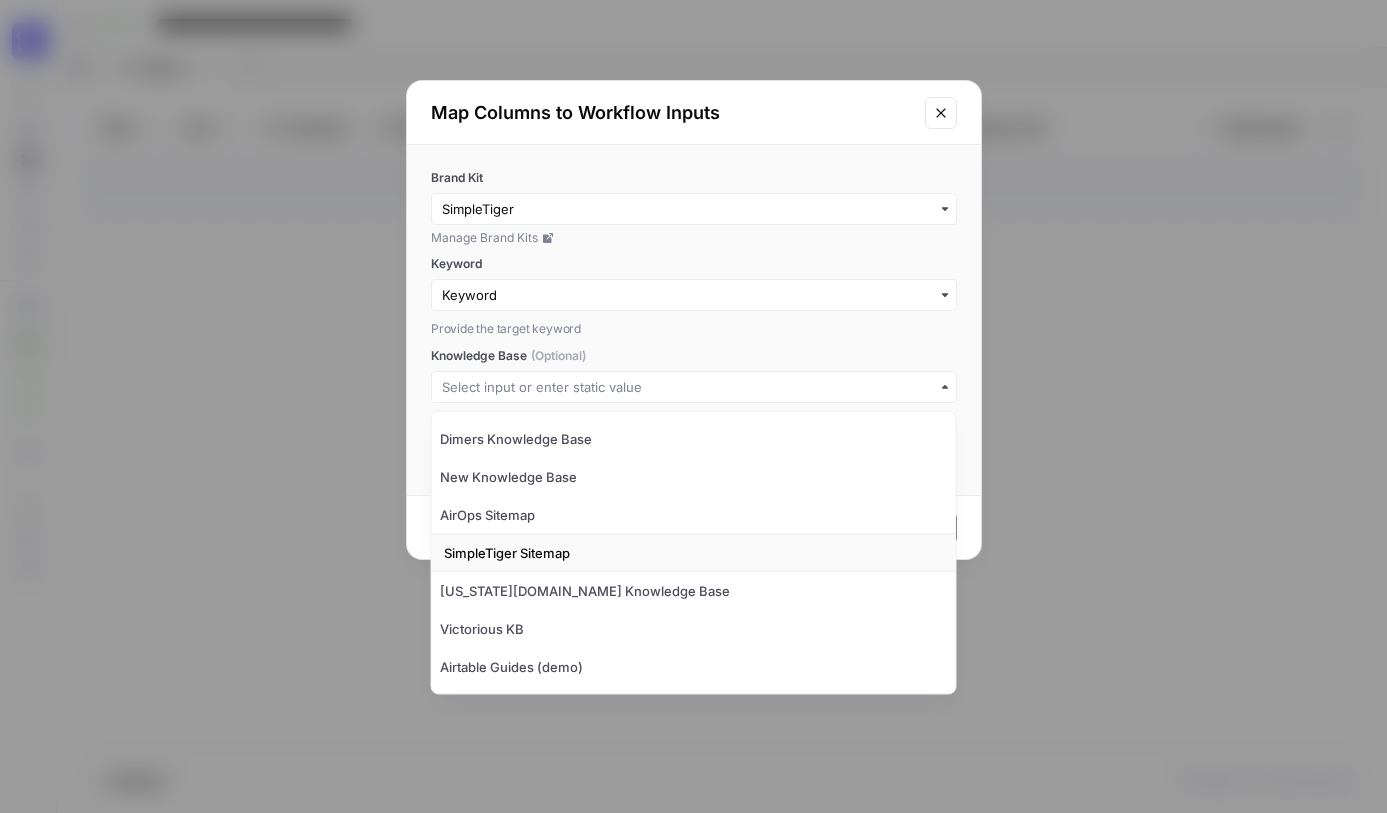 click on "SimpleTiger Sitemap" at bounding box center (694, 553) 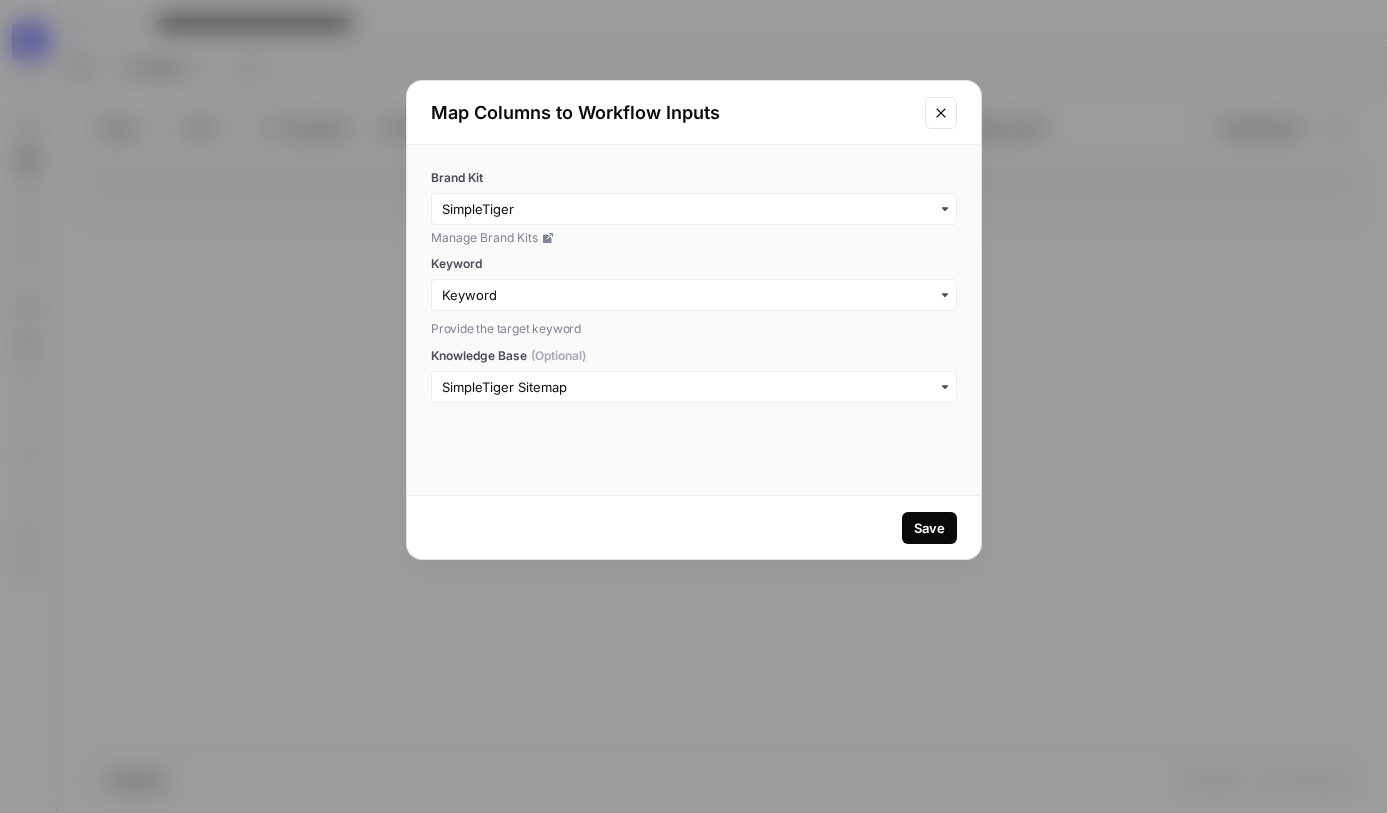 click on "Save" at bounding box center (929, 528) 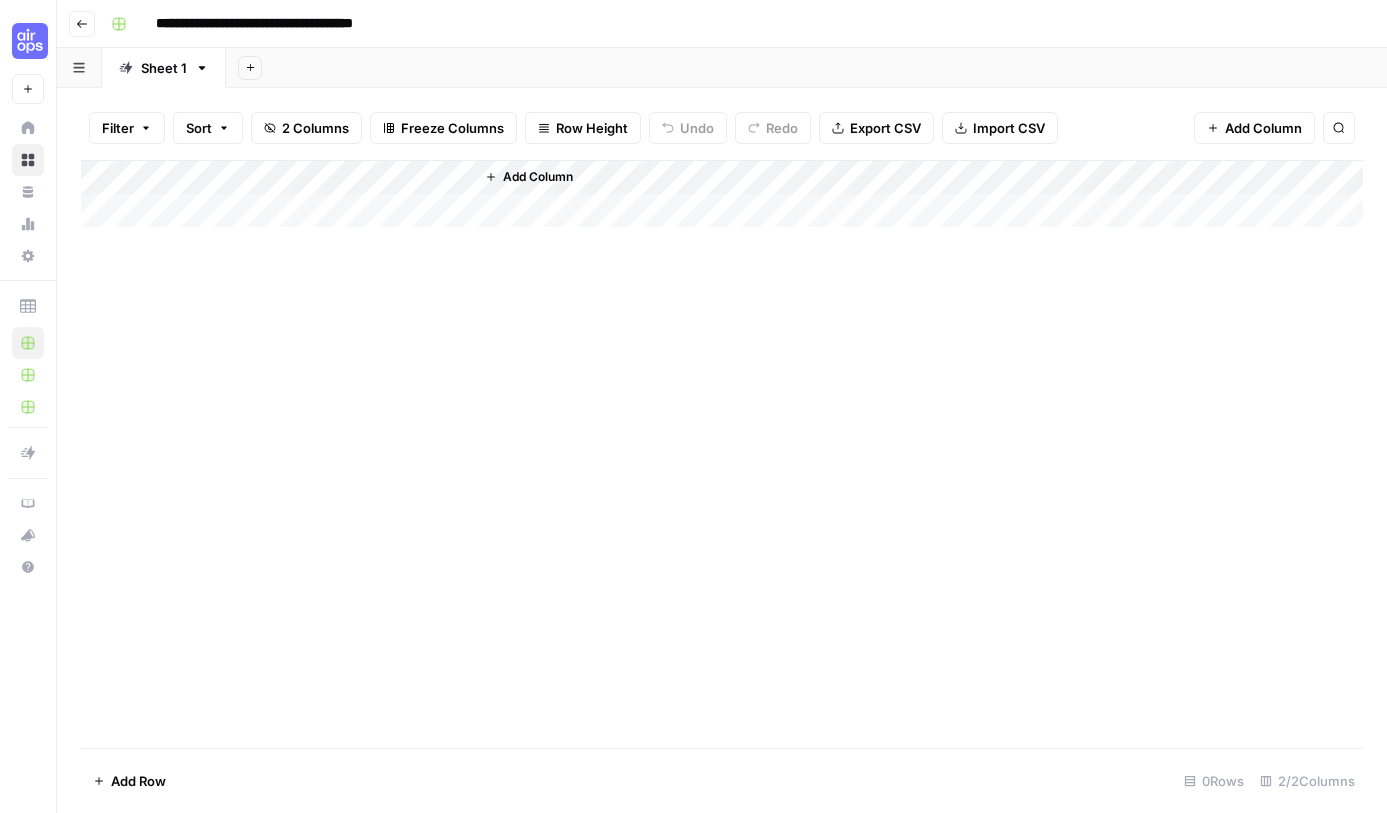 click on "Add Column" at bounding box center [722, 194] 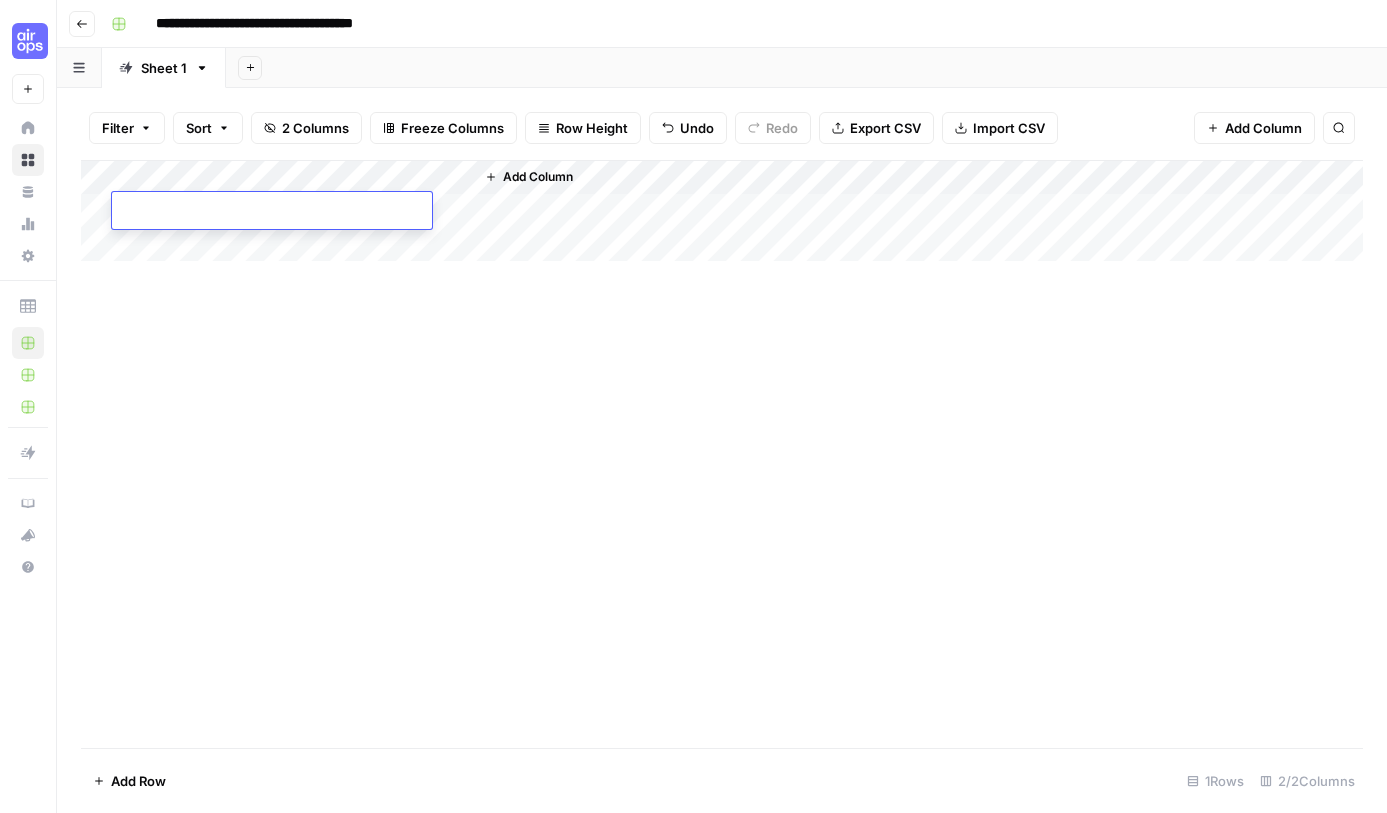 paste on "**********" 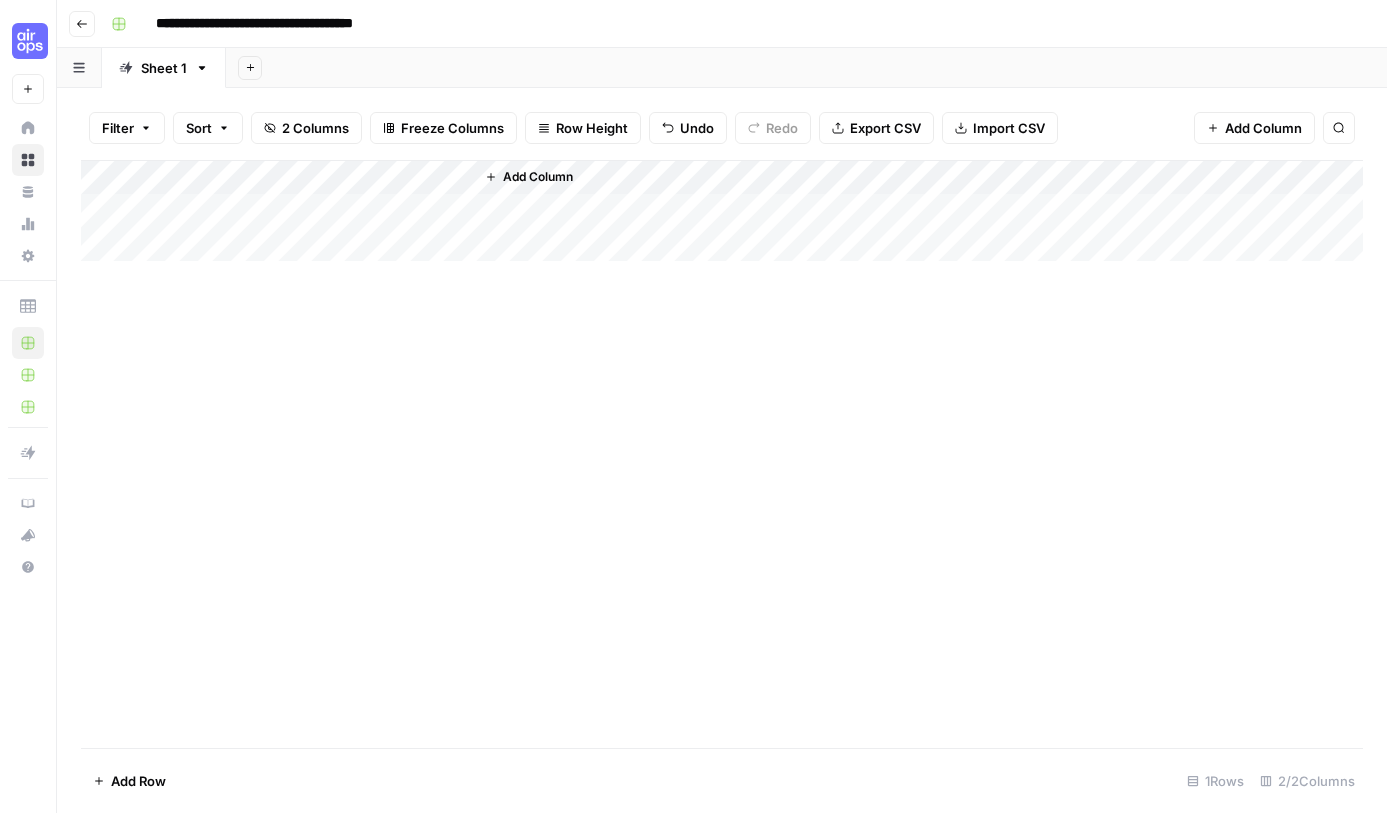 click on "Add Column" at bounding box center [722, 454] 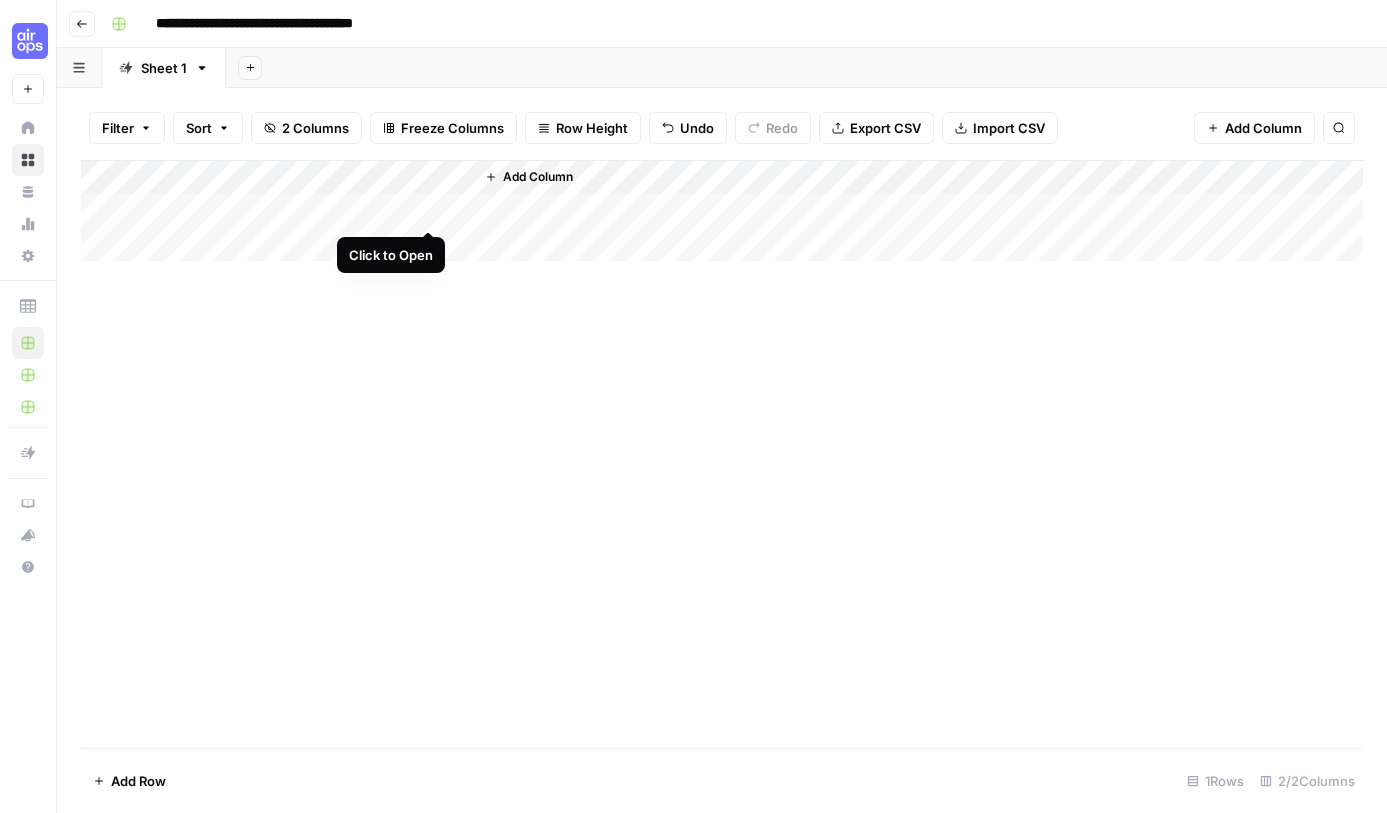 click on "Add Column" at bounding box center [722, 211] 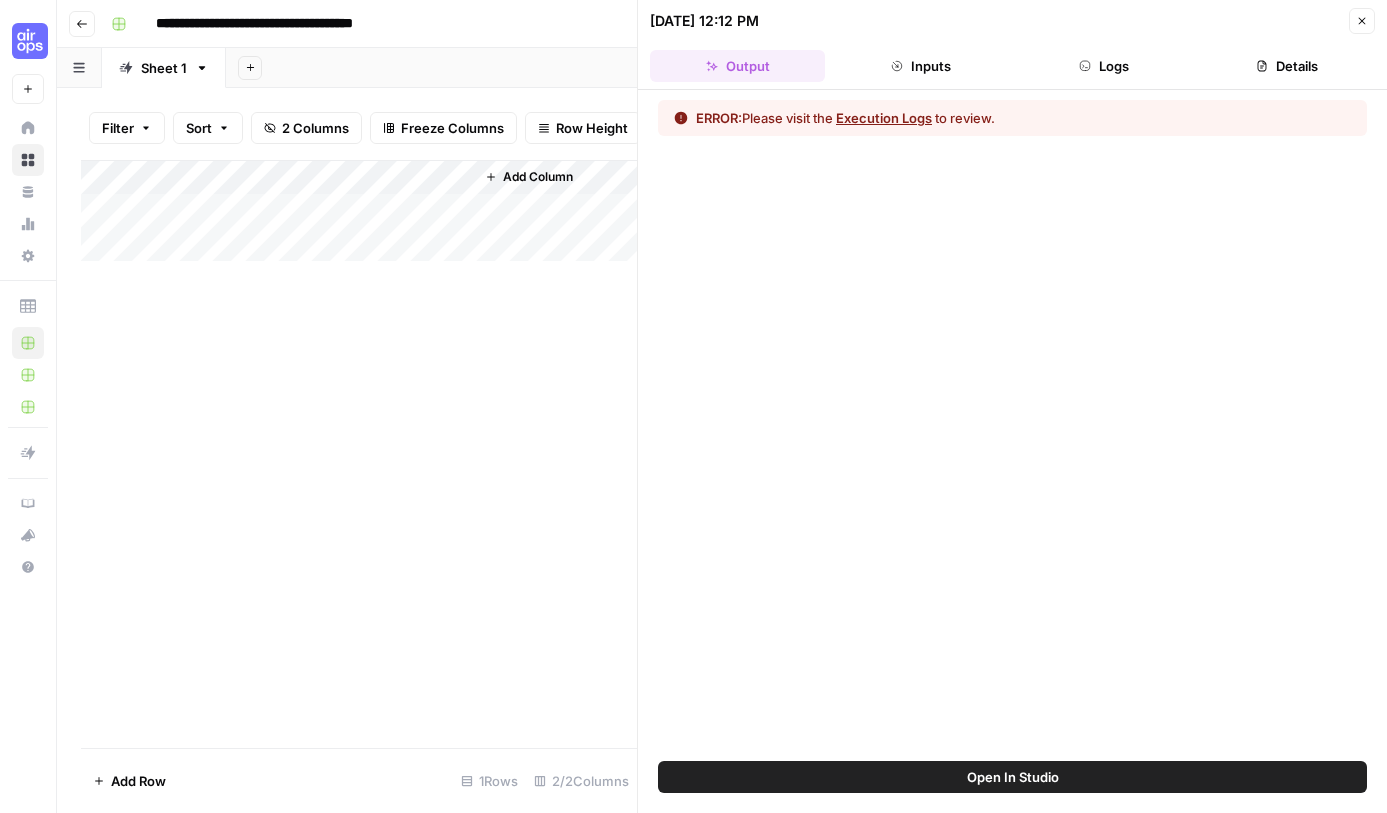 click on "Execution Logs" at bounding box center (884, 118) 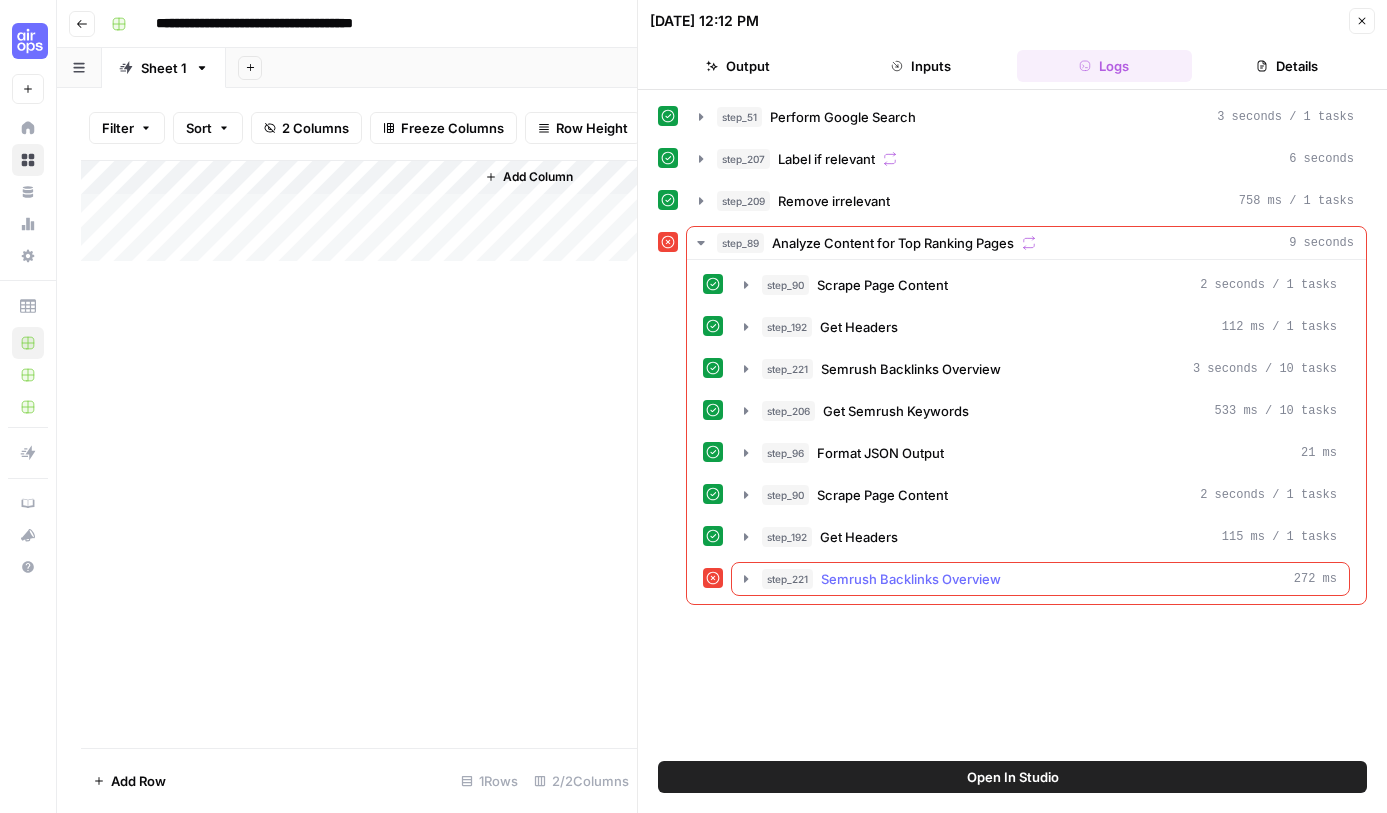 click 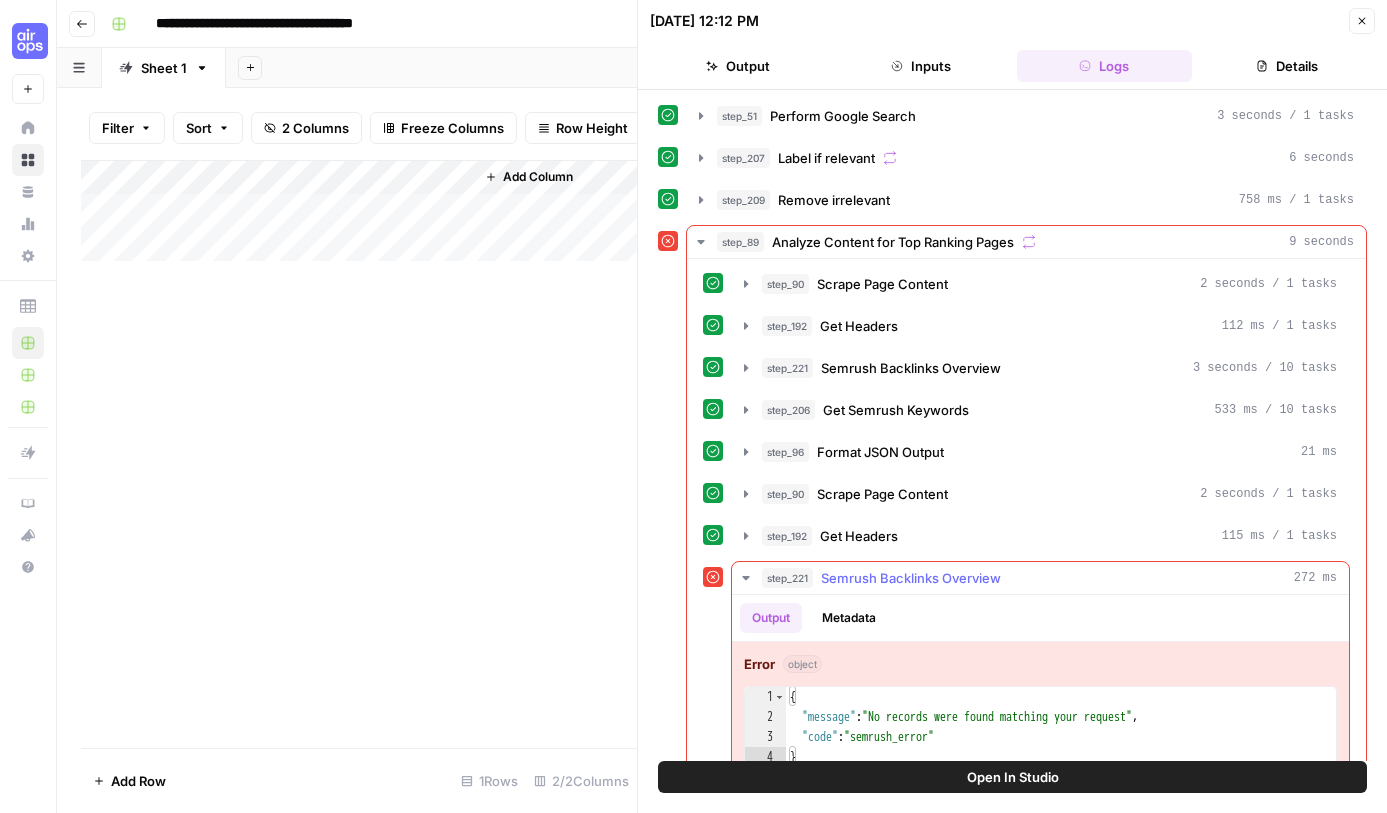 scroll, scrollTop: 0, scrollLeft: 0, axis: both 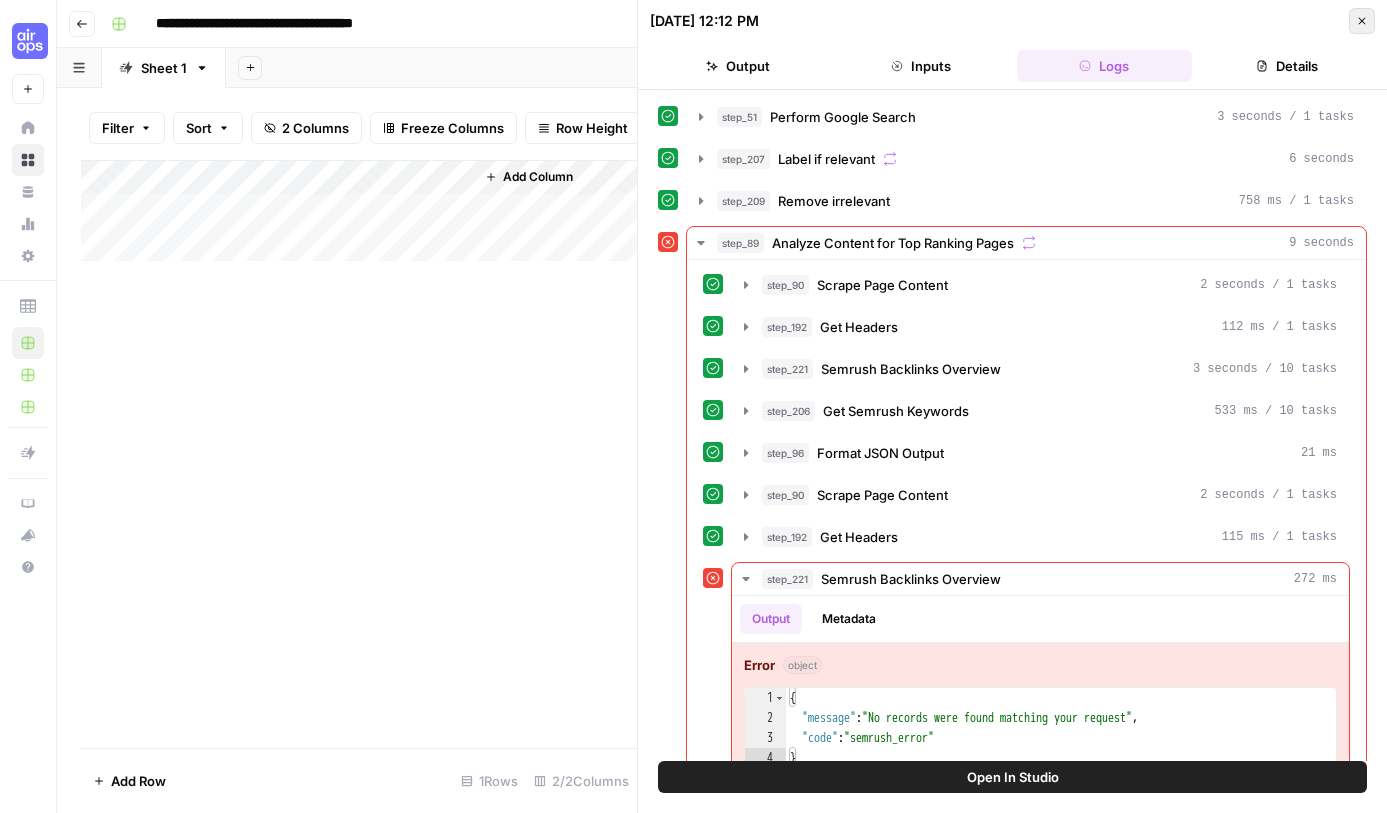 click on "Close" at bounding box center (1362, 21) 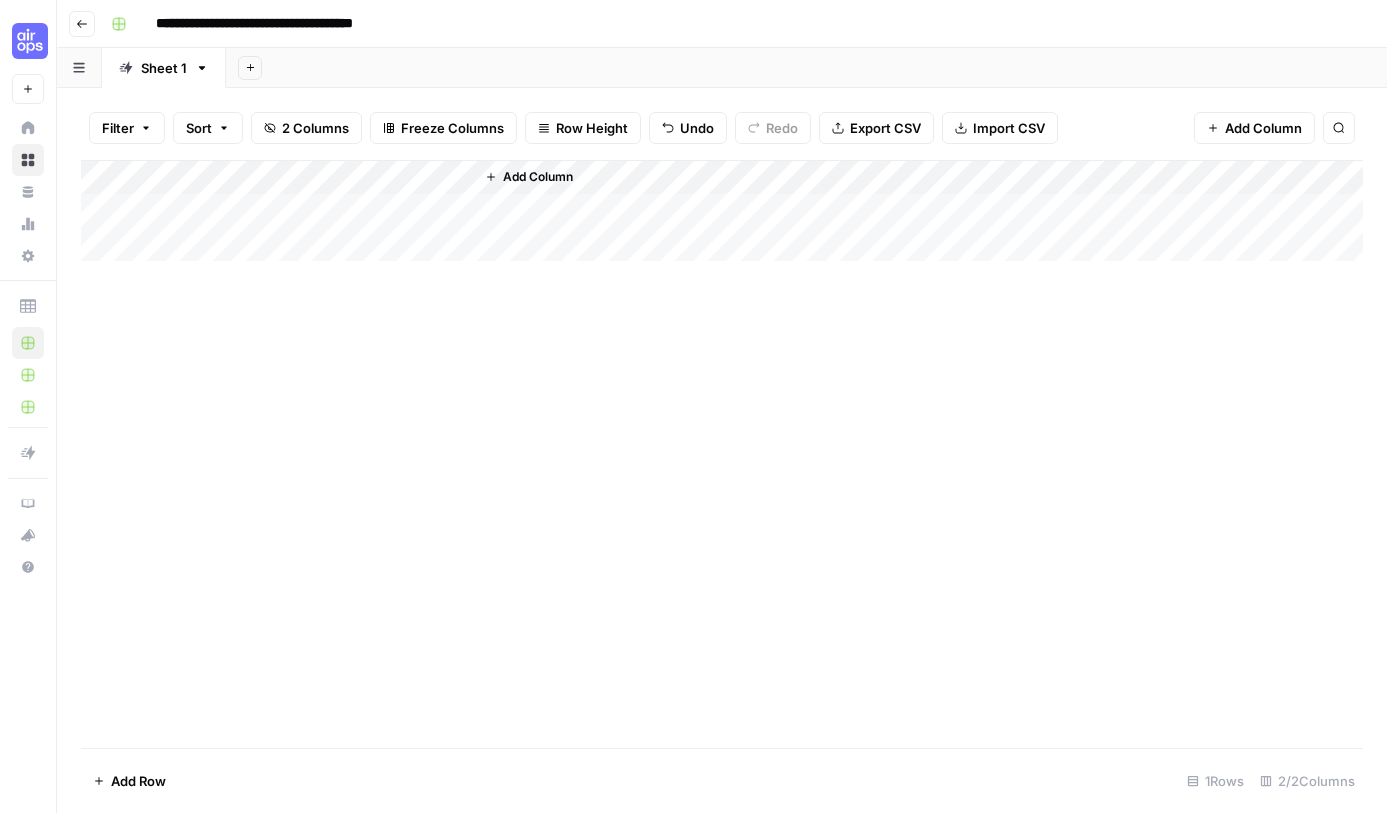 click on "Add Column" at bounding box center [722, 211] 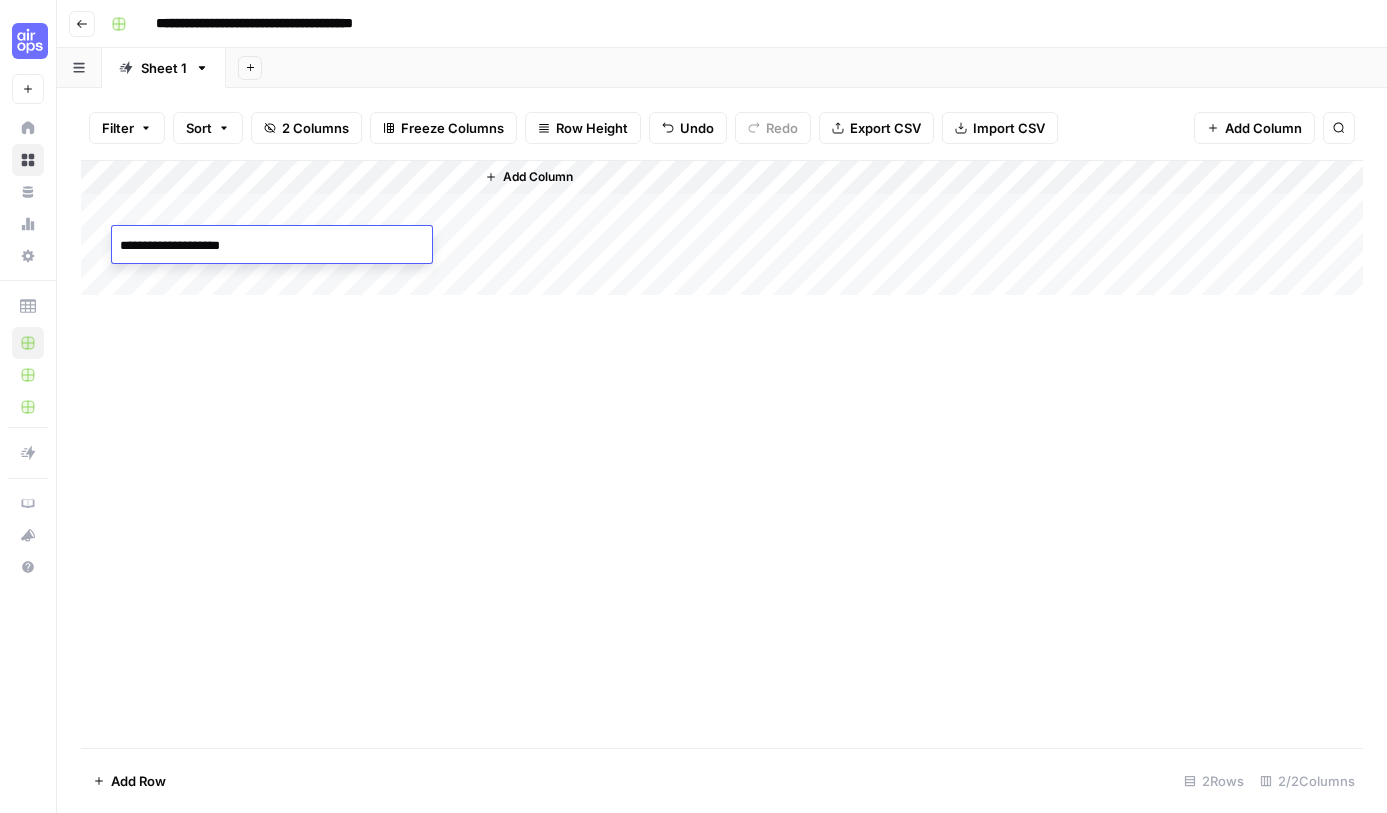 type on "**********" 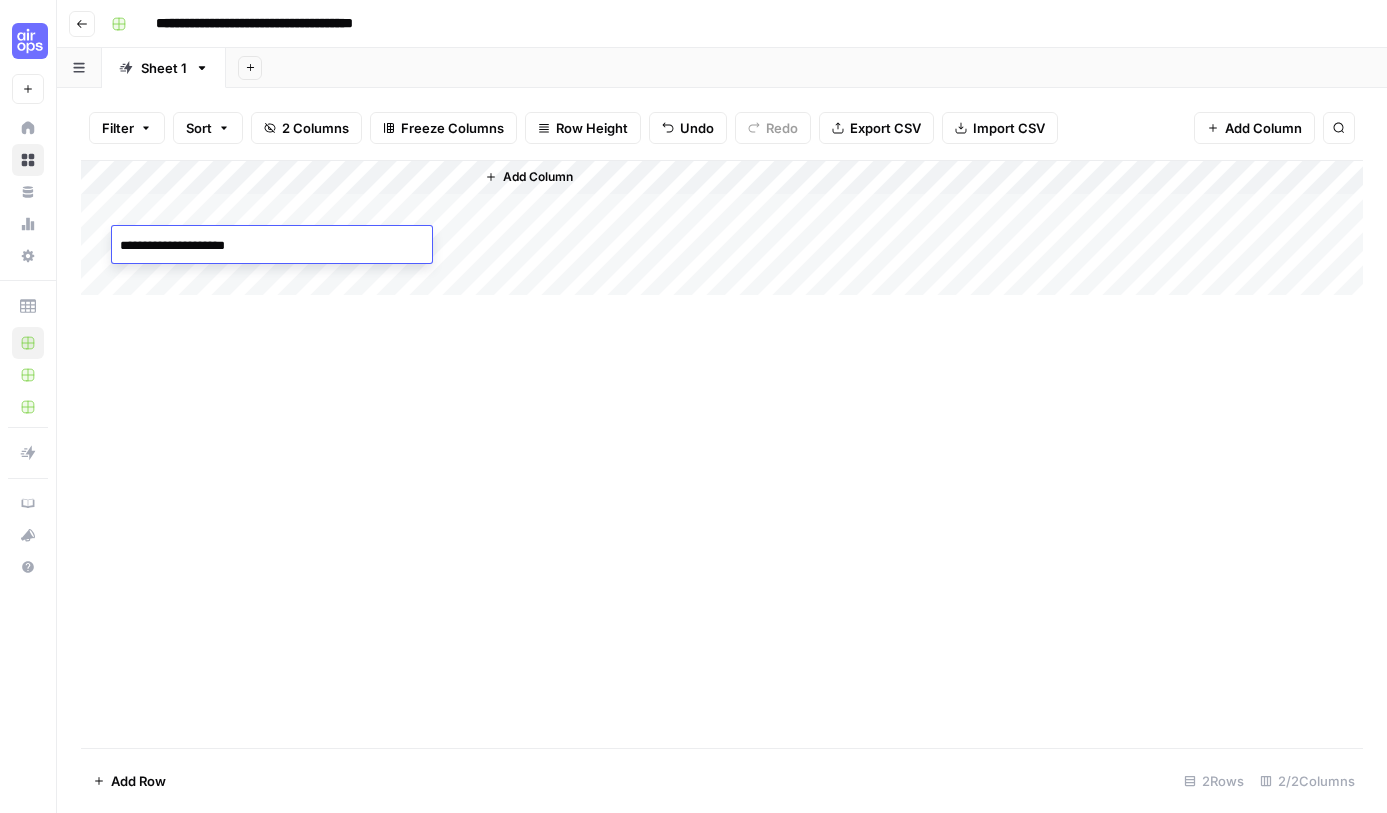 click on "Add Column" at bounding box center (722, 228) 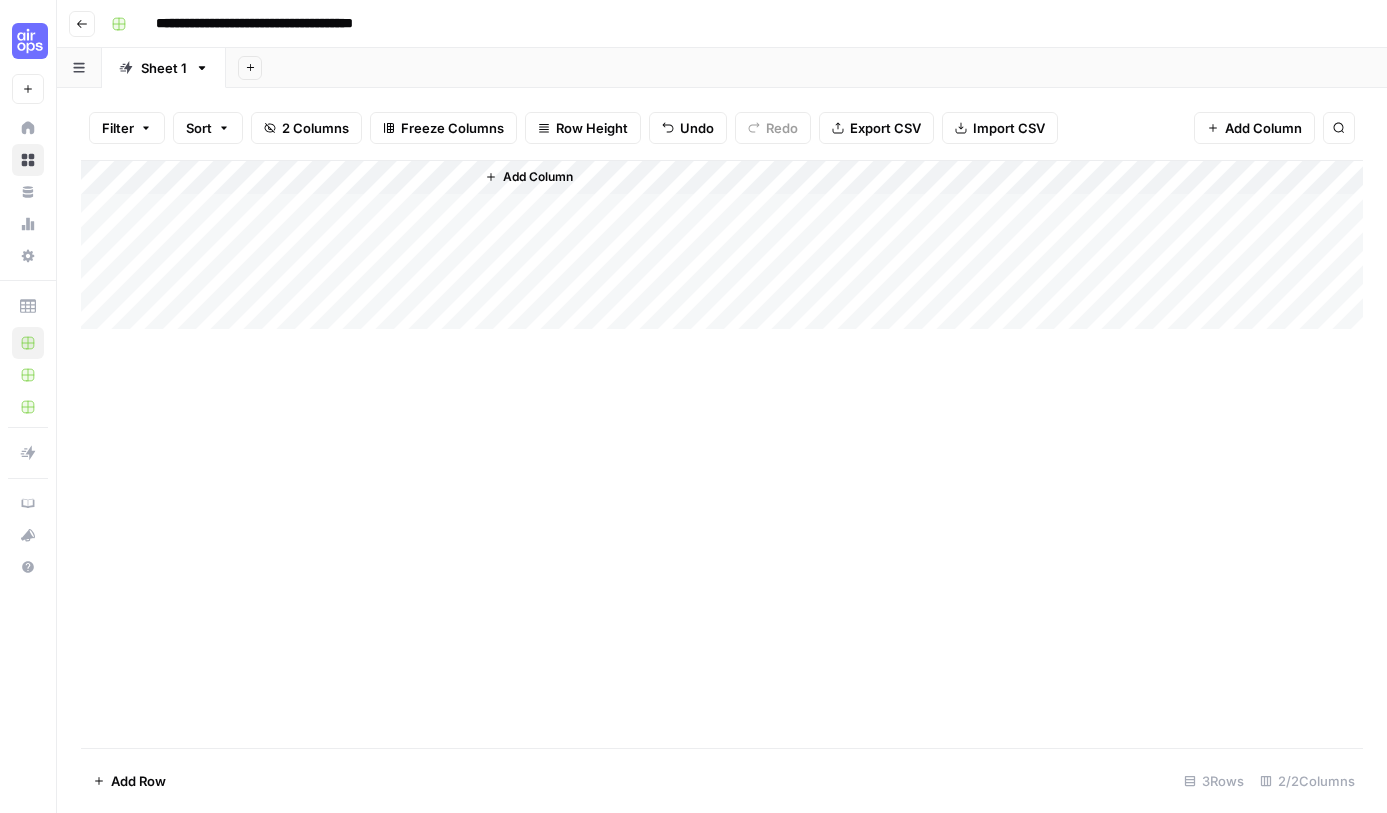 click on "Add Column" at bounding box center [722, 245] 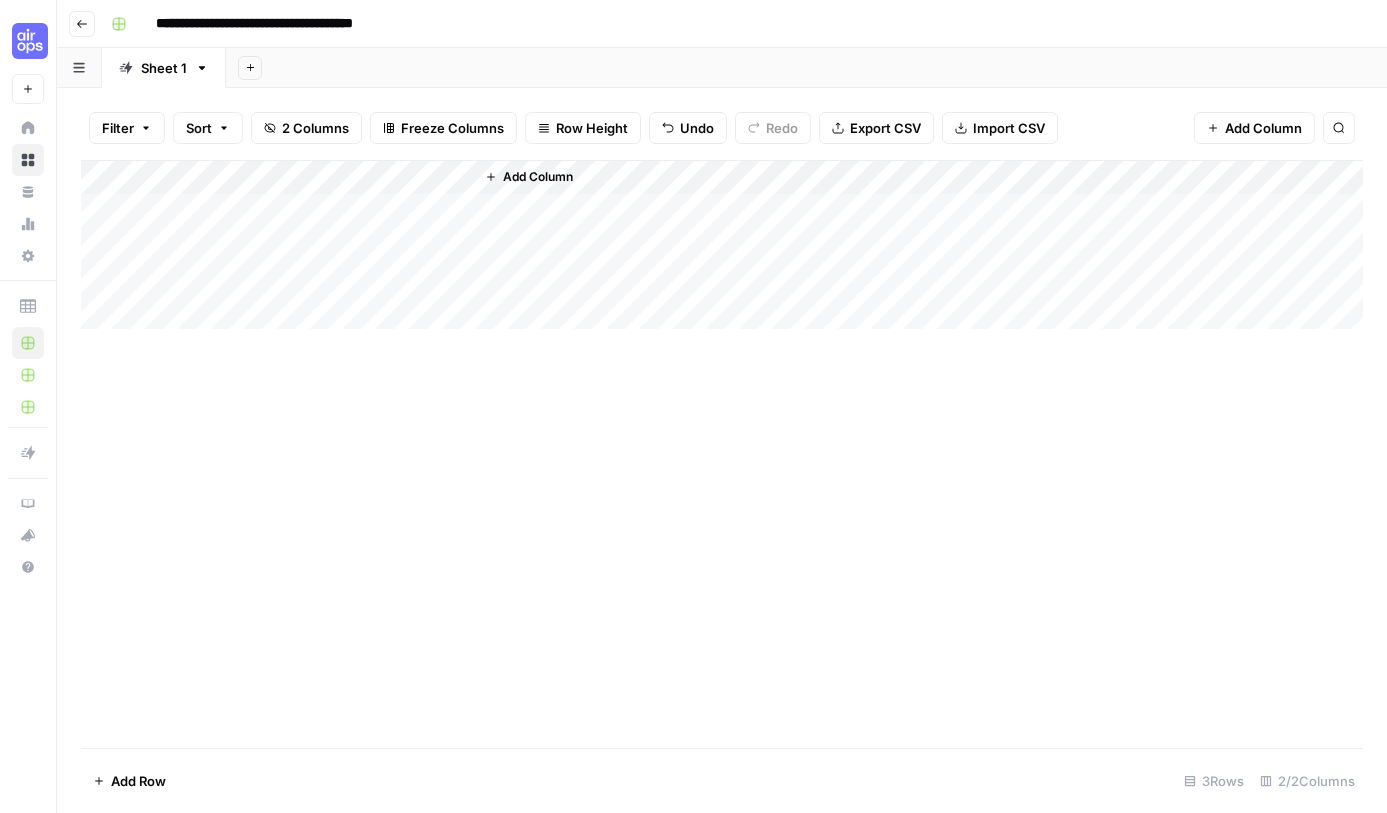 click on "Add Column" at bounding box center (722, 245) 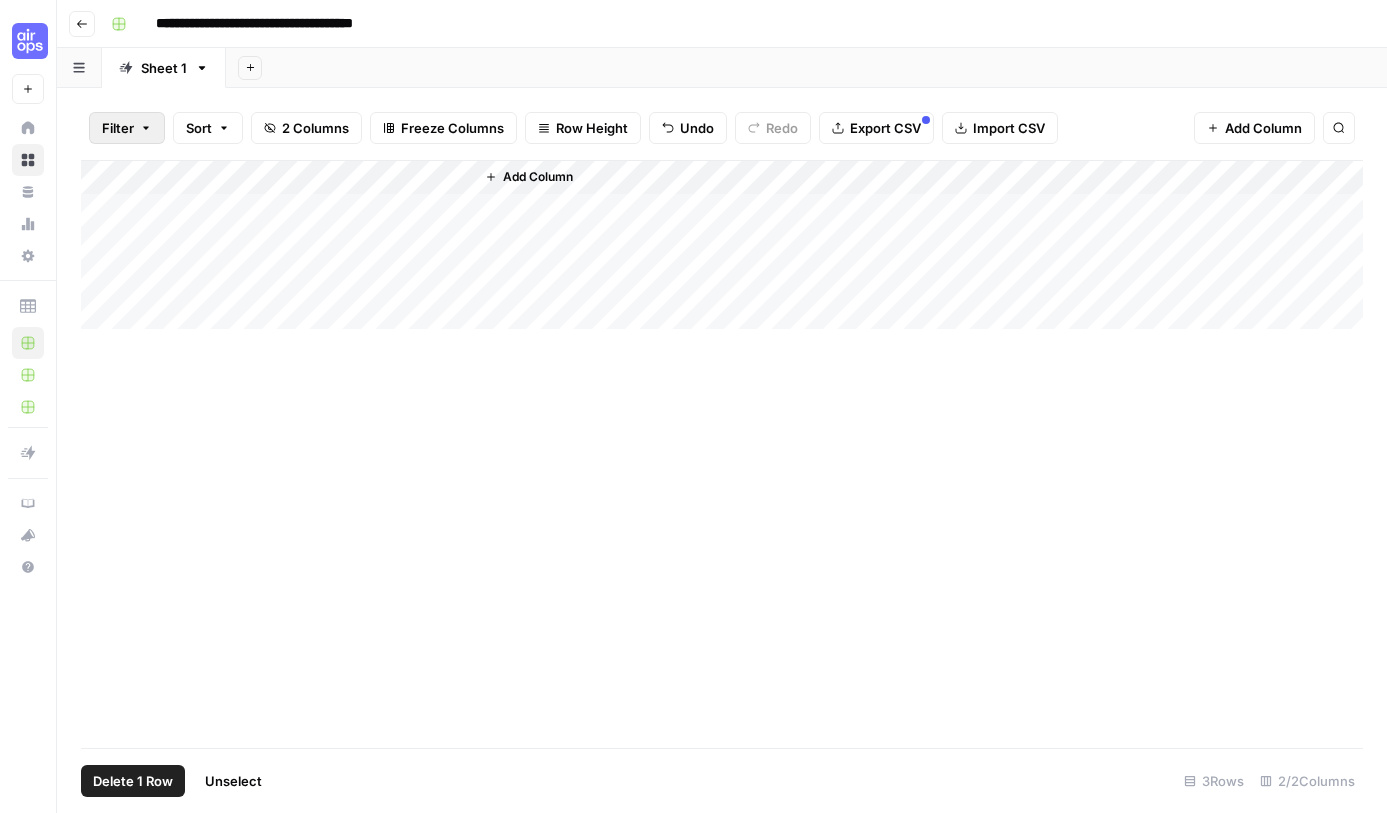 click 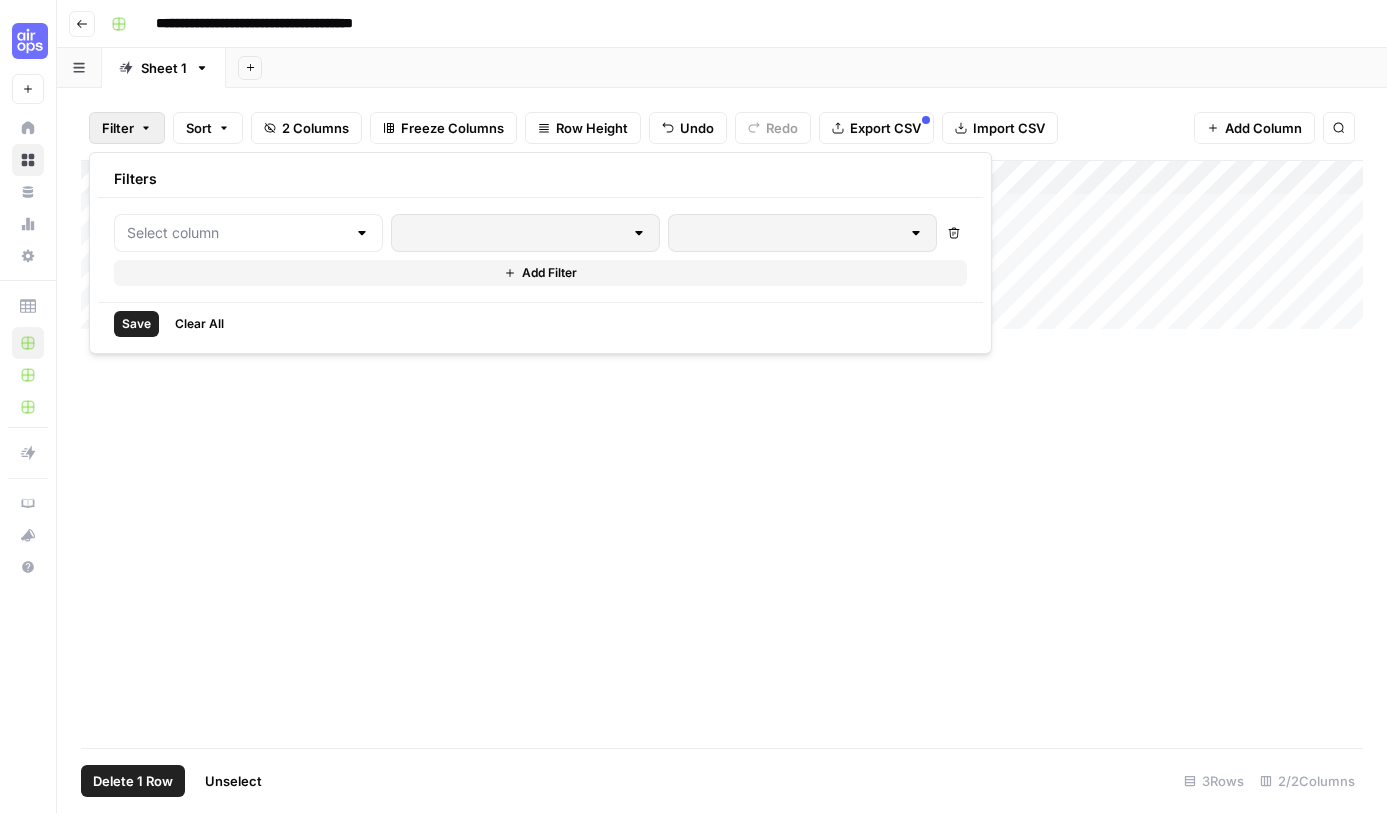 click 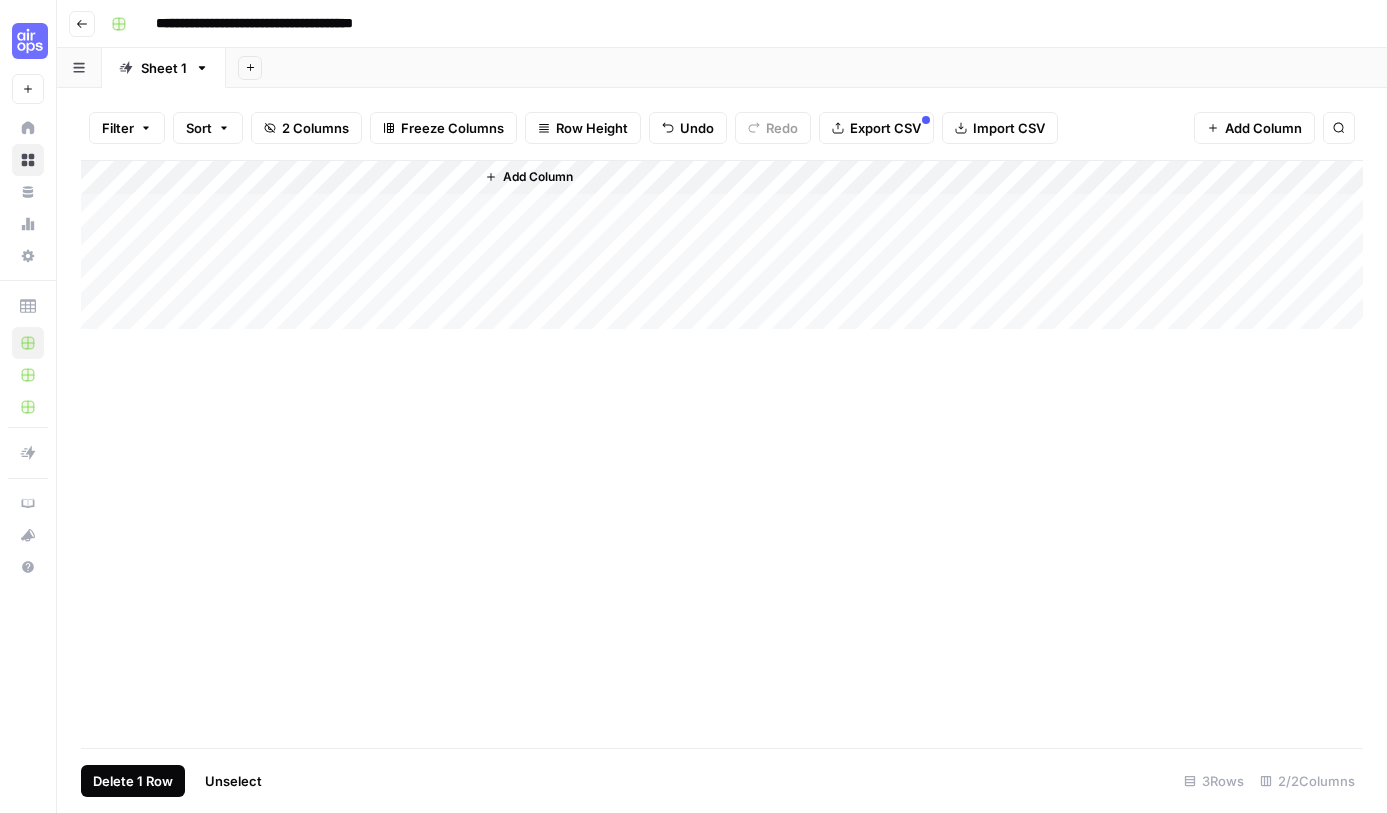 click on "Delete 1 Row" at bounding box center [133, 781] 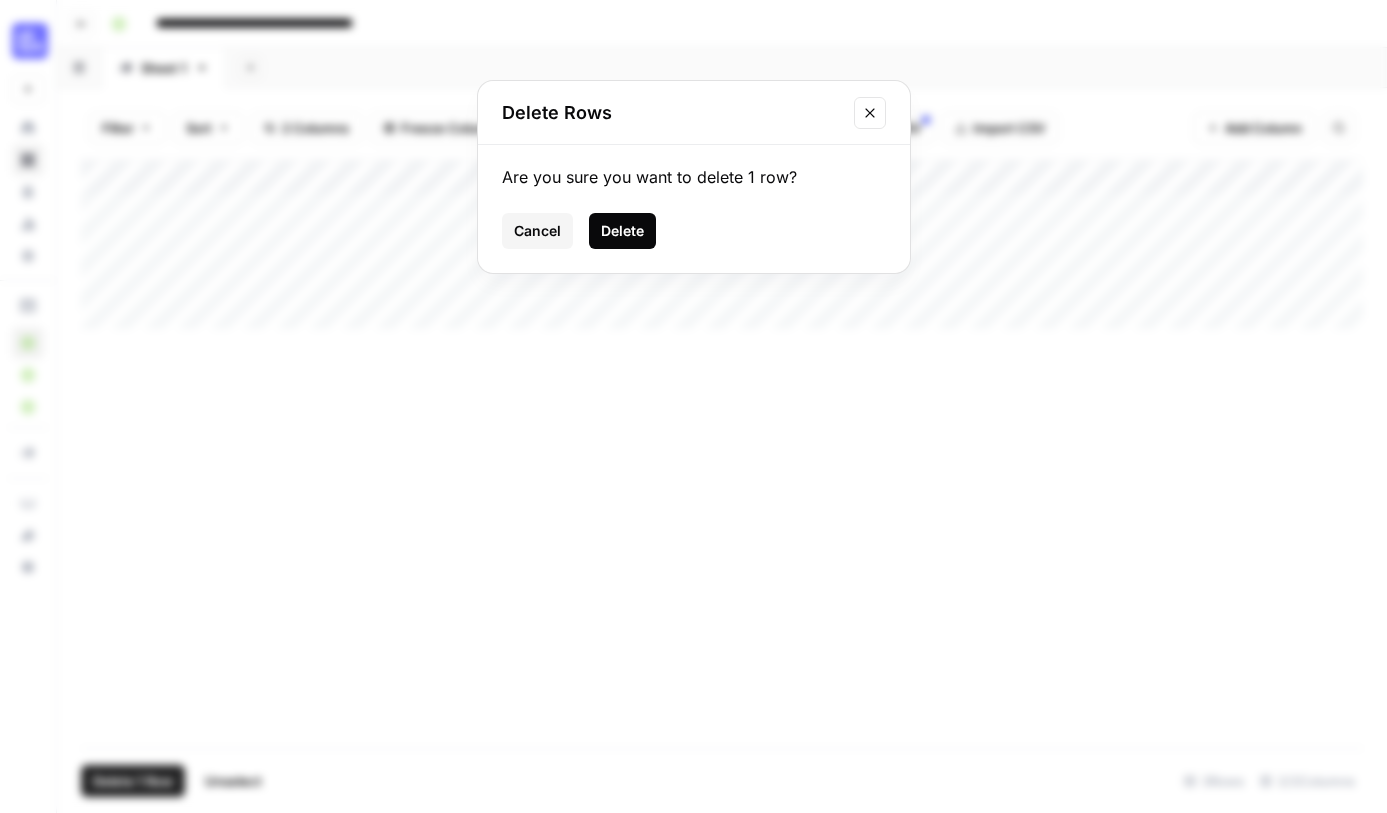click on "Delete" at bounding box center [622, 231] 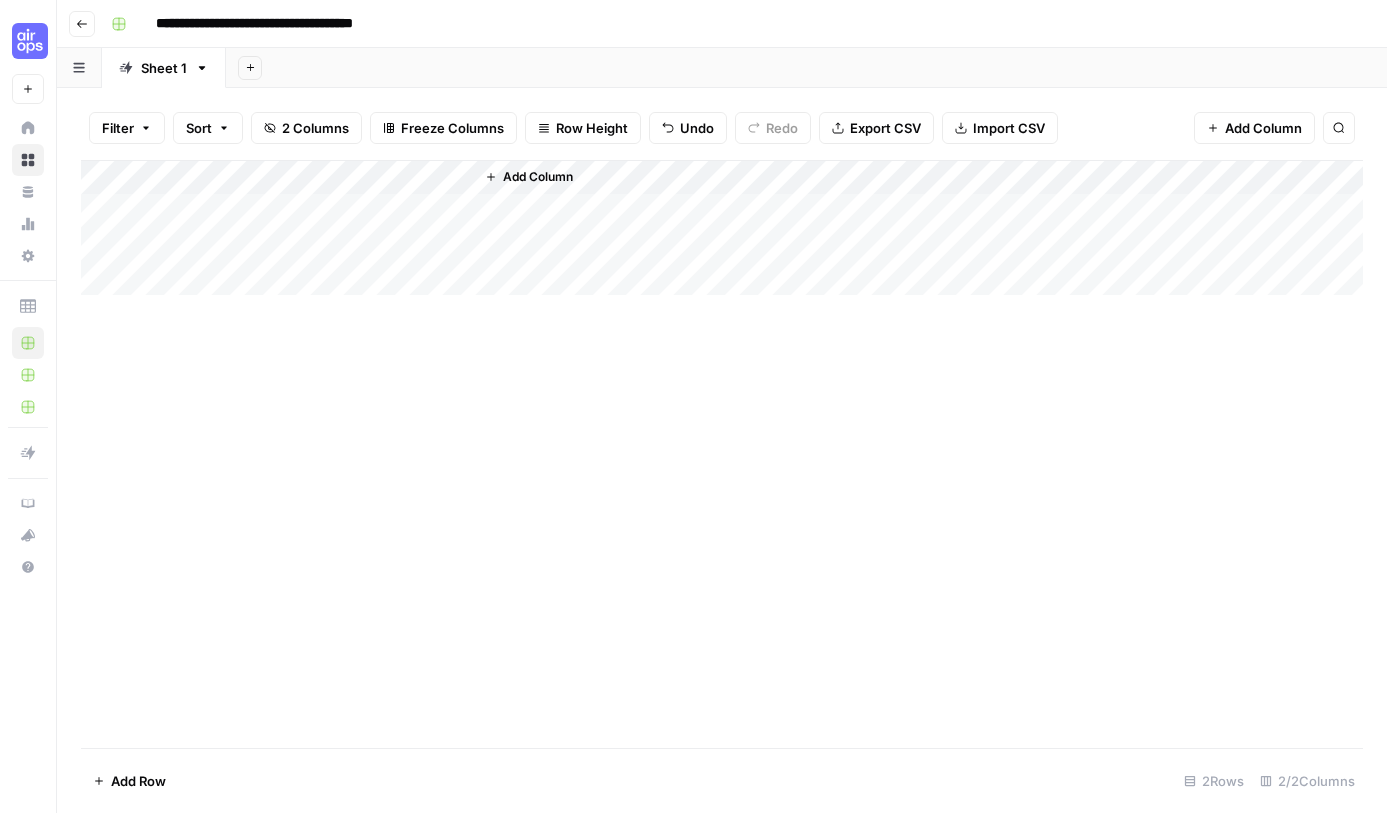 click on "Add Column" at bounding box center [722, 228] 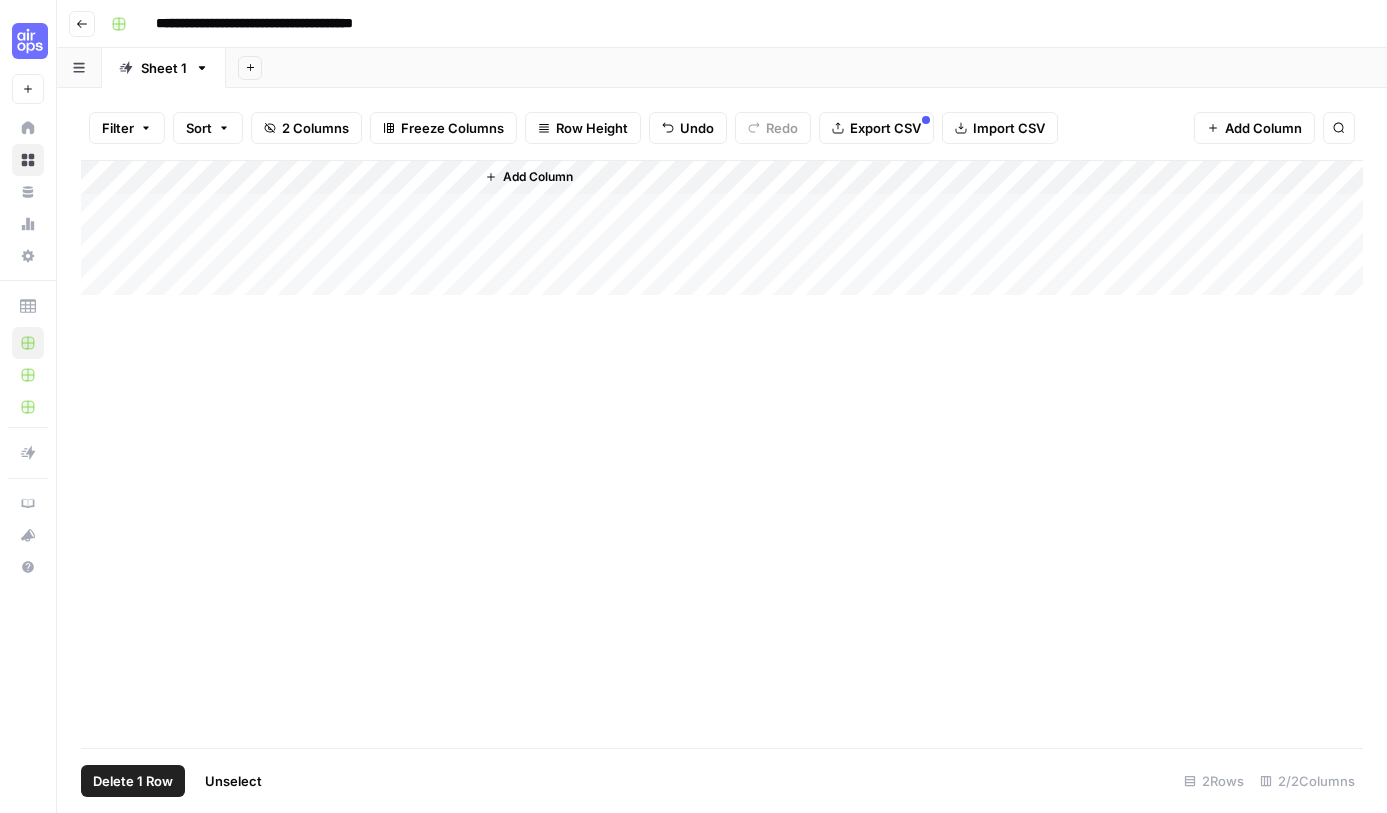 click on "Add Column" at bounding box center [722, 228] 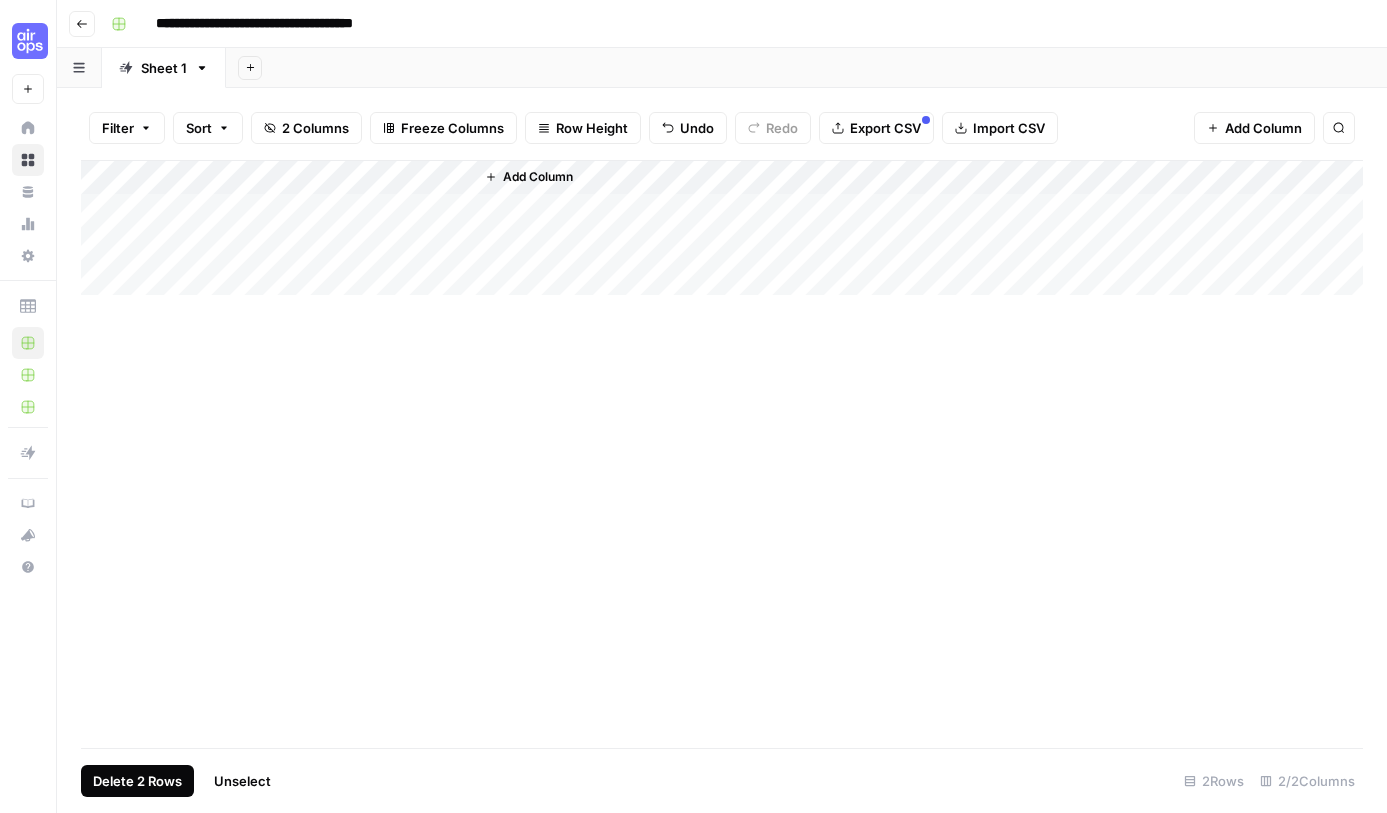 click on "Delete 2 Rows" at bounding box center (137, 781) 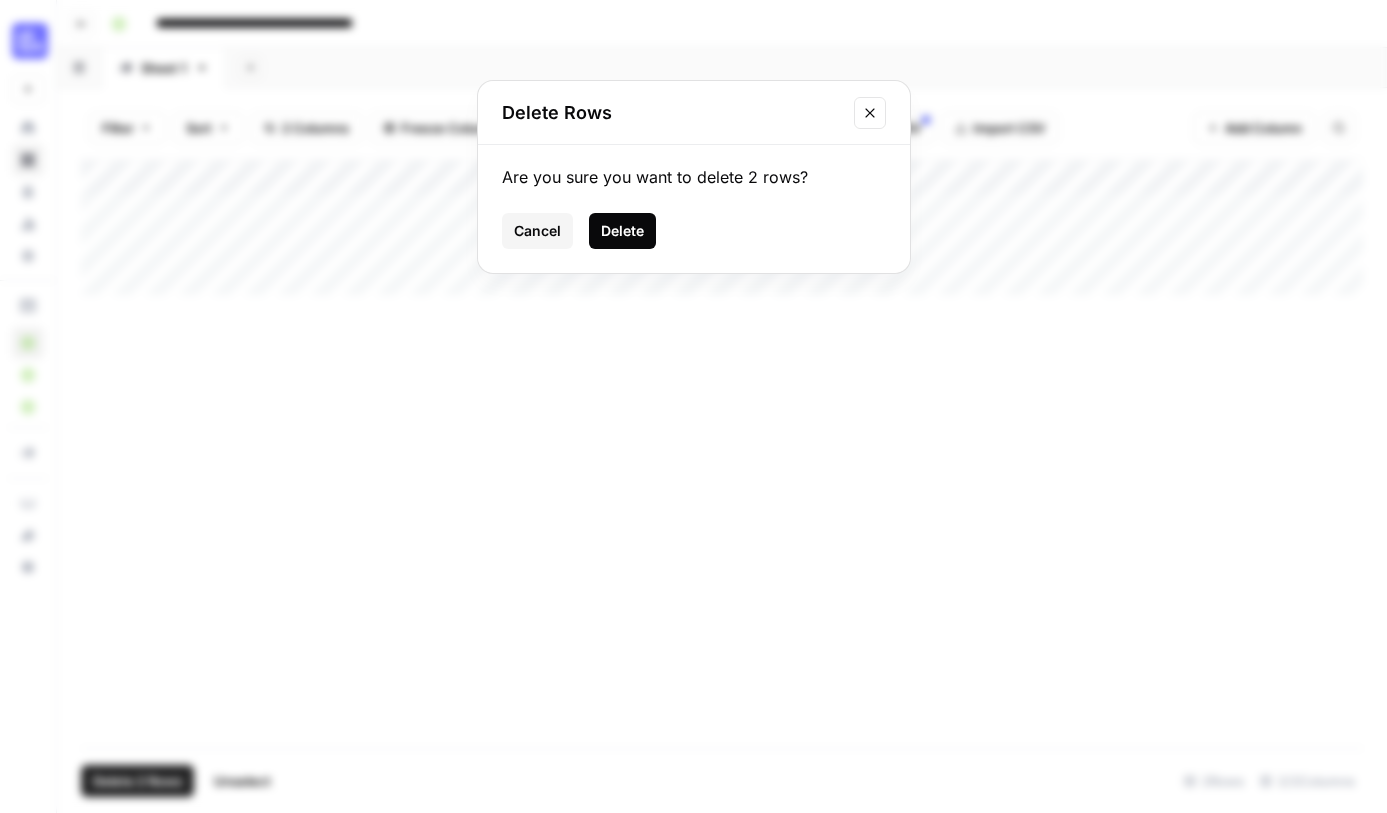 click on "Delete" at bounding box center (622, 231) 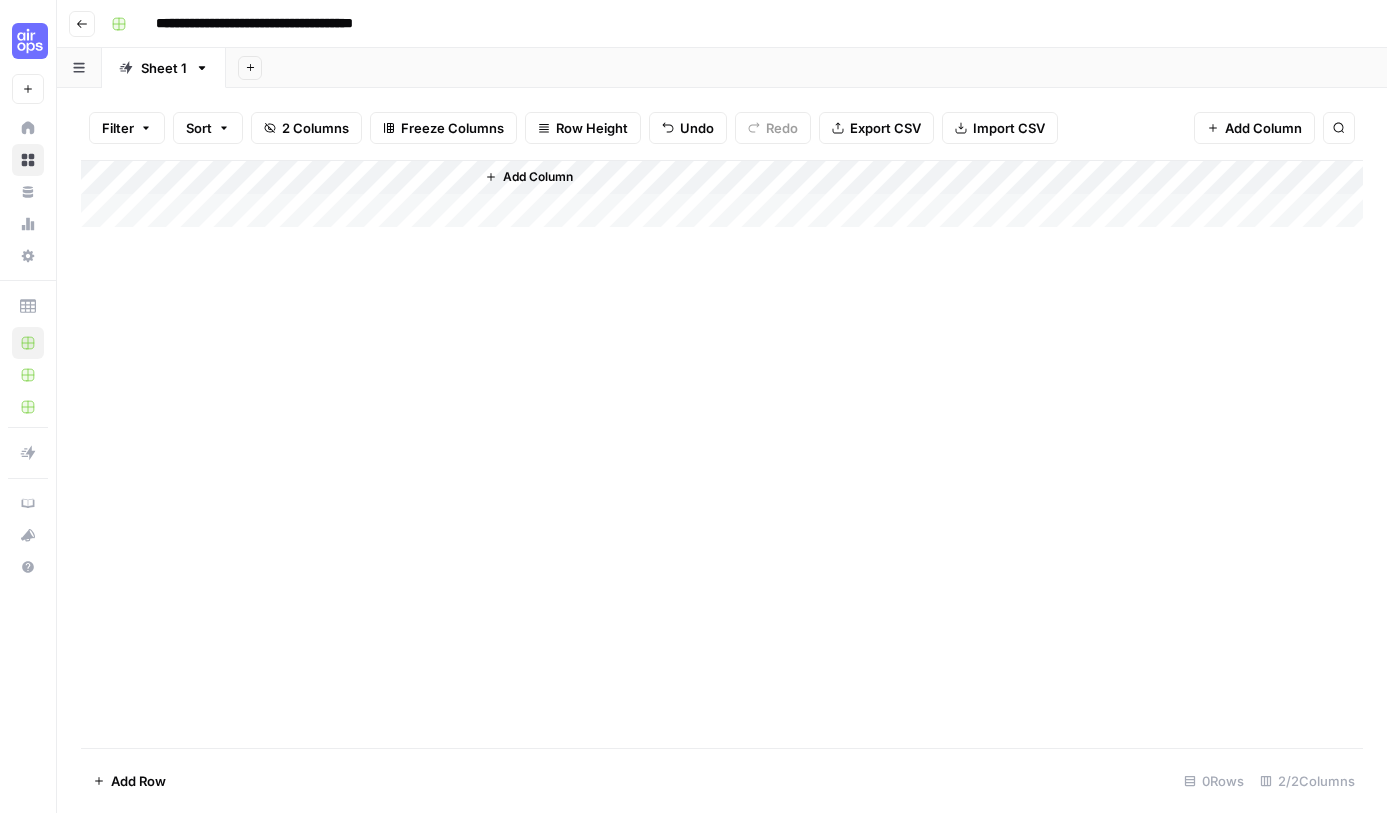 click on "Add Column" at bounding box center [722, 194] 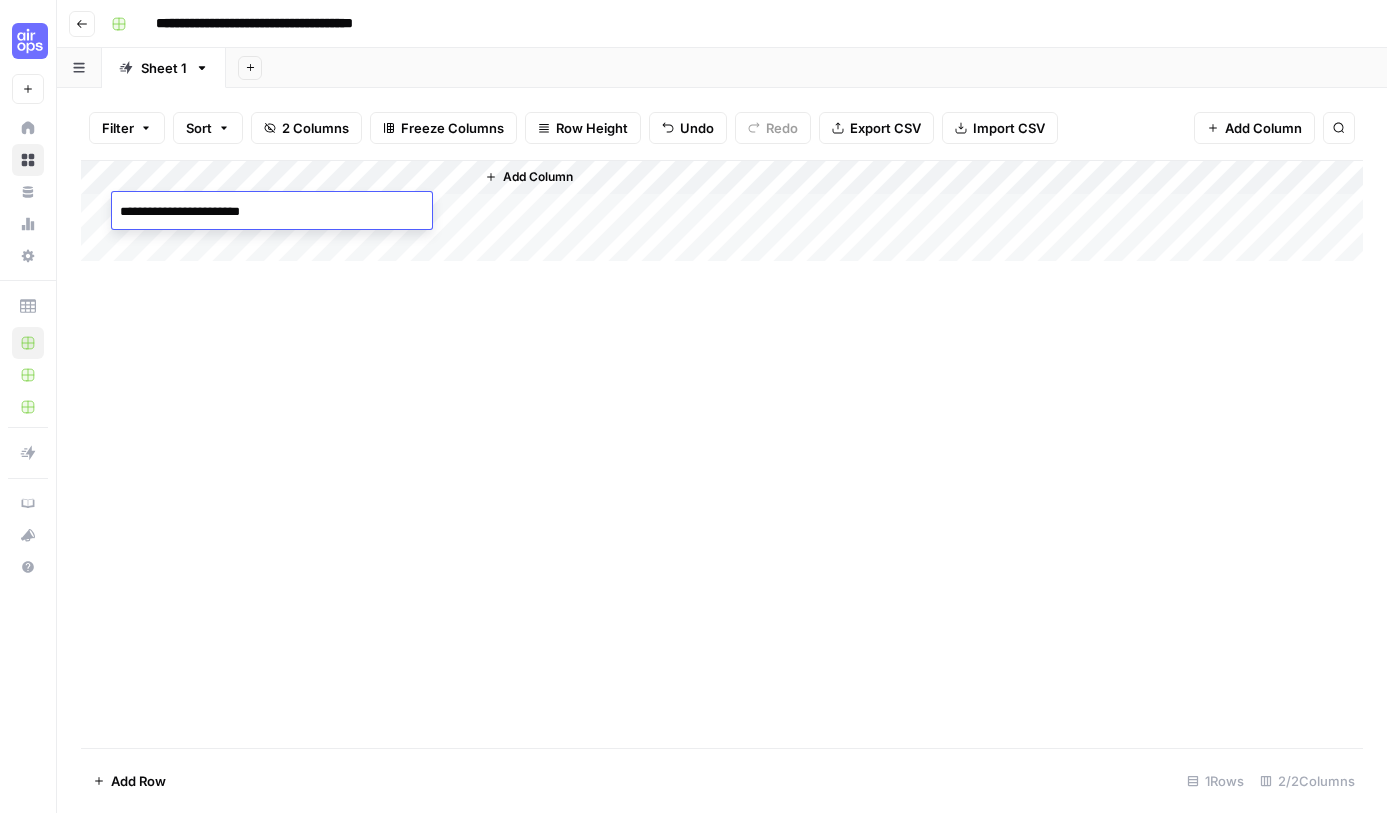 type on "**********" 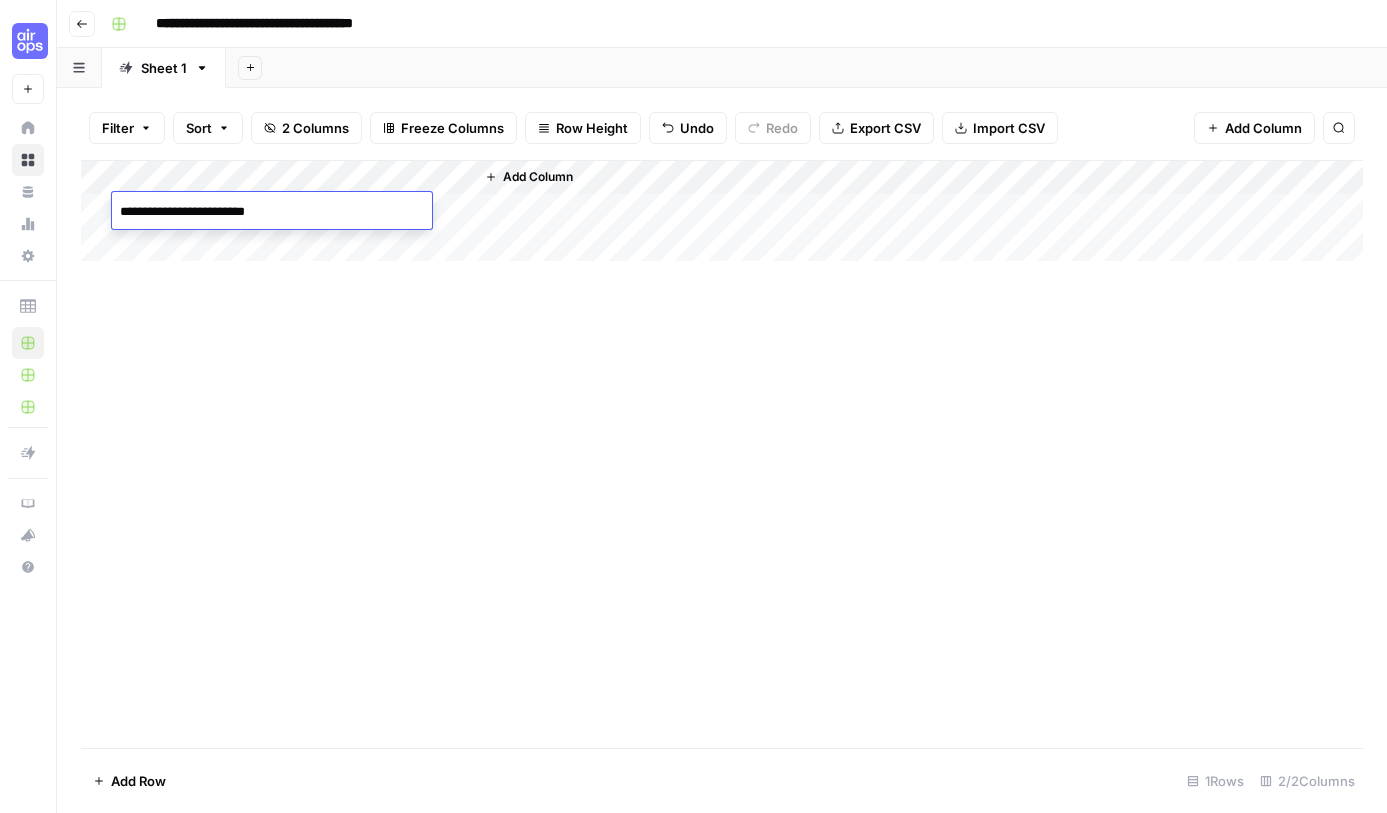 click on "Add Column" at bounding box center (722, 454) 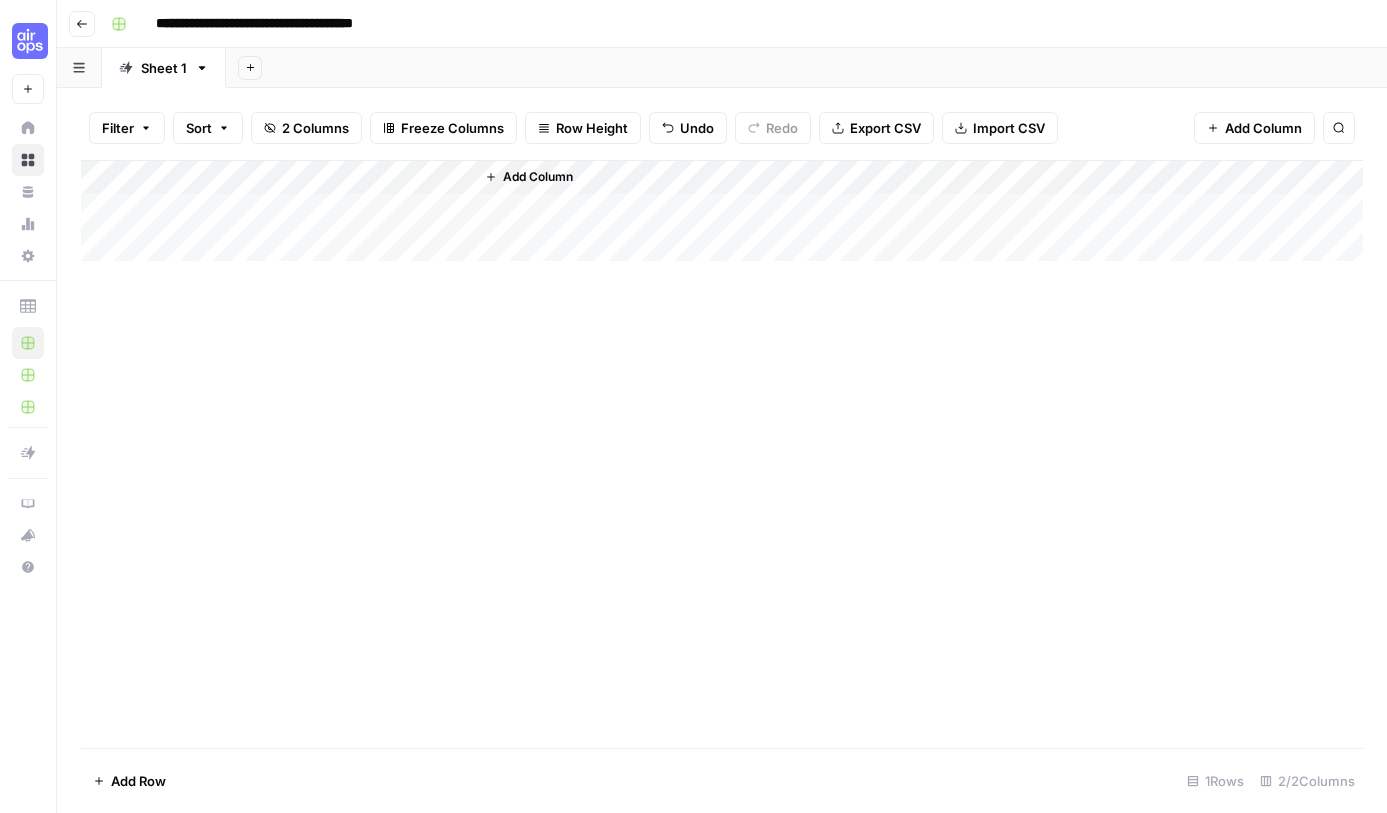 click on "Add Column" at bounding box center (722, 211) 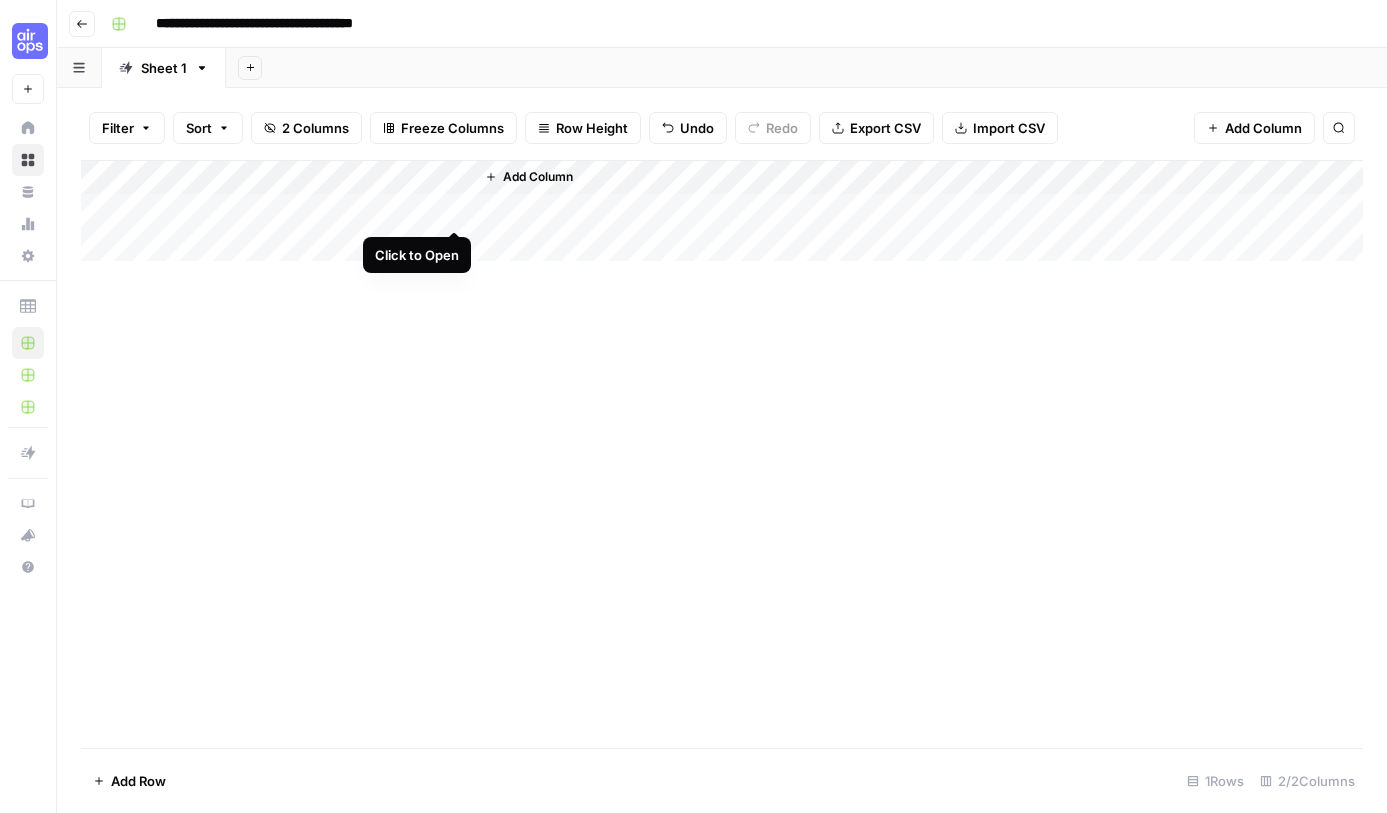 click on "Add Column" at bounding box center (722, 211) 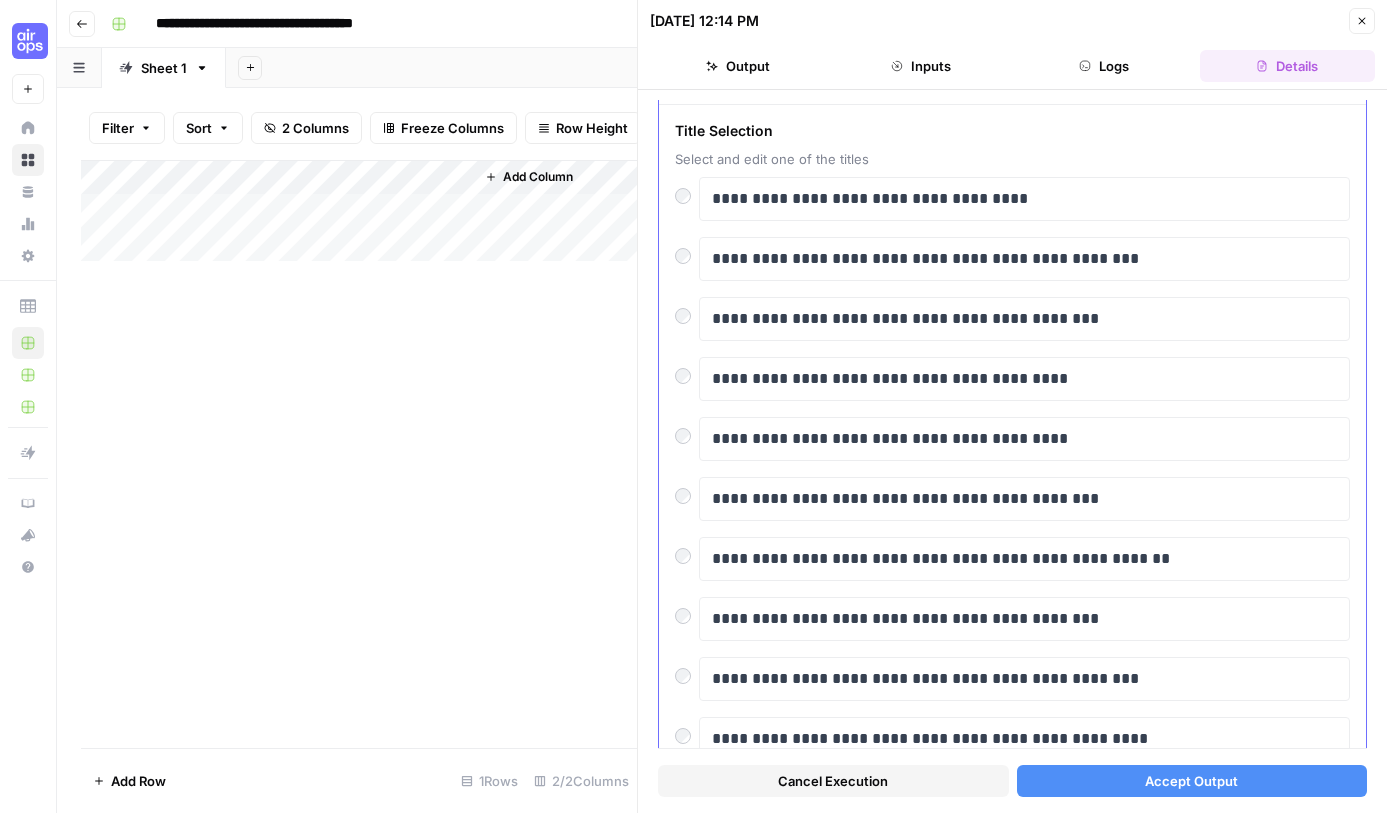 scroll, scrollTop: 145, scrollLeft: 0, axis: vertical 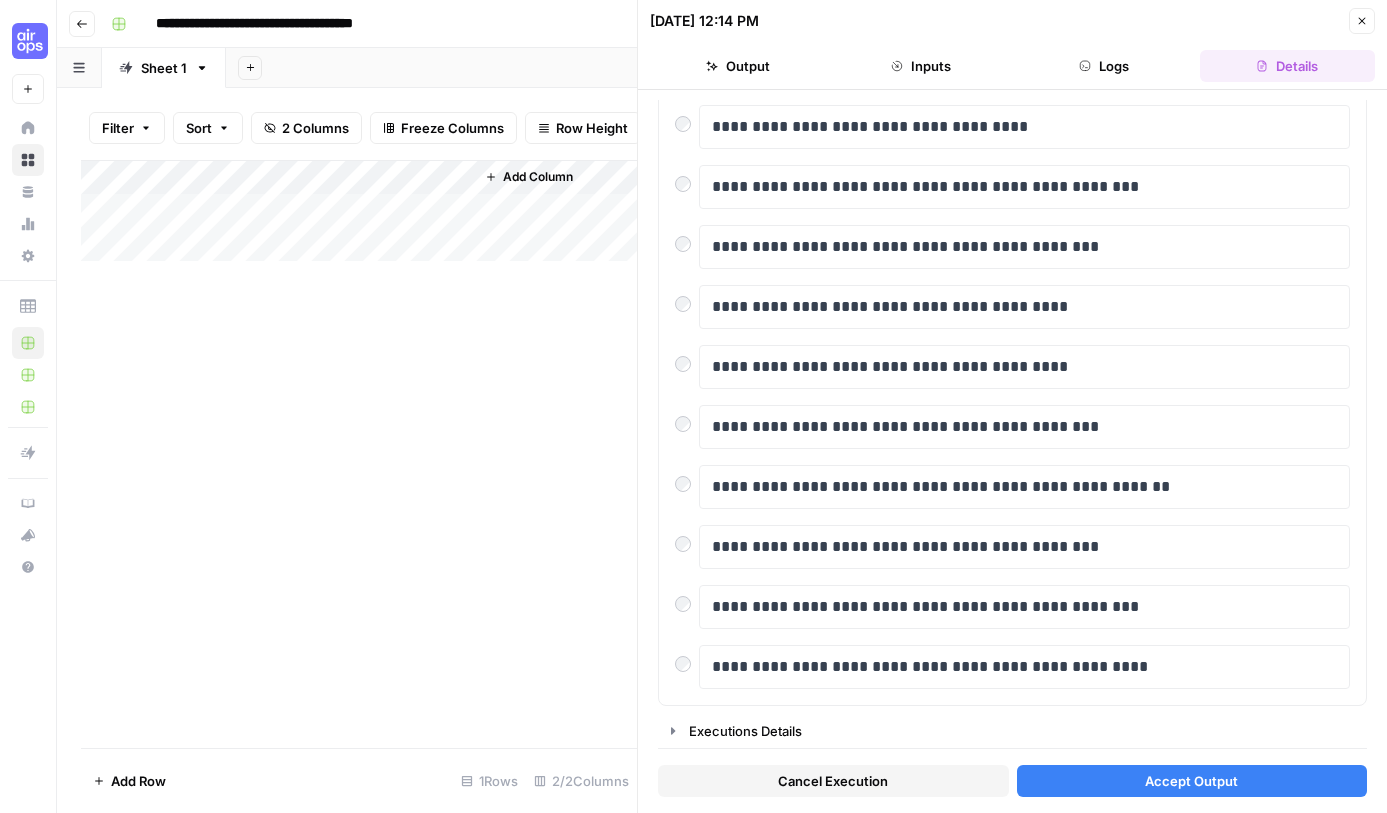 click on "Accept Output" at bounding box center (1192, 781) 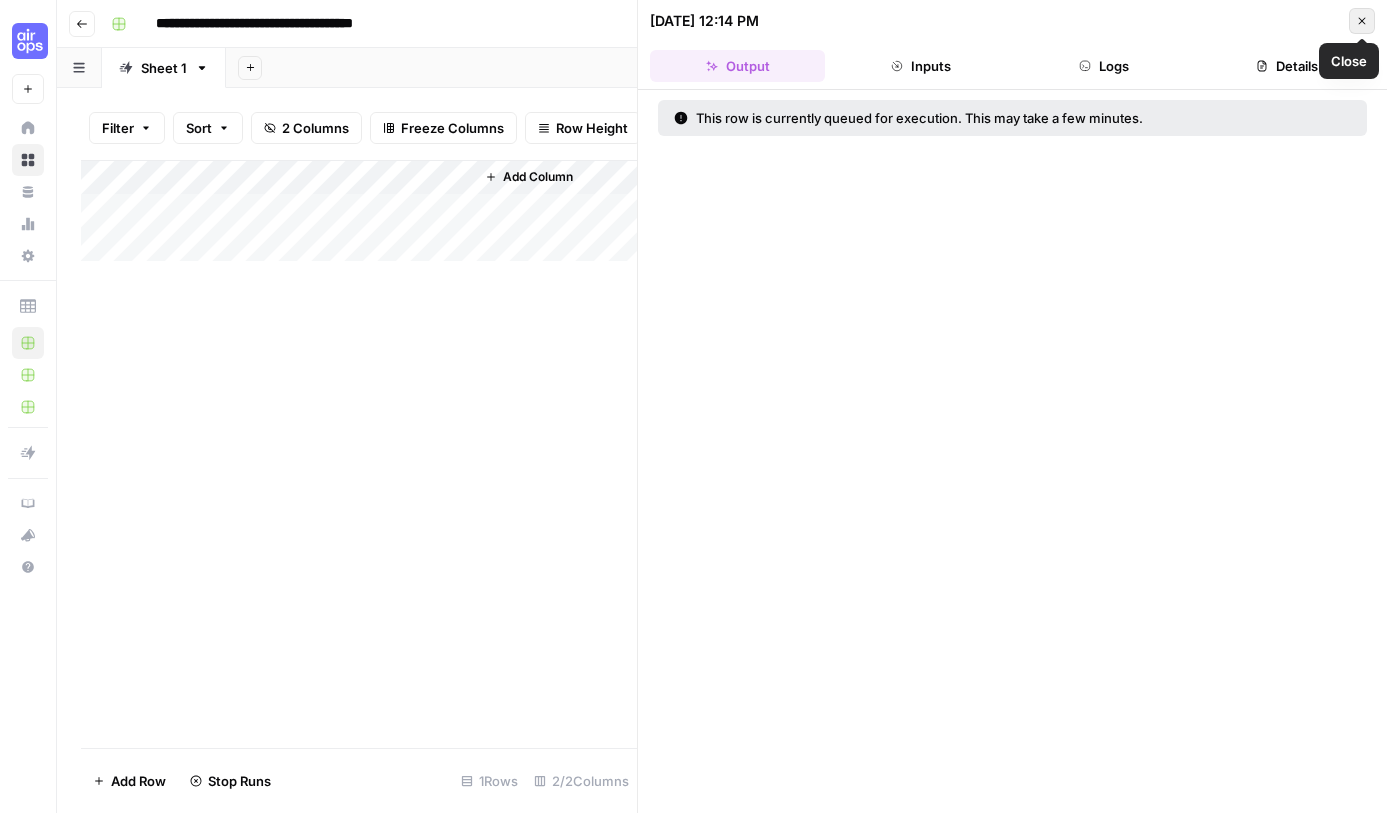 click on "Close" at bounding box center [1362, 21] 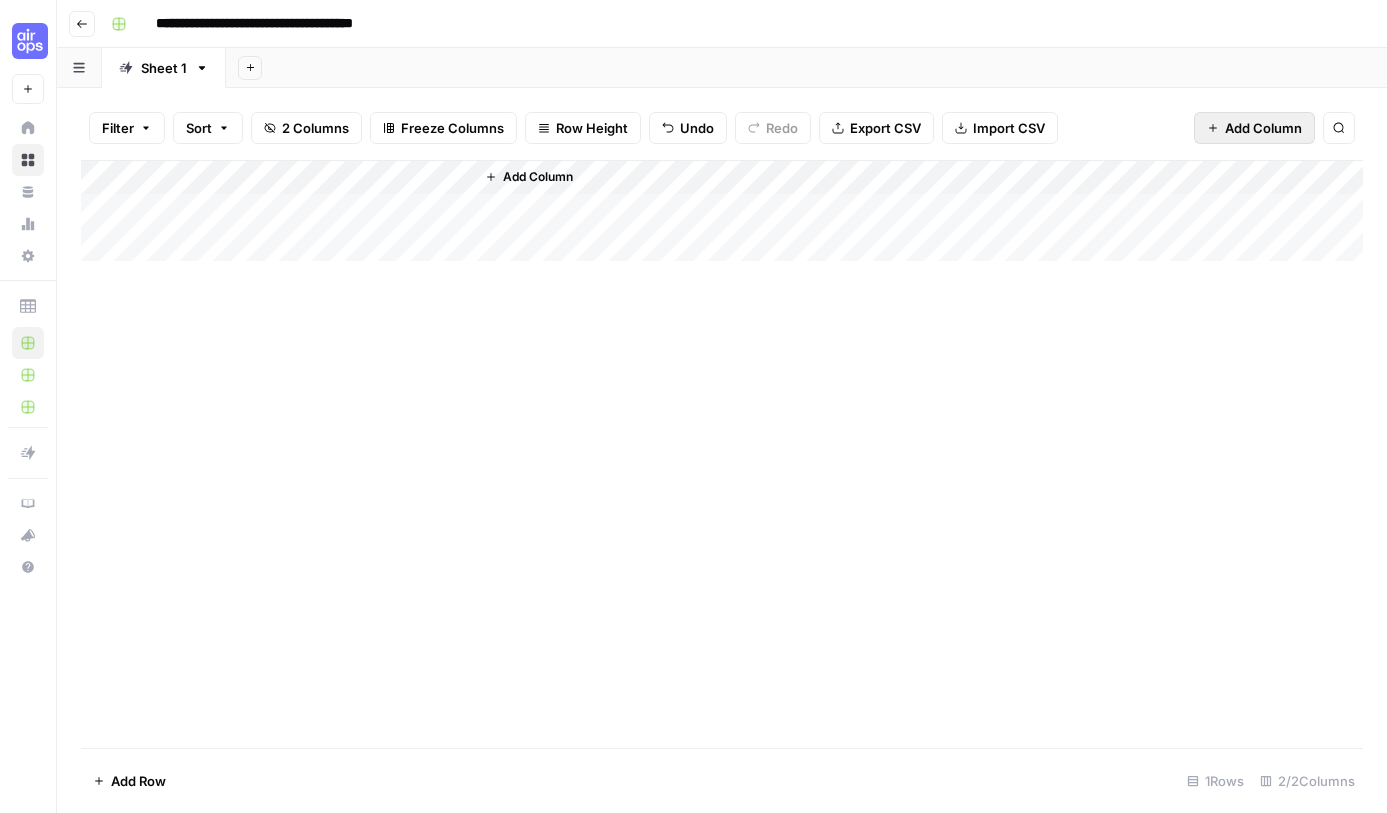 click on "Add Column" at bounding box center (1263, 128) 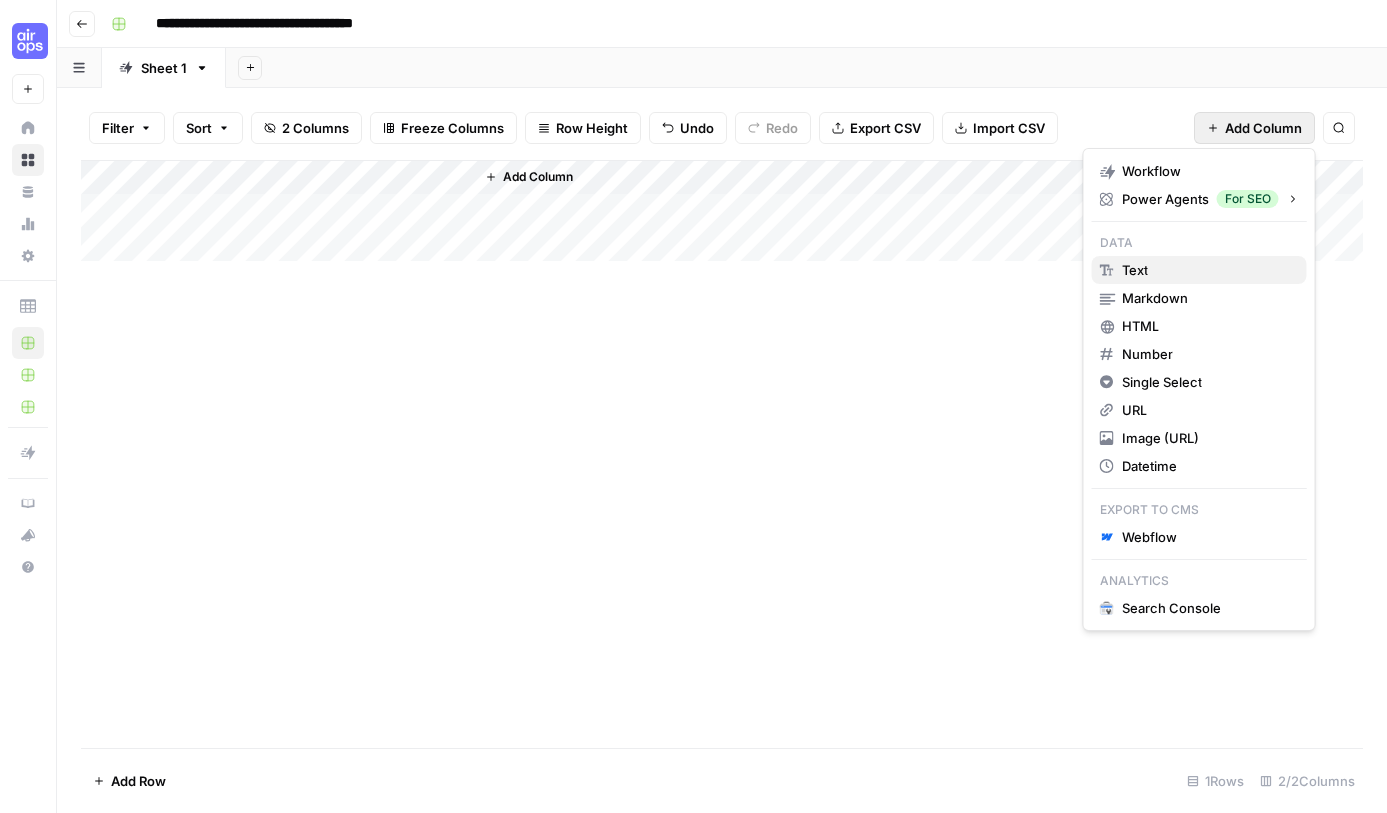 click on "text" at bounding box center [1135, 270] 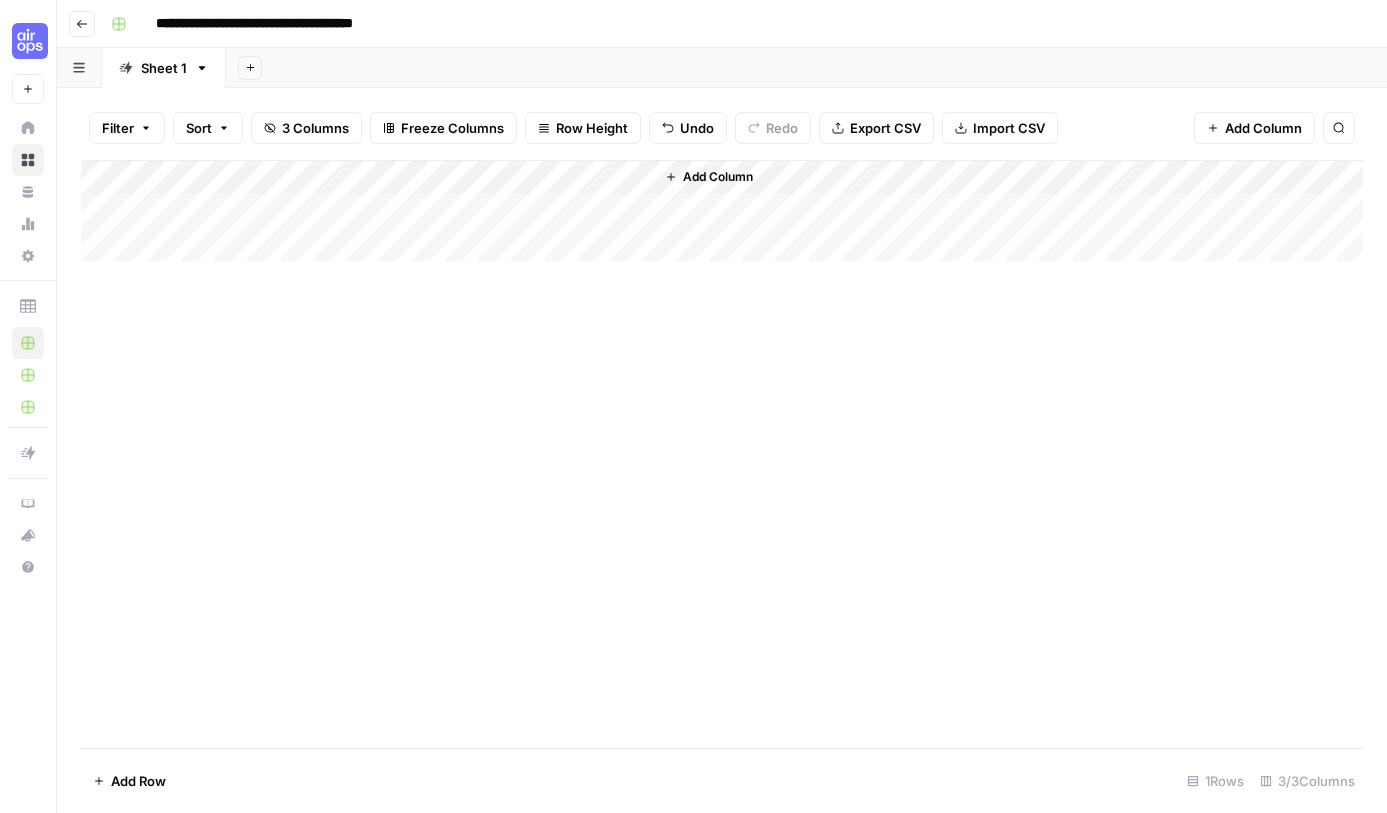 click on "Add Column" at bounding box center [722, 211] 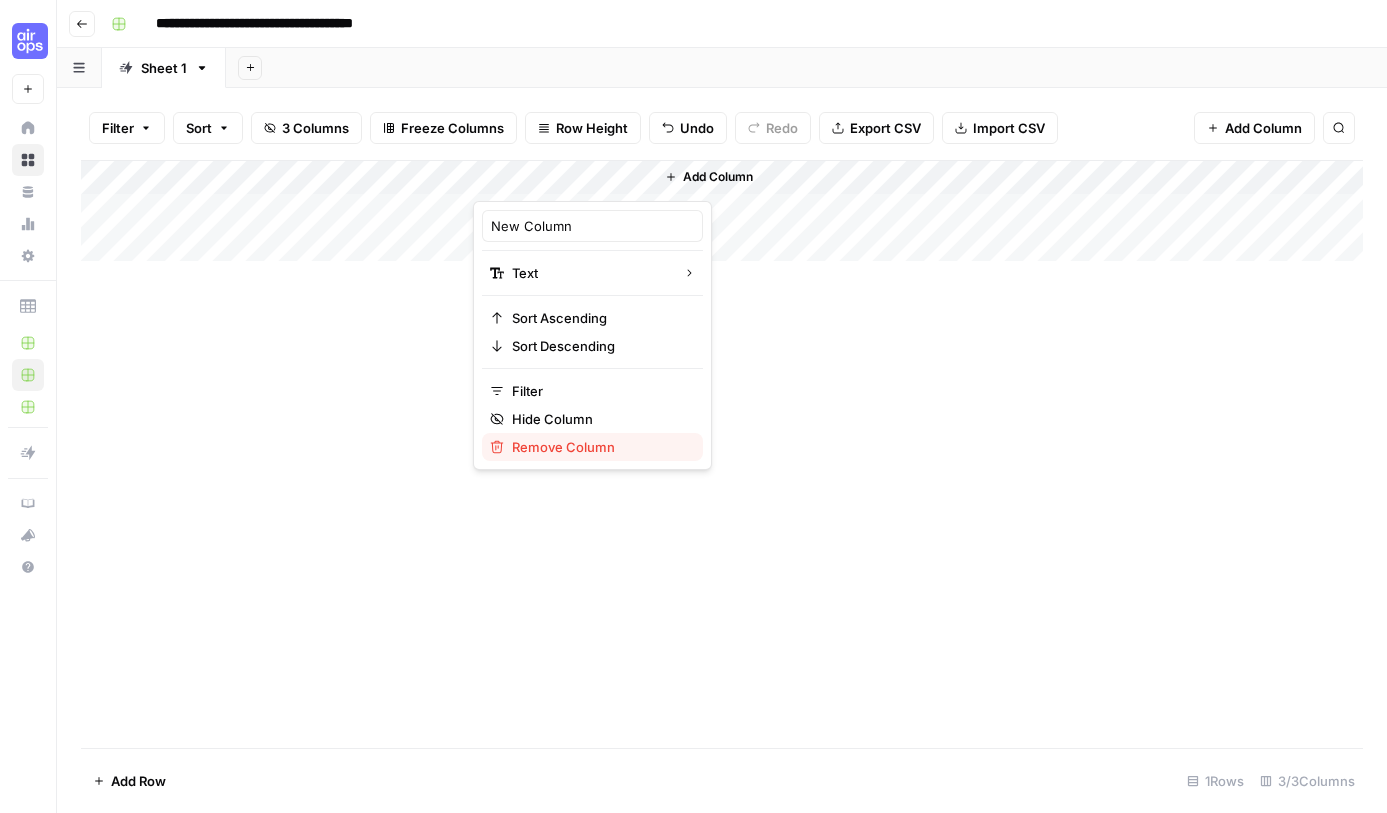 click on "Remove Column" at bounding box center (563, 447) 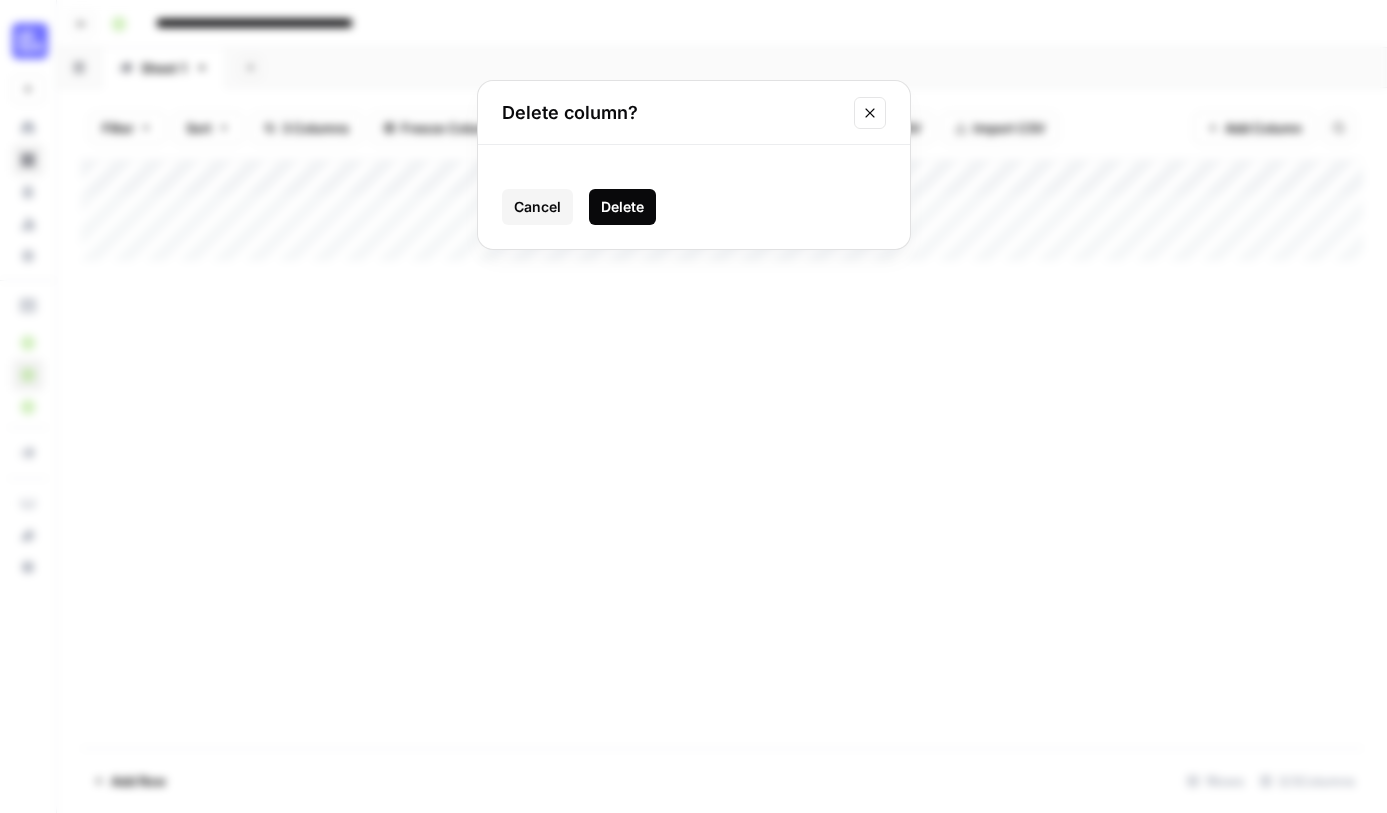 click on "Delete" at bounding box center [622, 207] 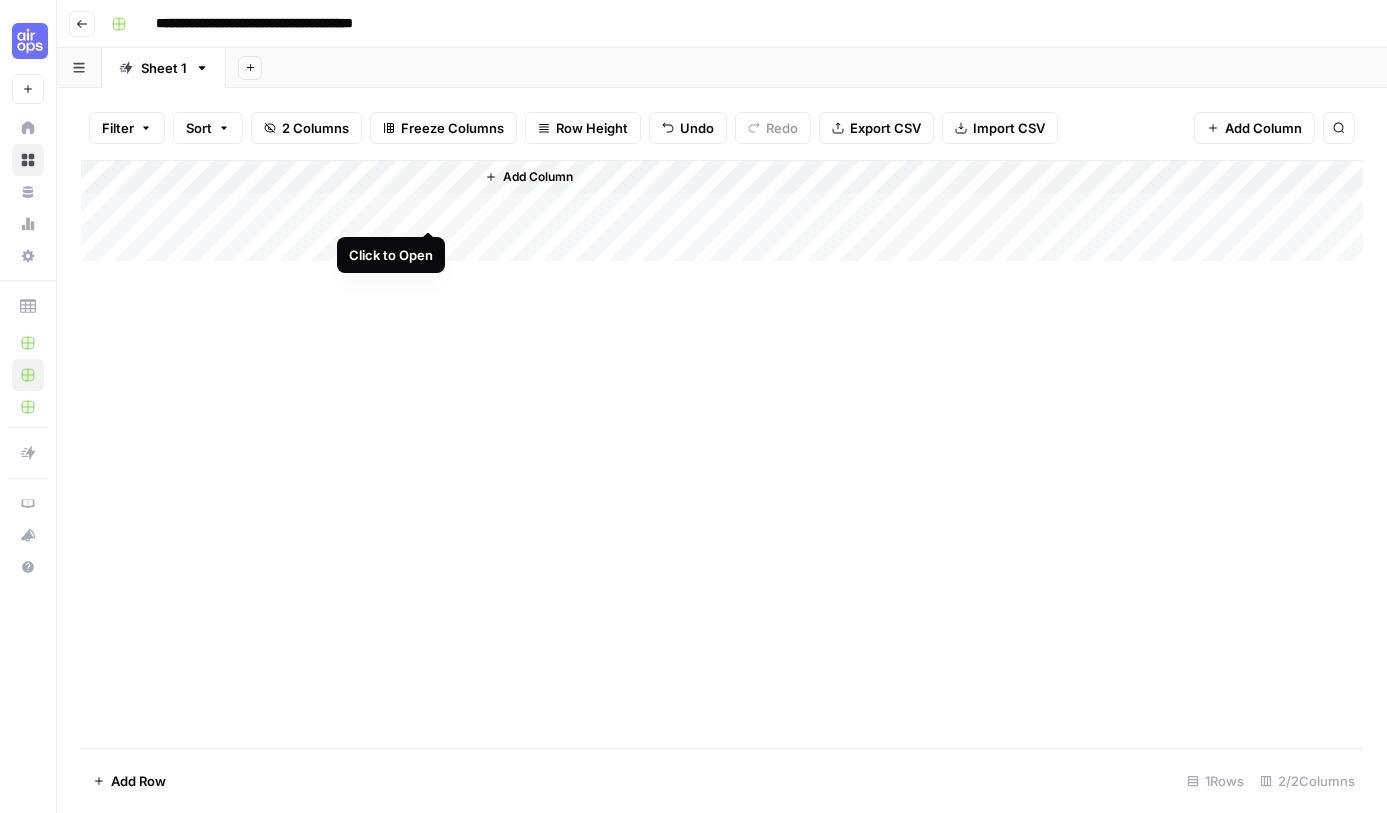 click on "Add Column" at bounding box center [722, 211] 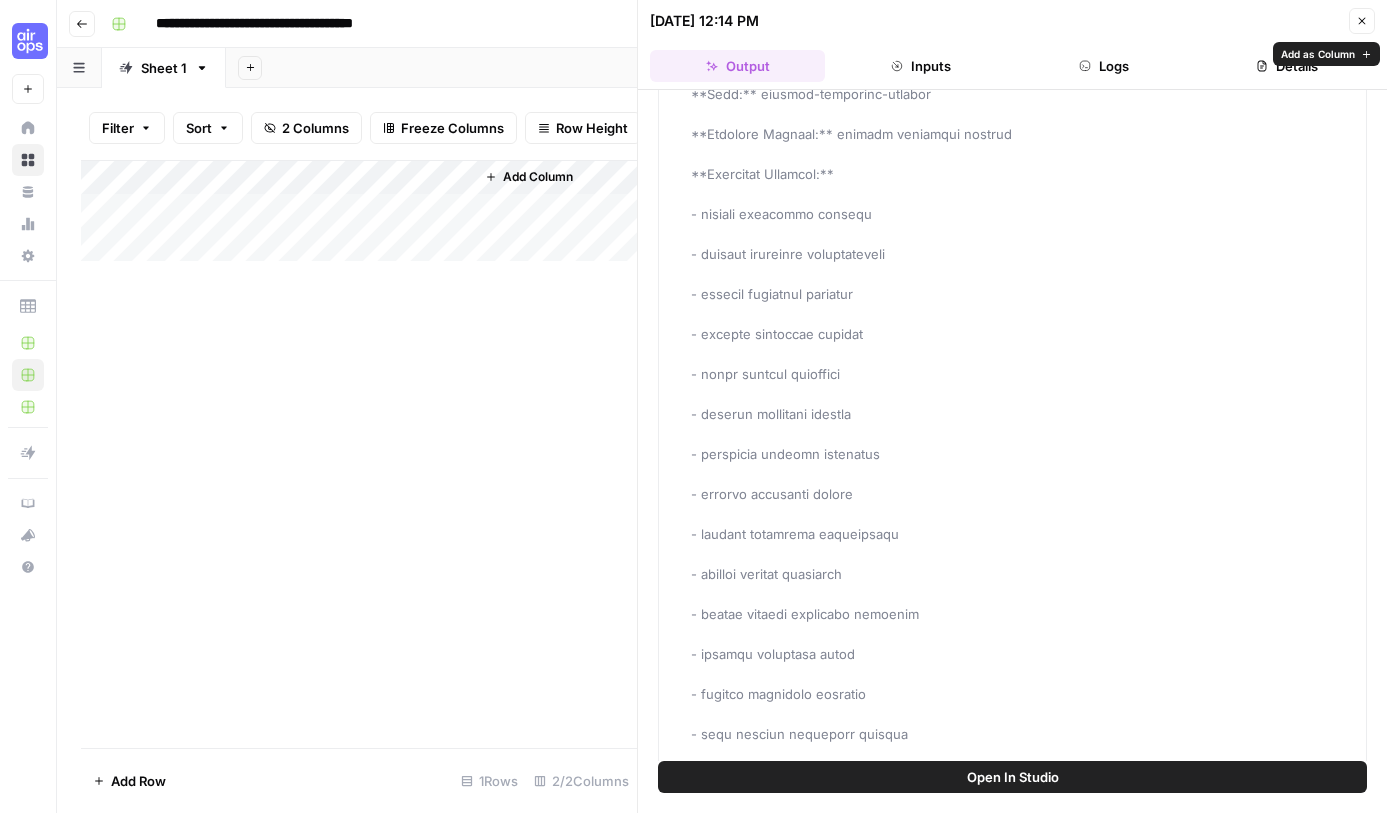 scroll, scrollTop: 0, scrollLeft: 0, axis: both 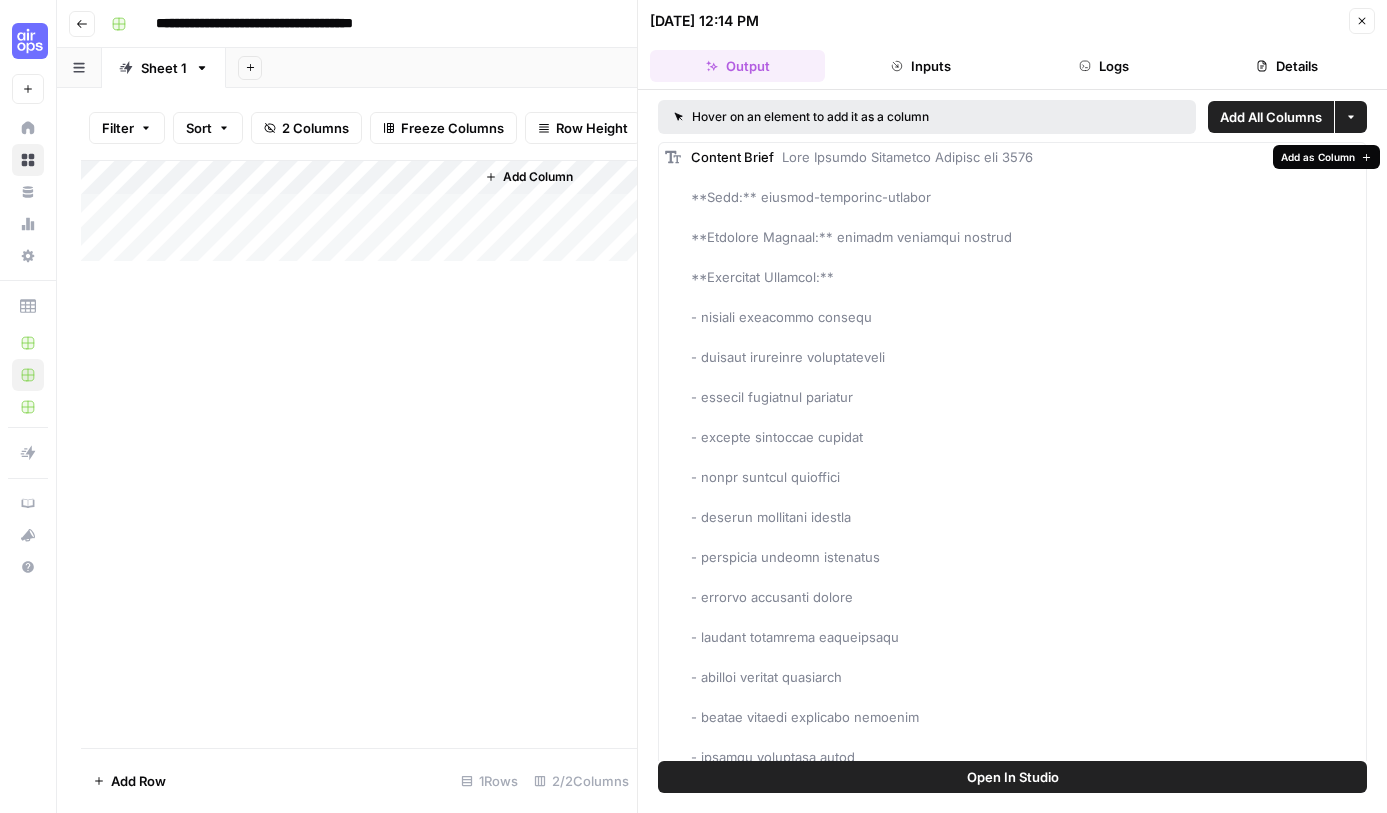 click on "Add as Column" at bounding box center (1318, 157) 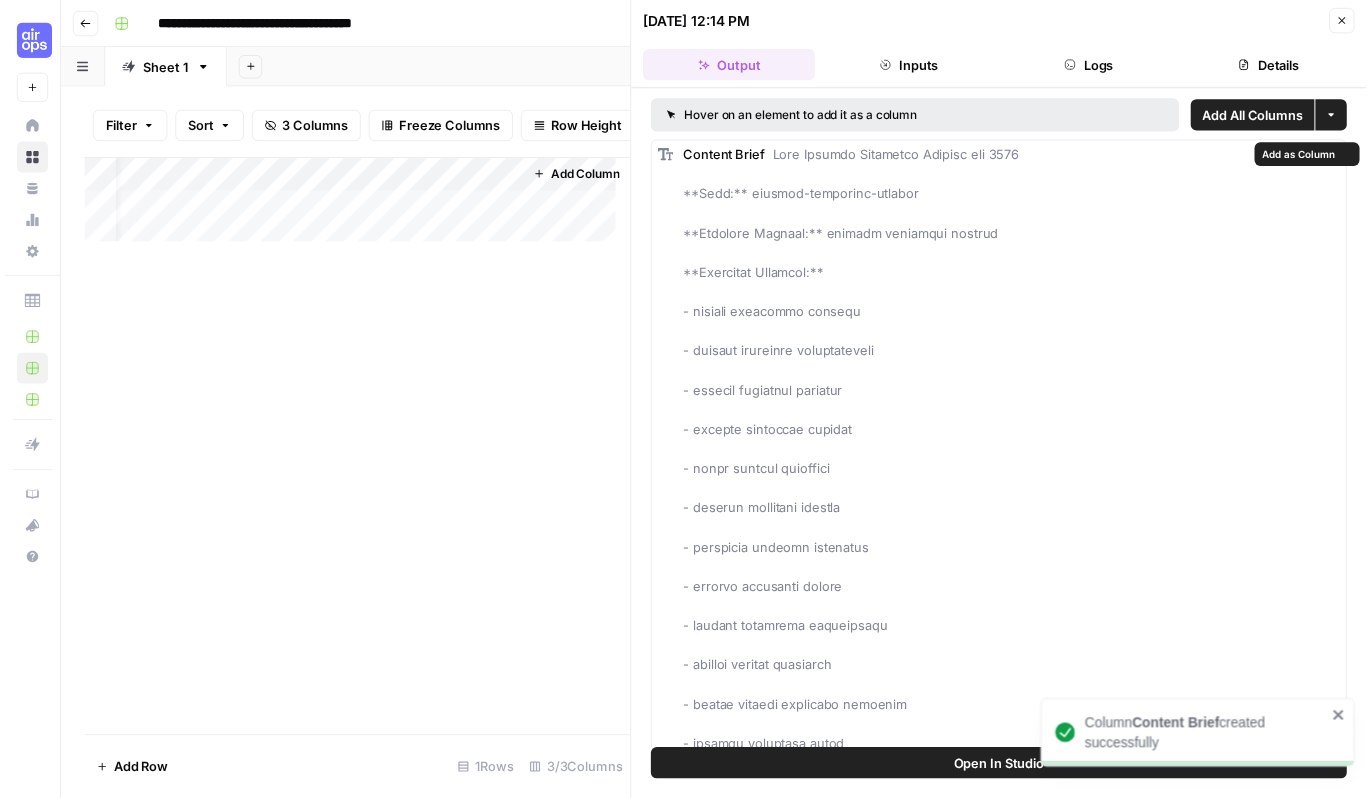scroll, scrollTop: 0, scrollLeft: 143, axis: horizontal 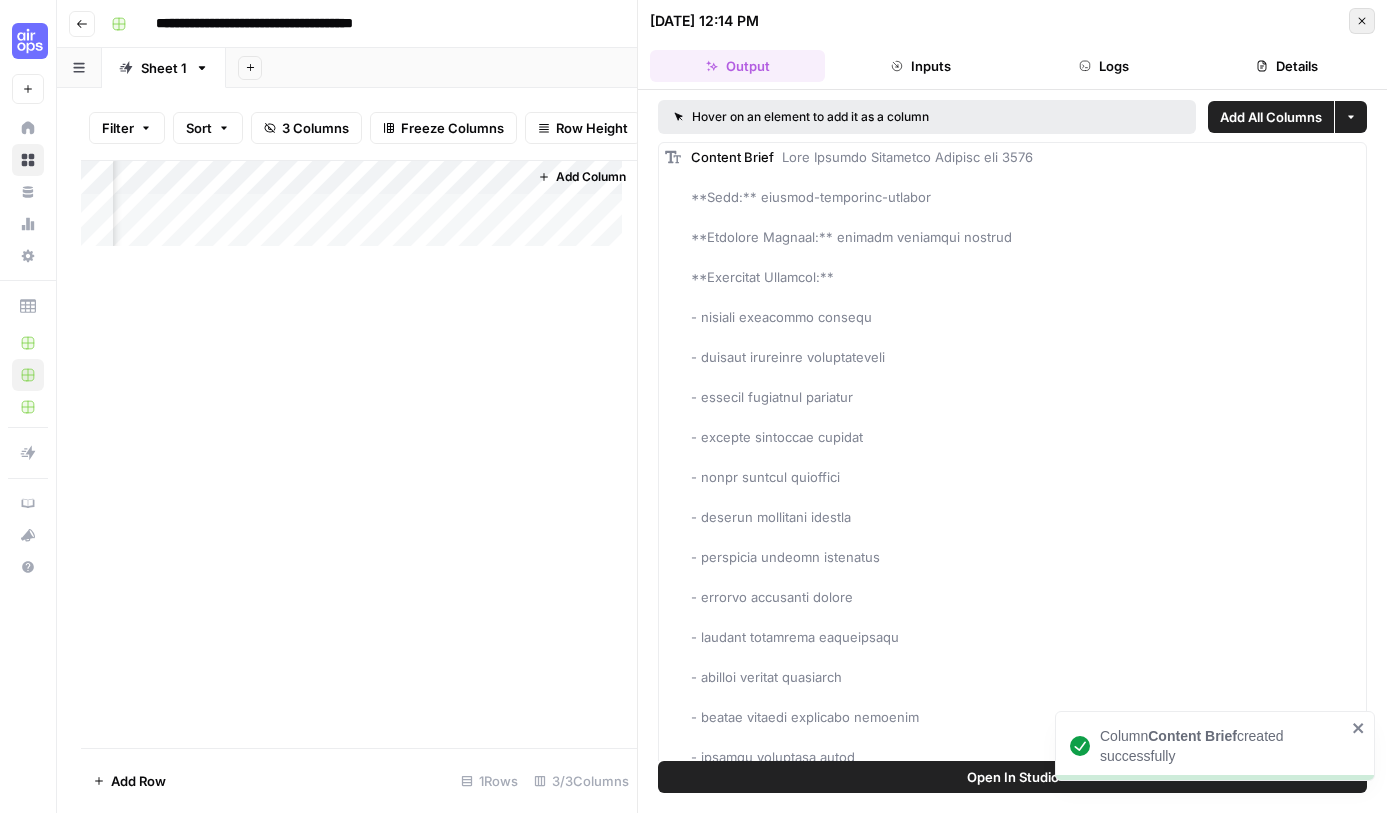 click 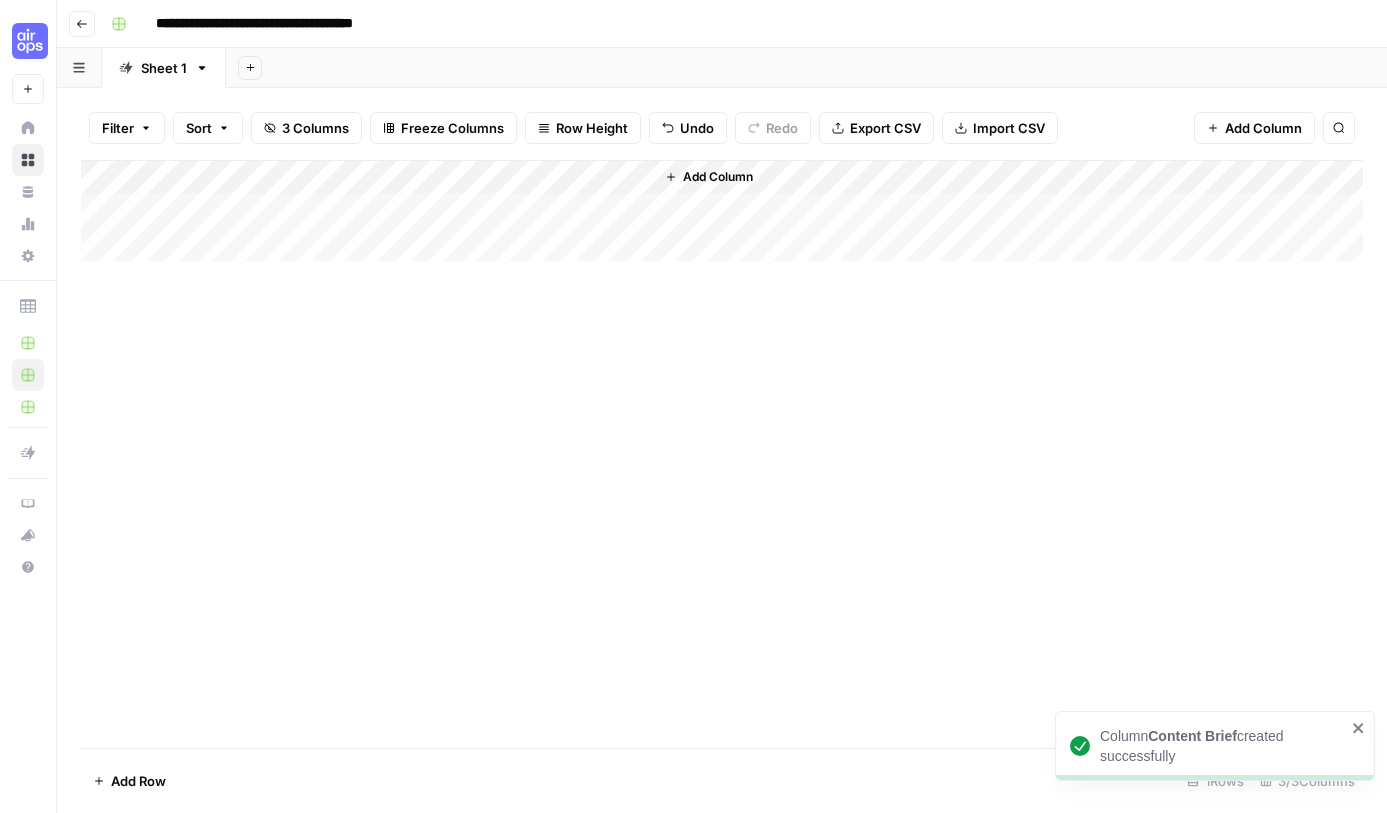 click on "Add Column" at bounding box center [722, 211] 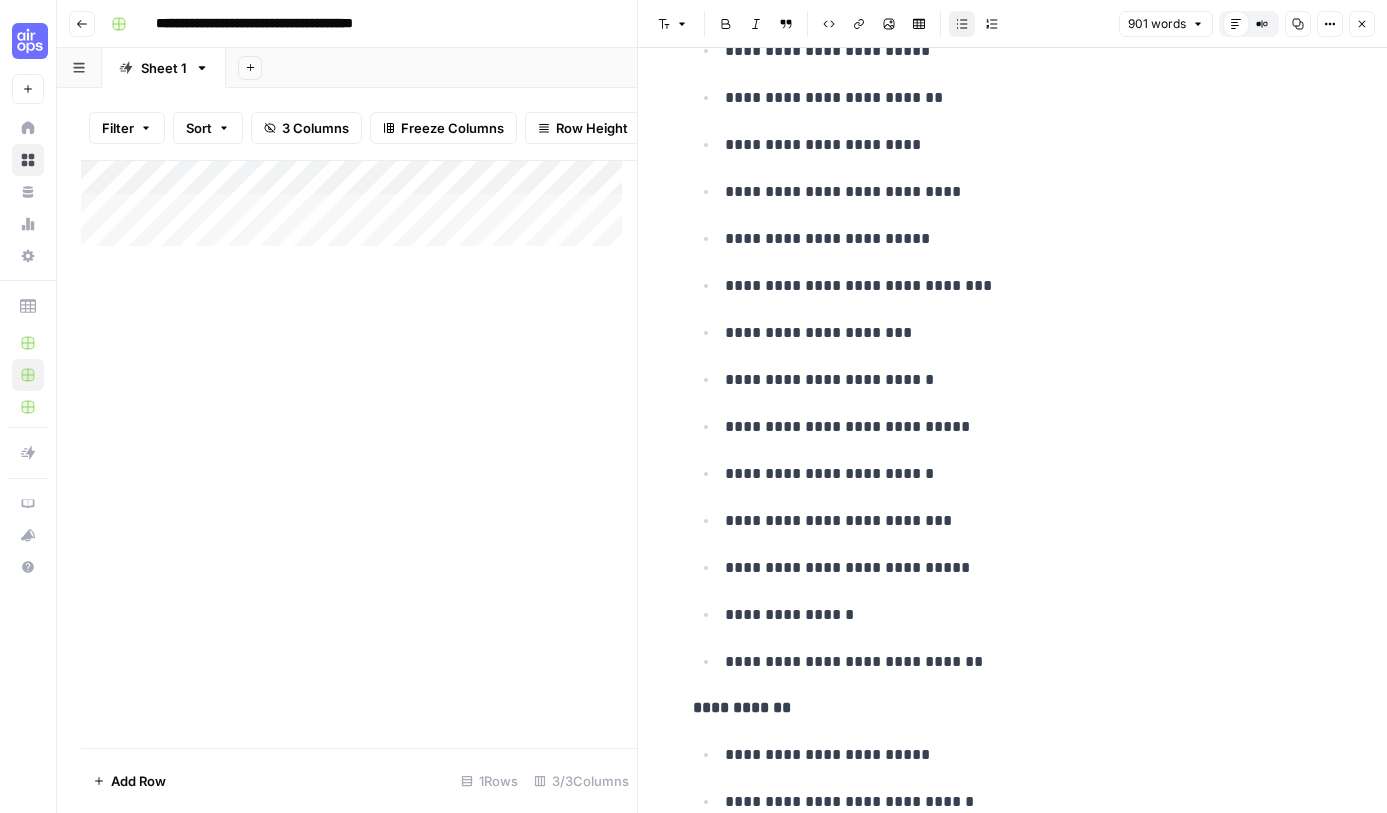 scroll, scrollTop: 0, scrollLeft: 0, axis: both 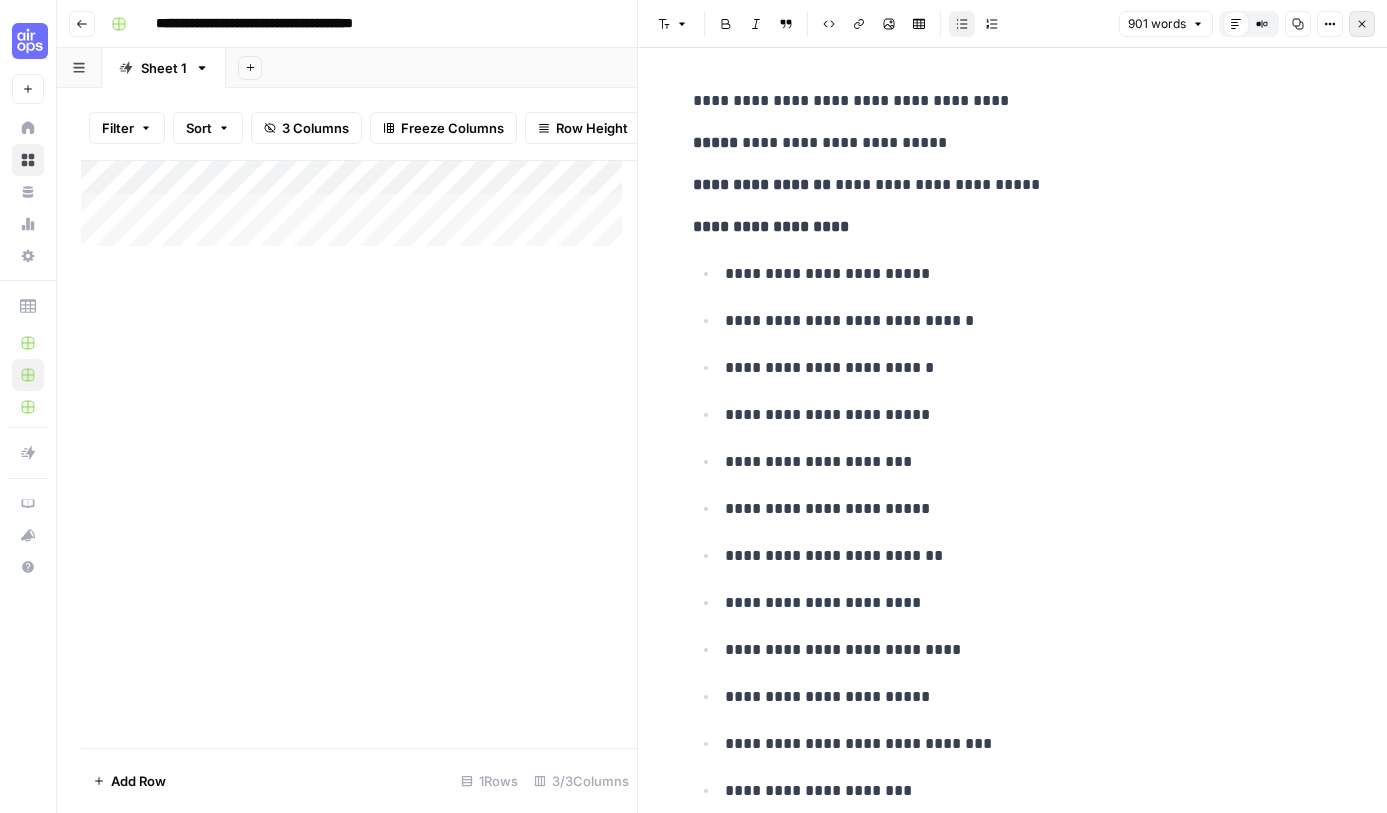 click 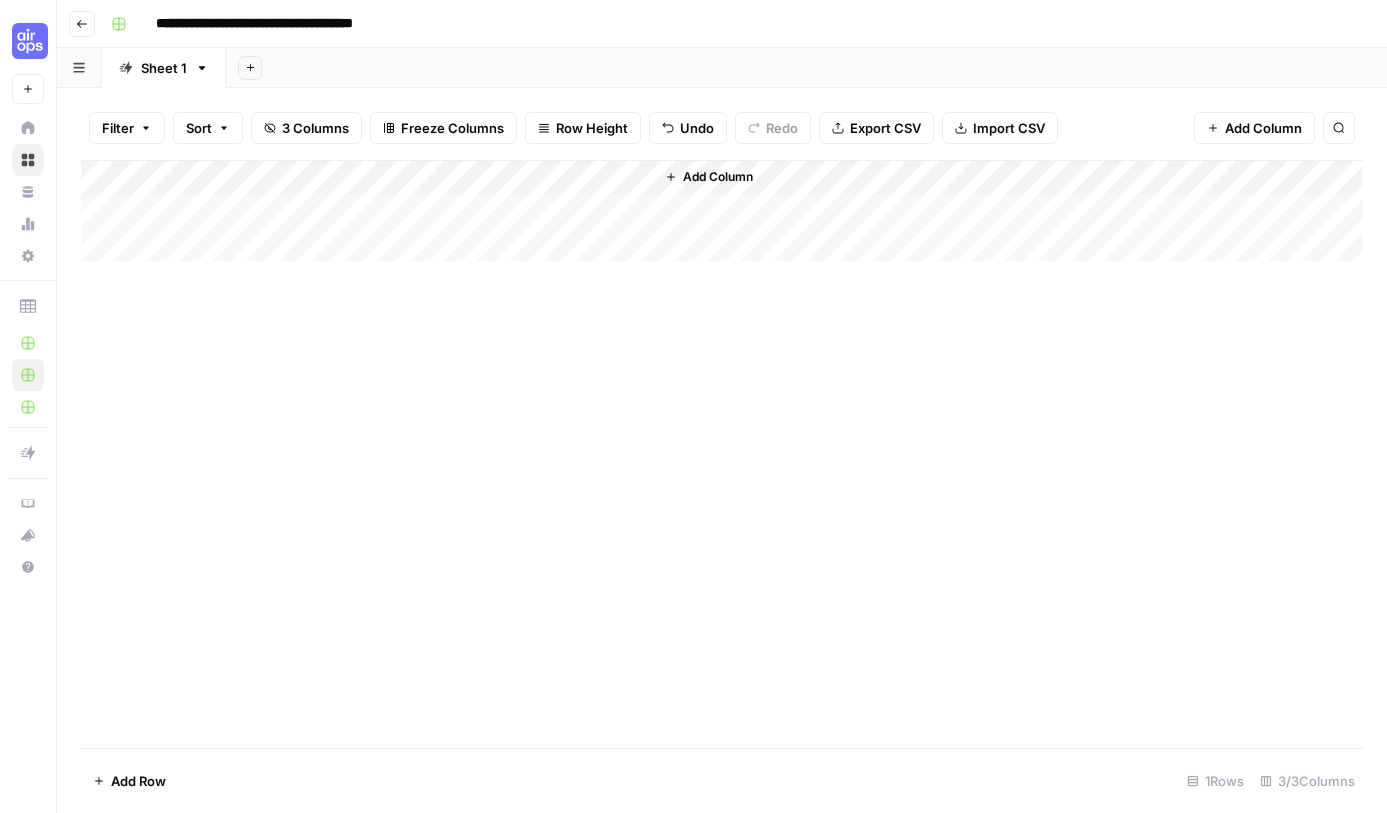 click on "Add Column" at bounding box center (722, 211) 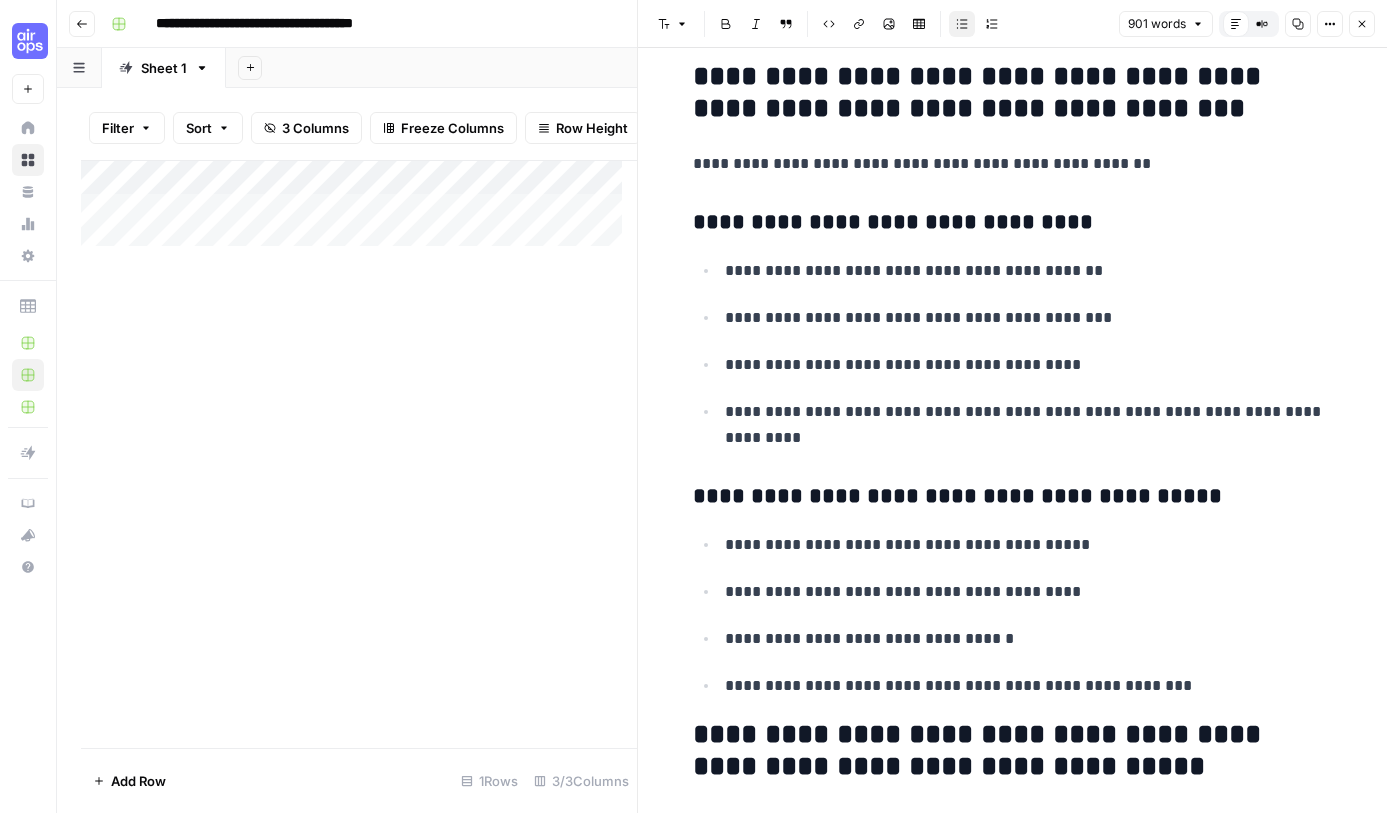 scroll, scrollTop: 5004, scrollLeft: 0, axis: vertical 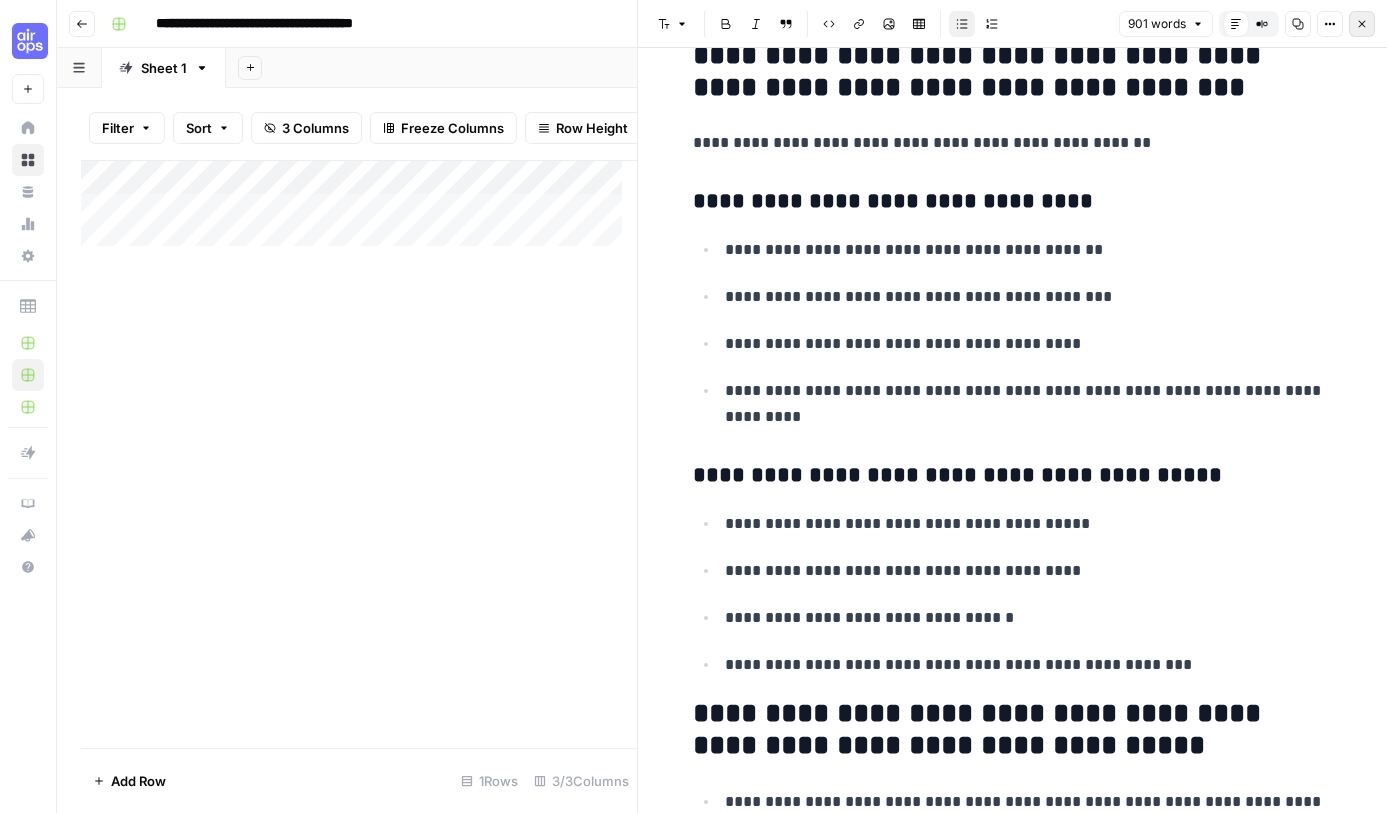 click 